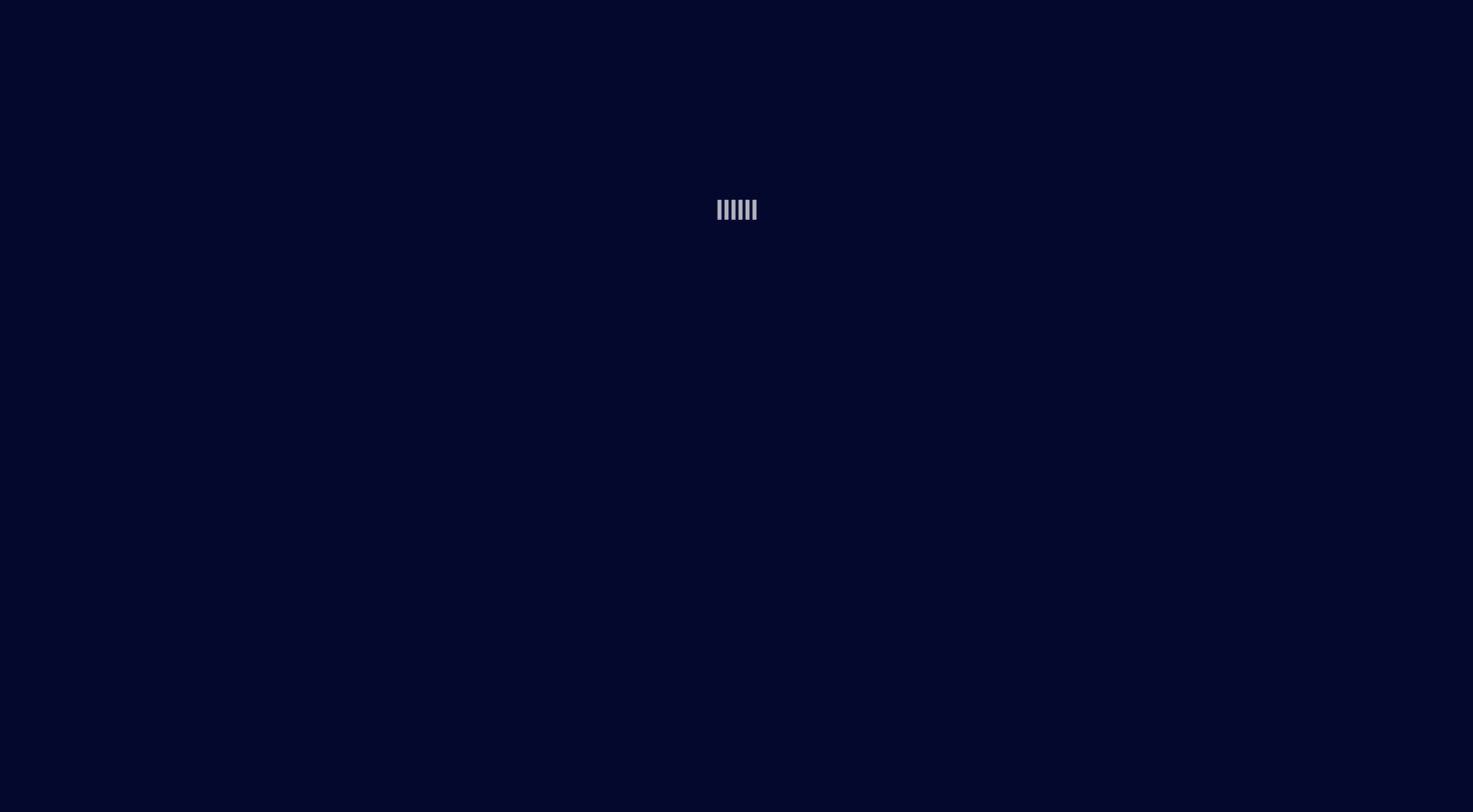 scroll, scrollTop: 0, scrollLeft: 0, axis: both 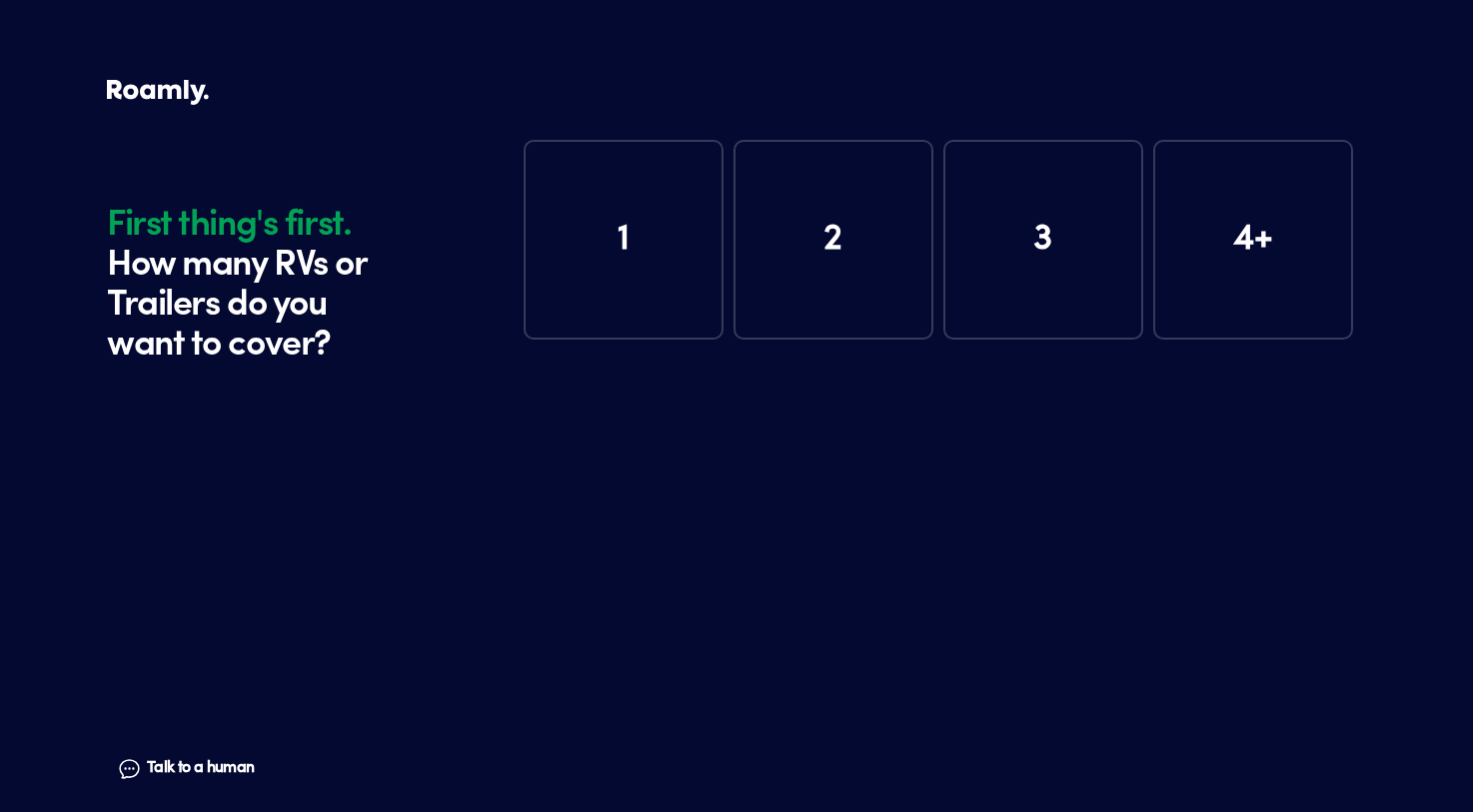 click on "1" at bounding box center [624, 240] 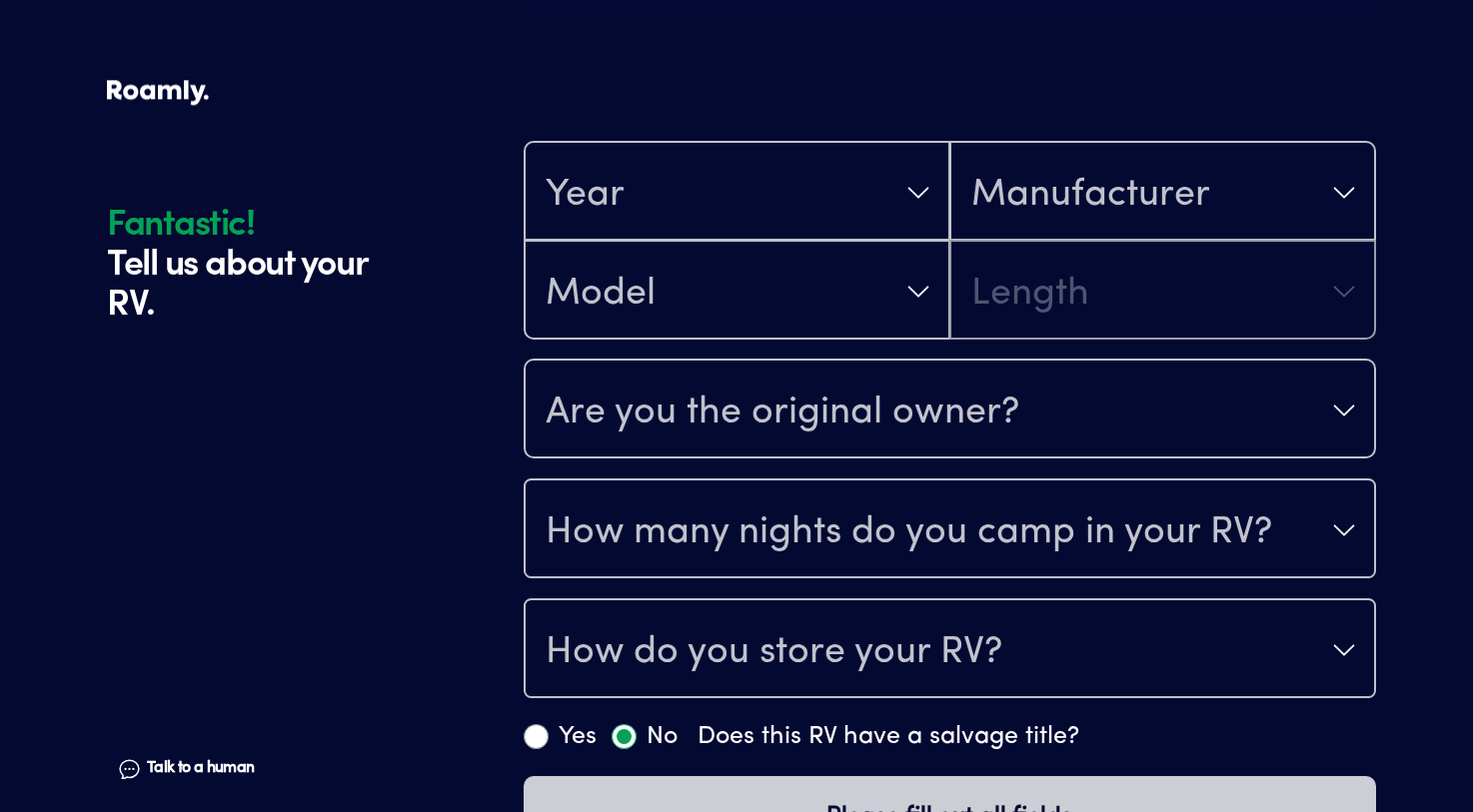 scroll, scrollTop: 390, scrollLeft: 0, axis: vertical 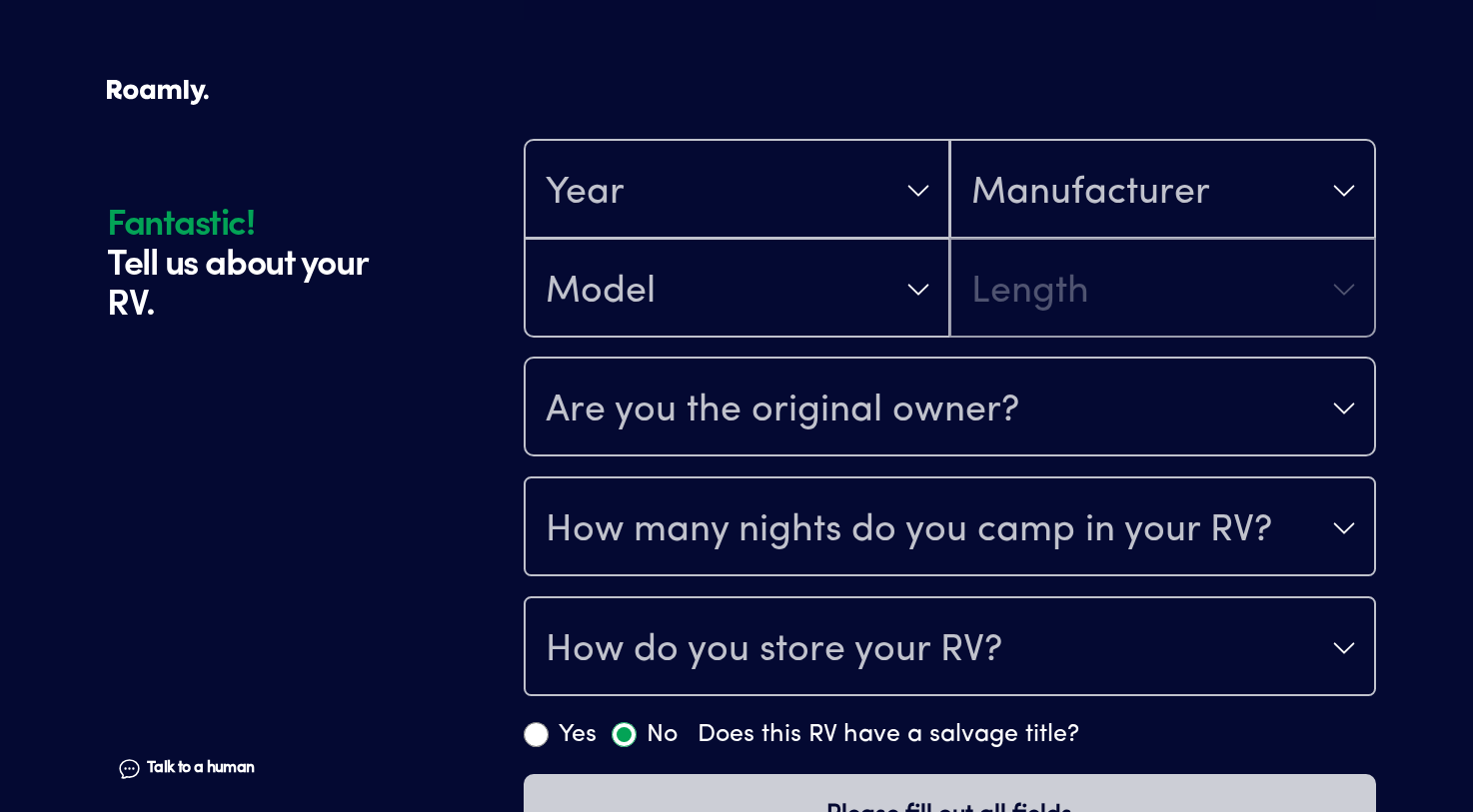 click on "Year" at bounding box center [736, 189] 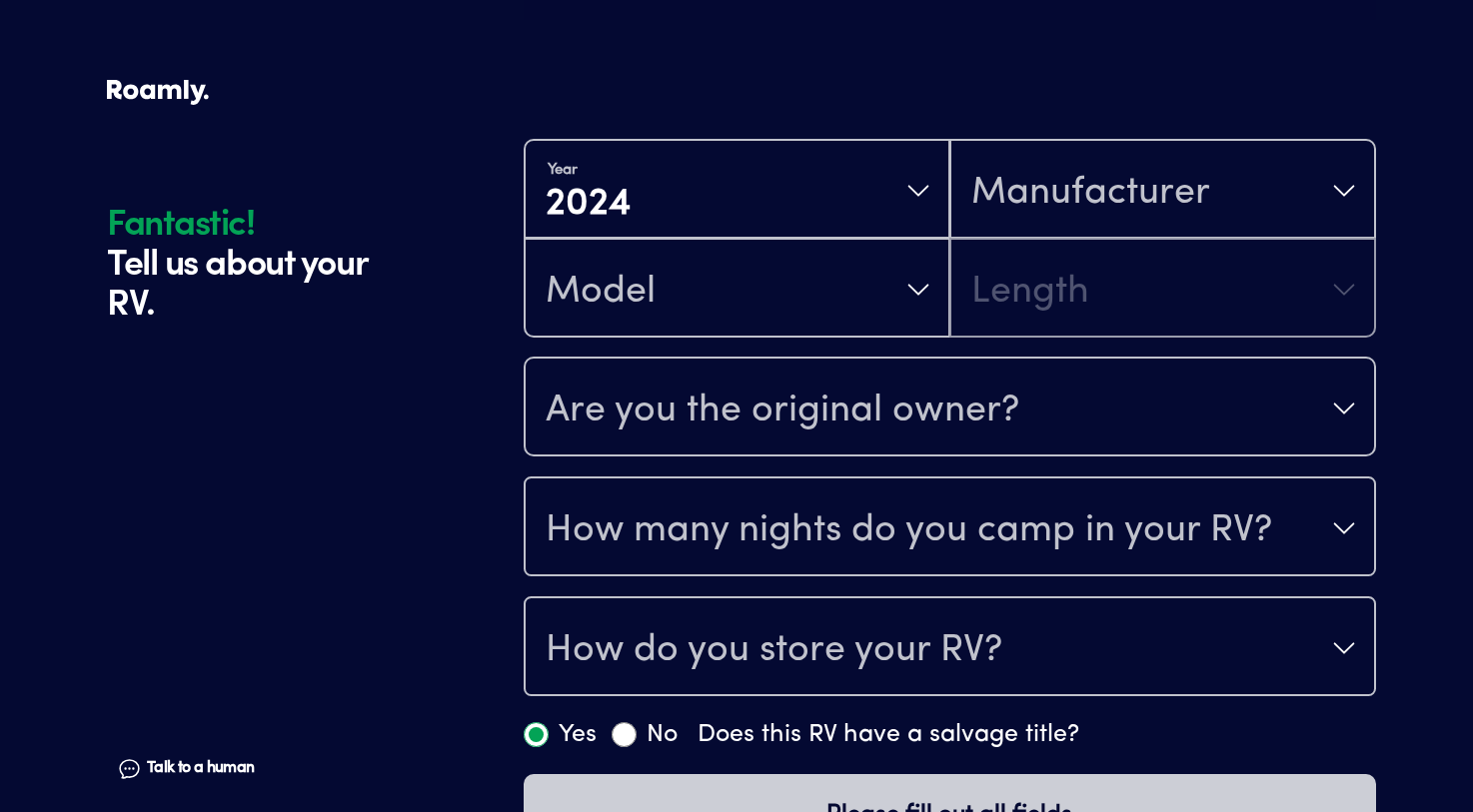 click on "Manufacturer" at bounding box center [1162, 189] 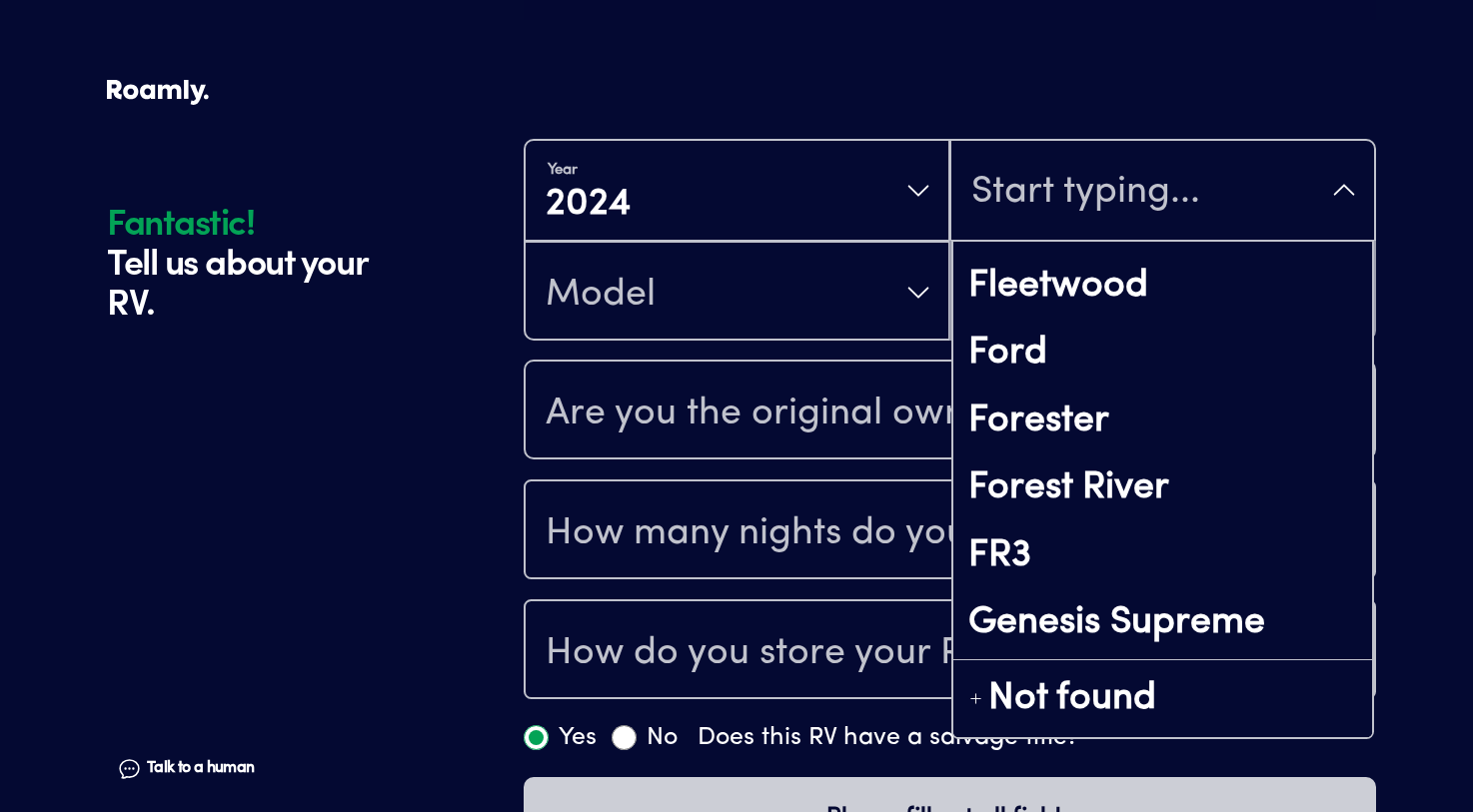 scroll, scrollTop: 3188, scrollLeft: 0, axis: vertical 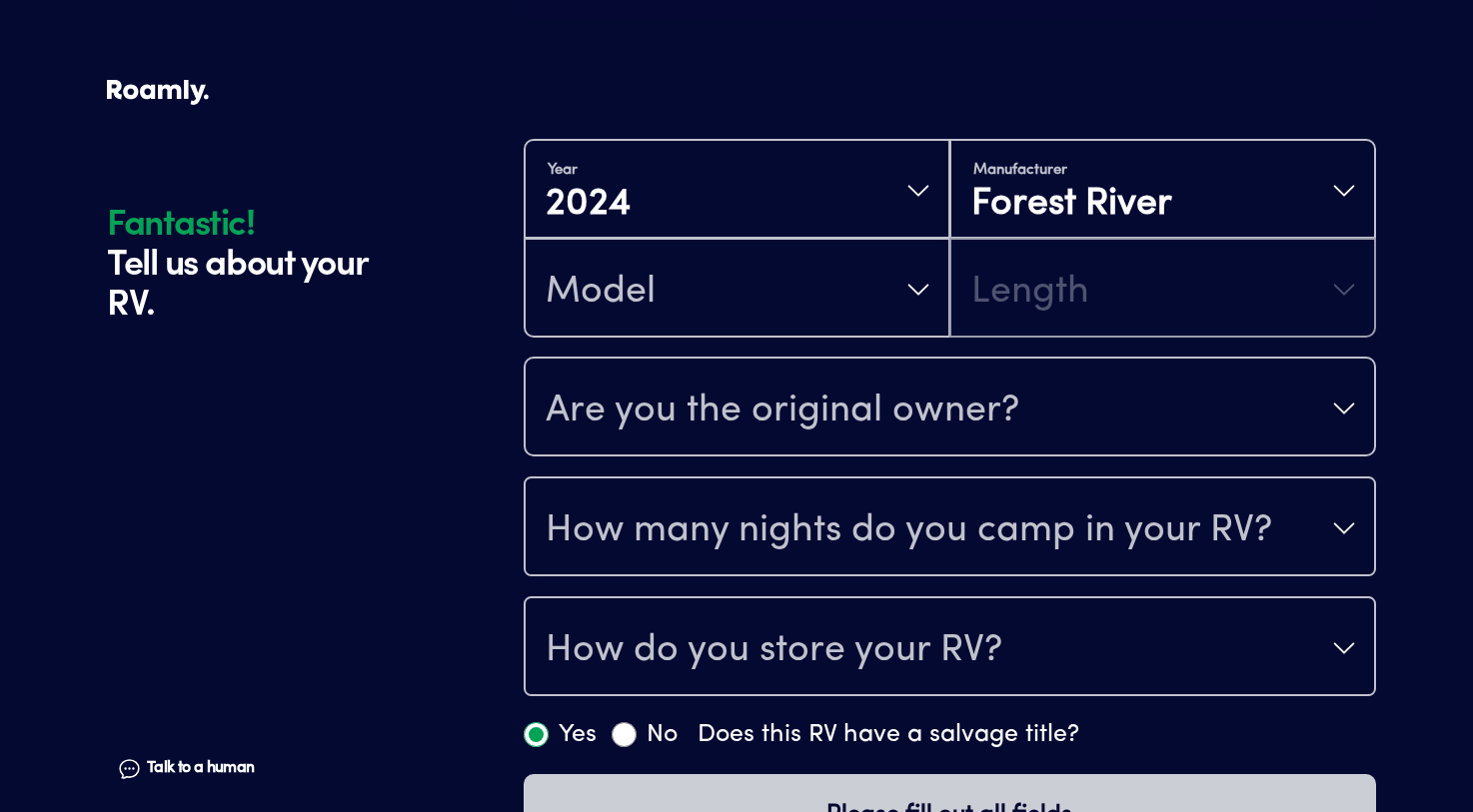 click on "Model" at bounding box center [736, 288] 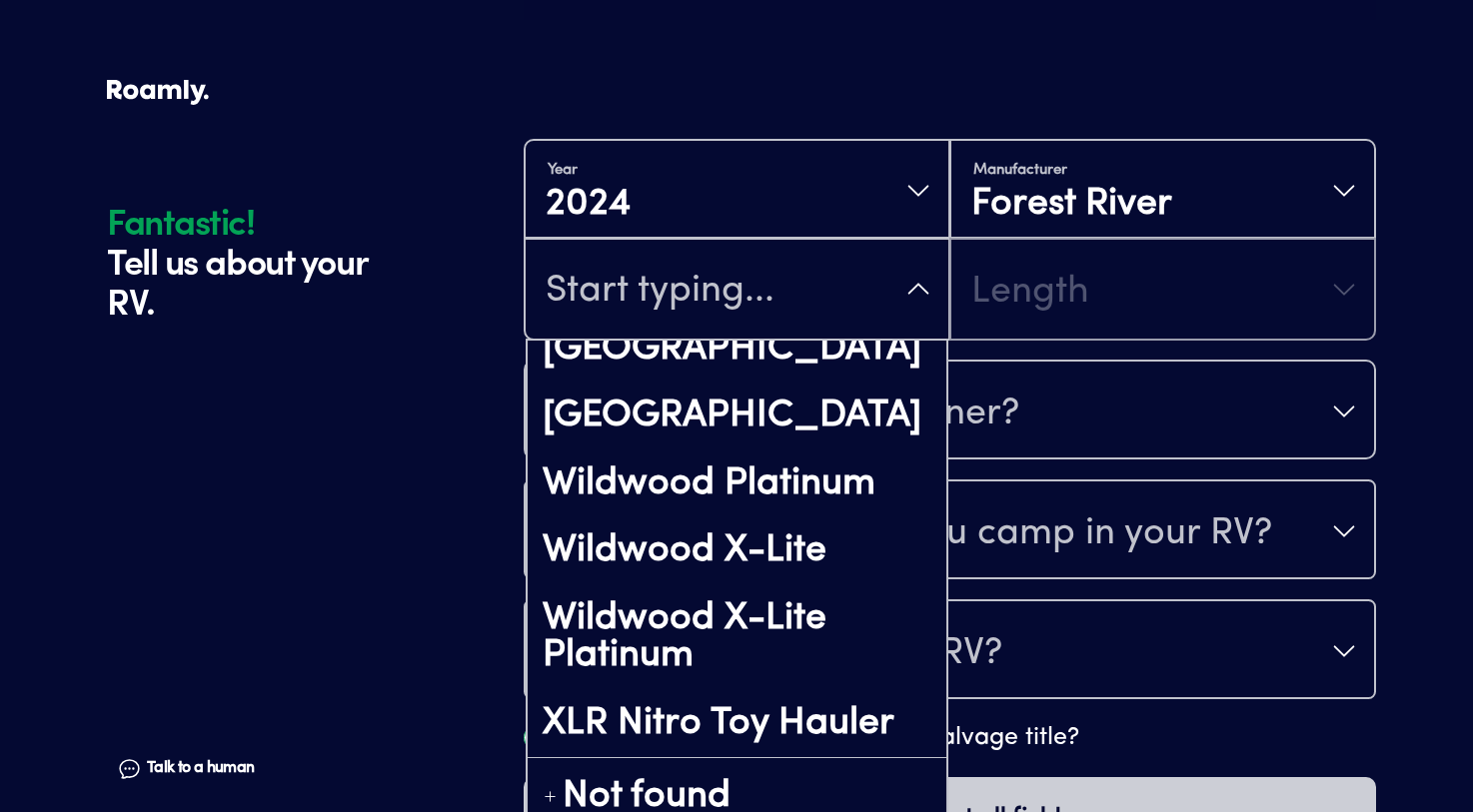 scroll, scrollTop: 8246, scrollLeft: 0, axis: vertical 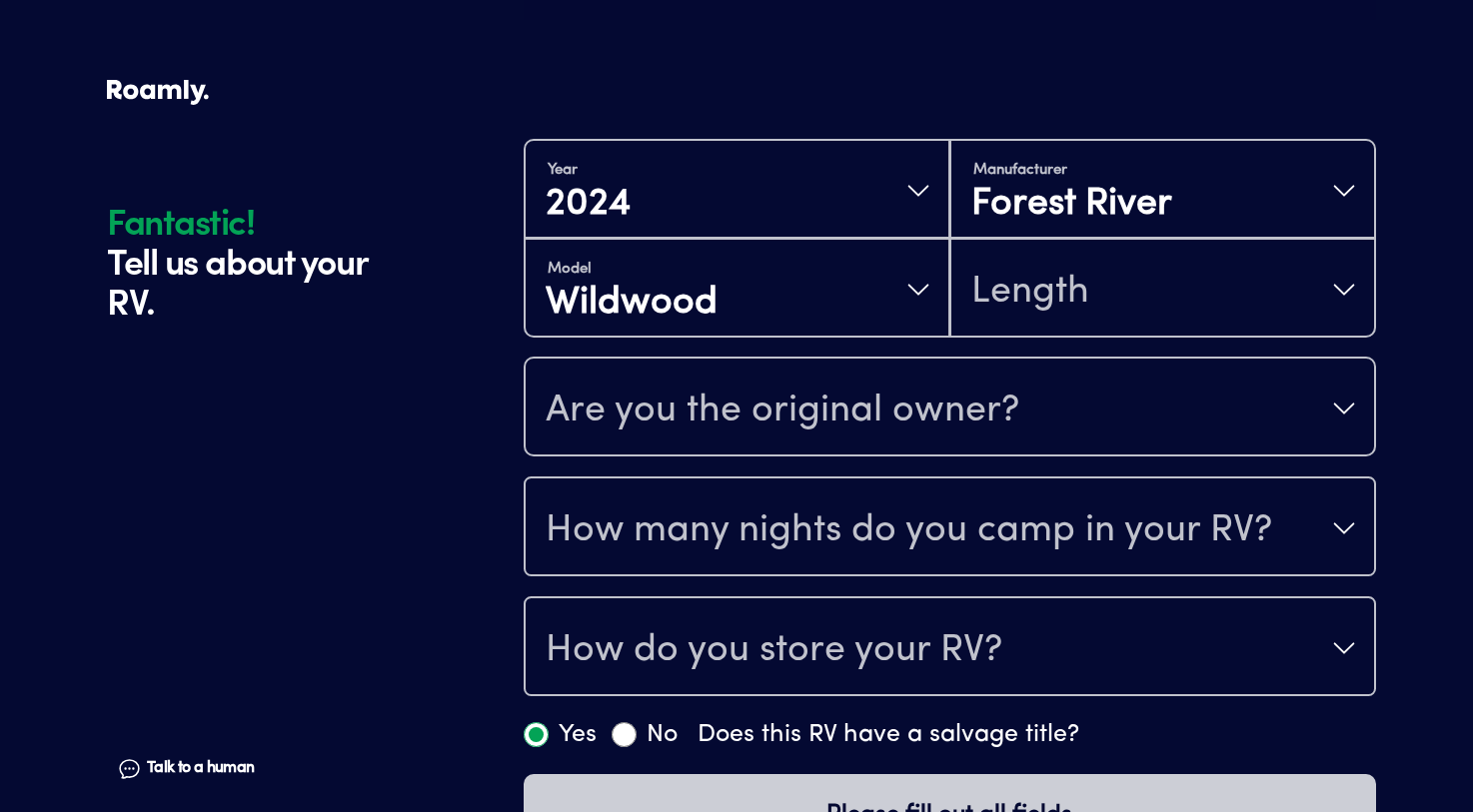 click on "Length" at bounding box center [1162, 288] 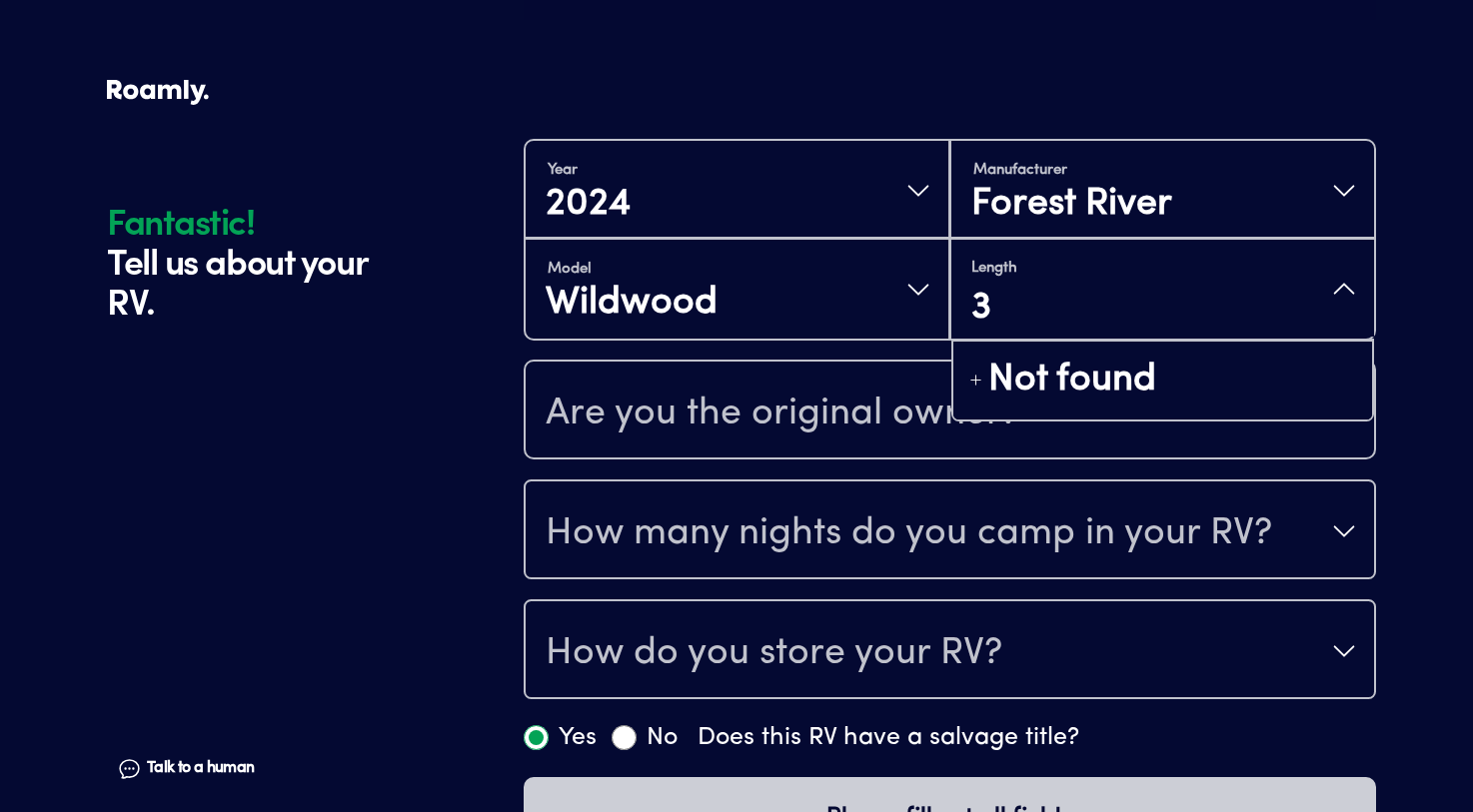 type on "34" 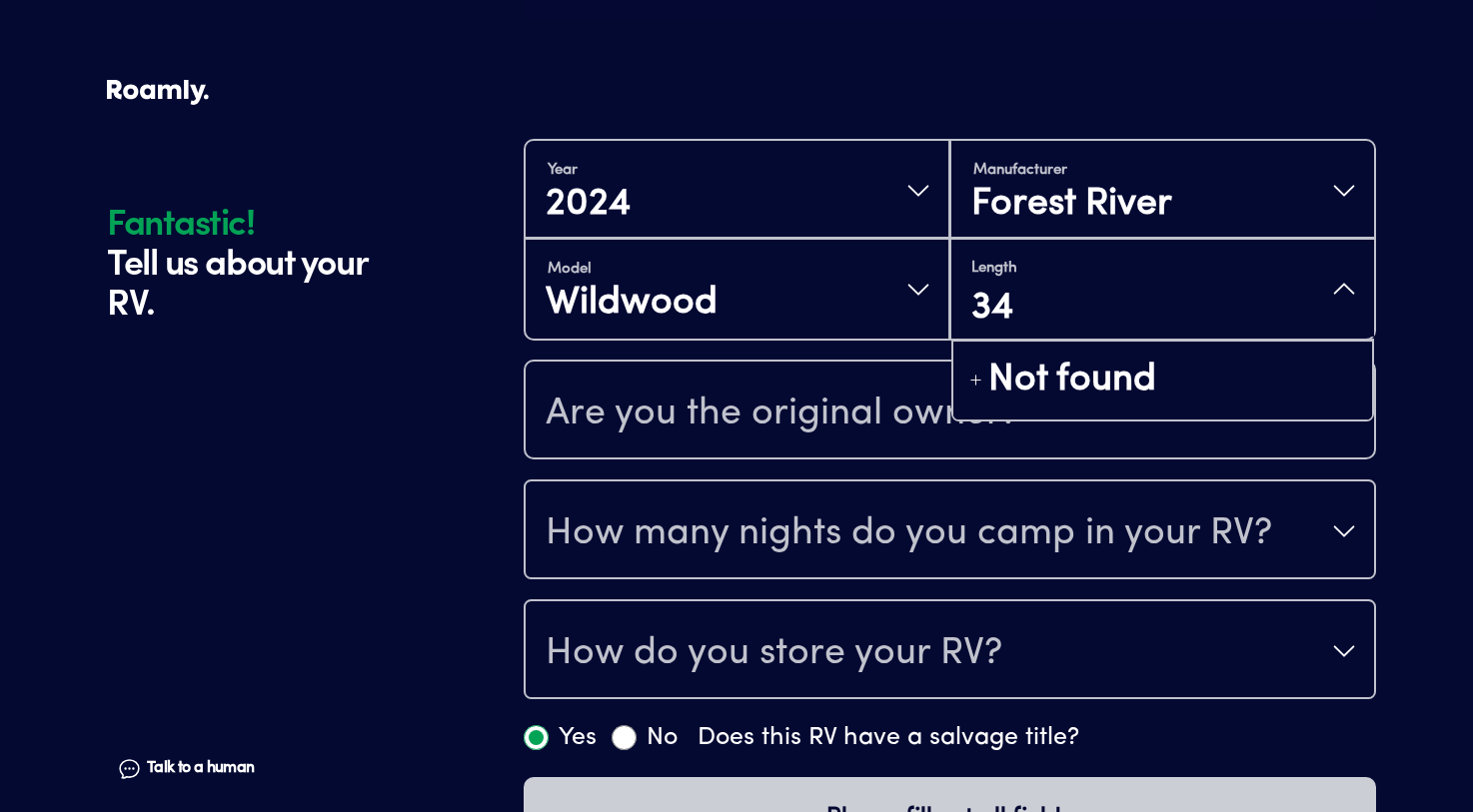 click on "Fantastic! Tell us about your RV. Talk to a human Chat 1 2 3 4+ Edit How many RVs or Trailers do you want to cover? Fantastic! Tell us about your RV. Talk to a human Chat Year [DATE] Manufacturer Forest River Model Wildwood  Length 34 Not found Are you the original owner? How many nights do you camp in your RV? How do you store your RV? Yes No Does this RV have a salvage title? Please fill out all fields" at bounding box center (736, 250) 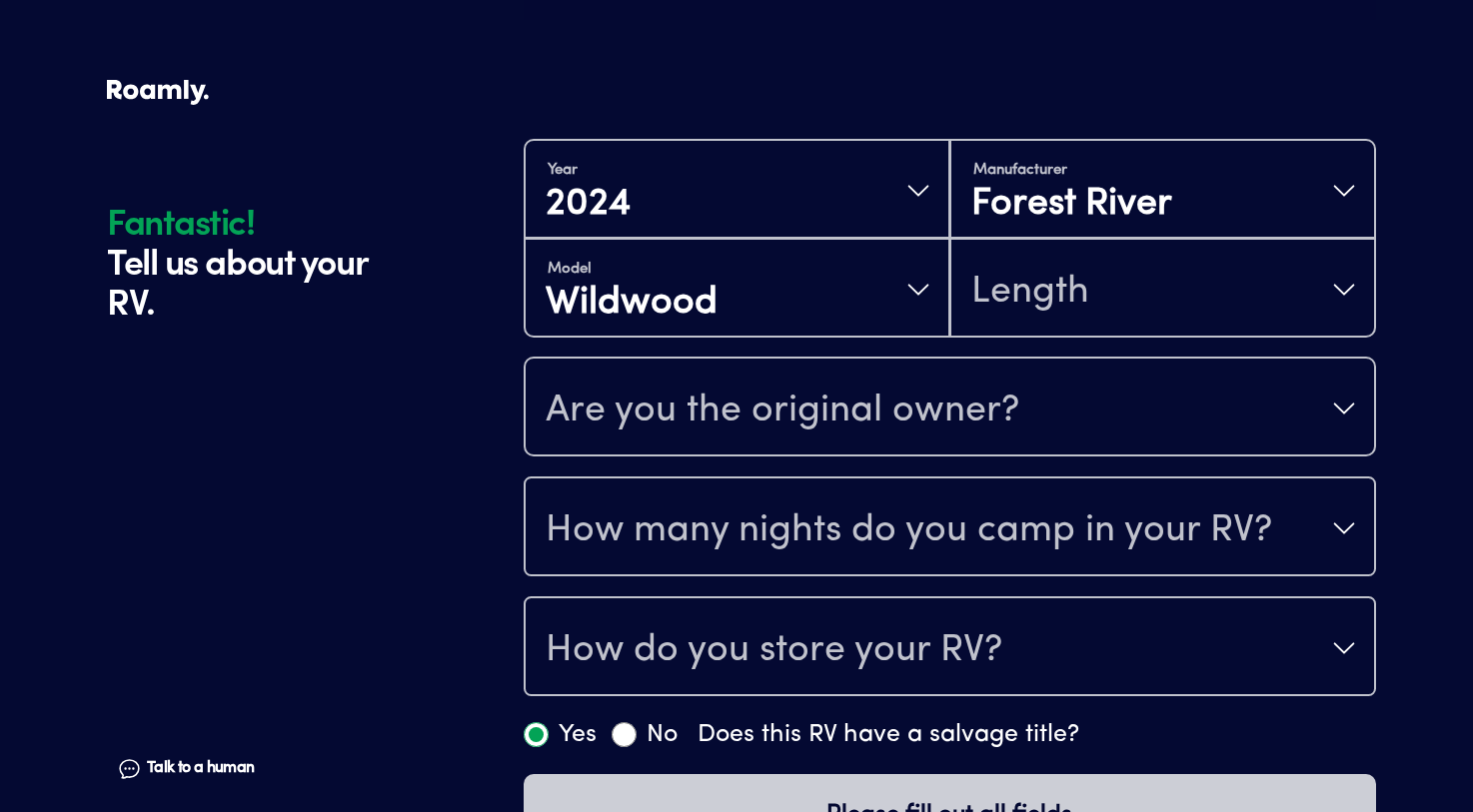click on "Are you the original owner?" at bounding box center (949, 408) 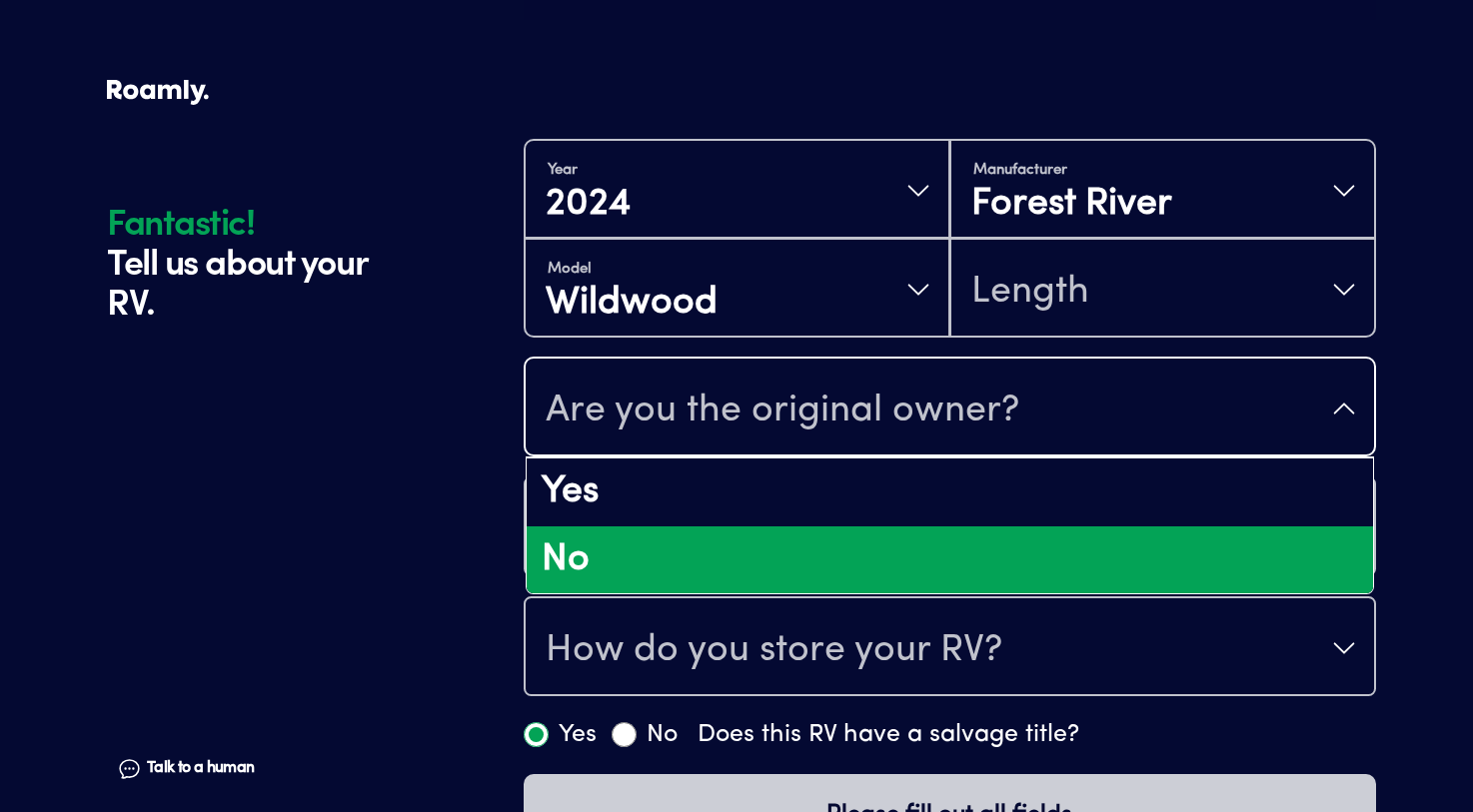 click on "No" at bounding box center [949, 560] 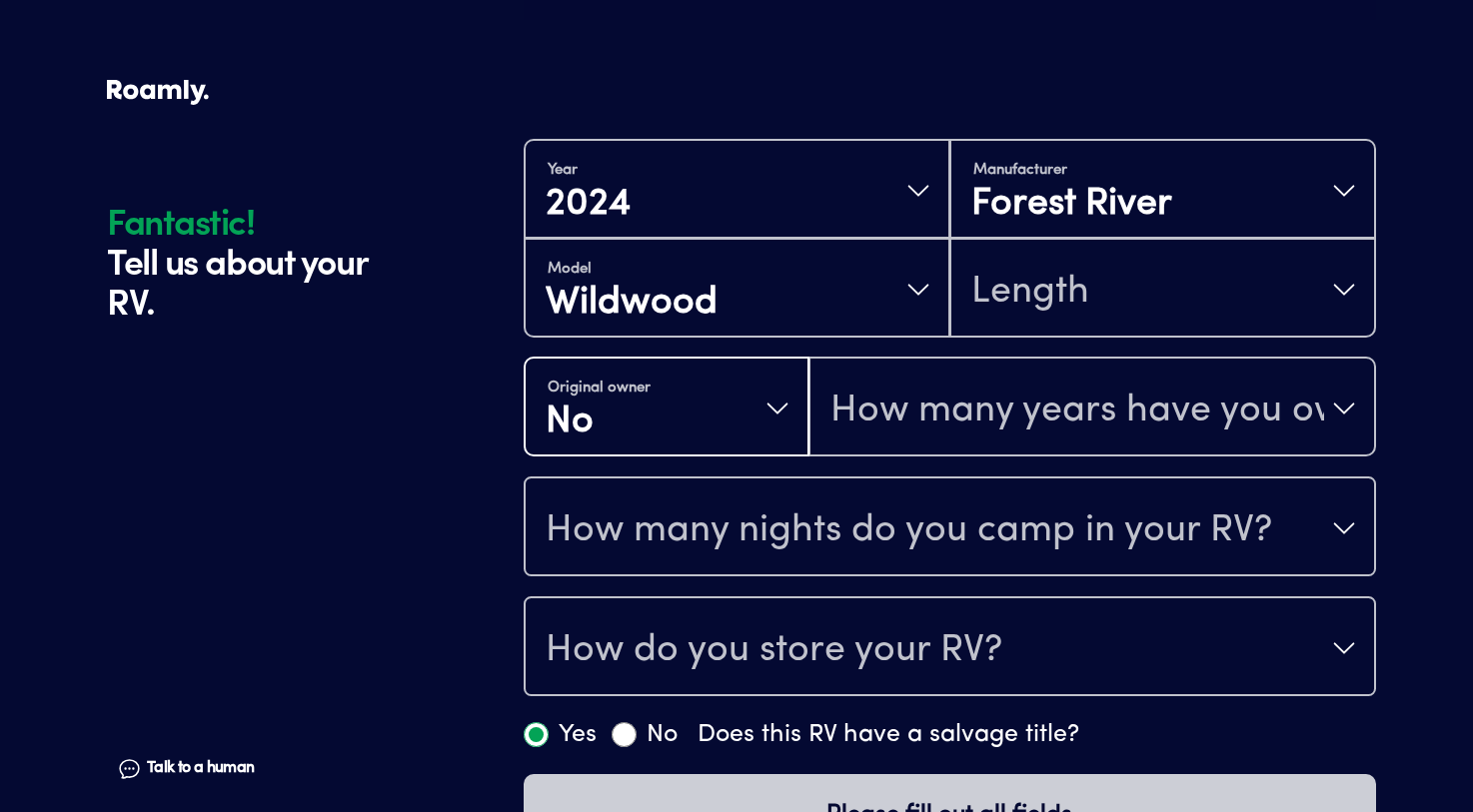 click on "How do you store your RV?" at bounding box center (949, 648) 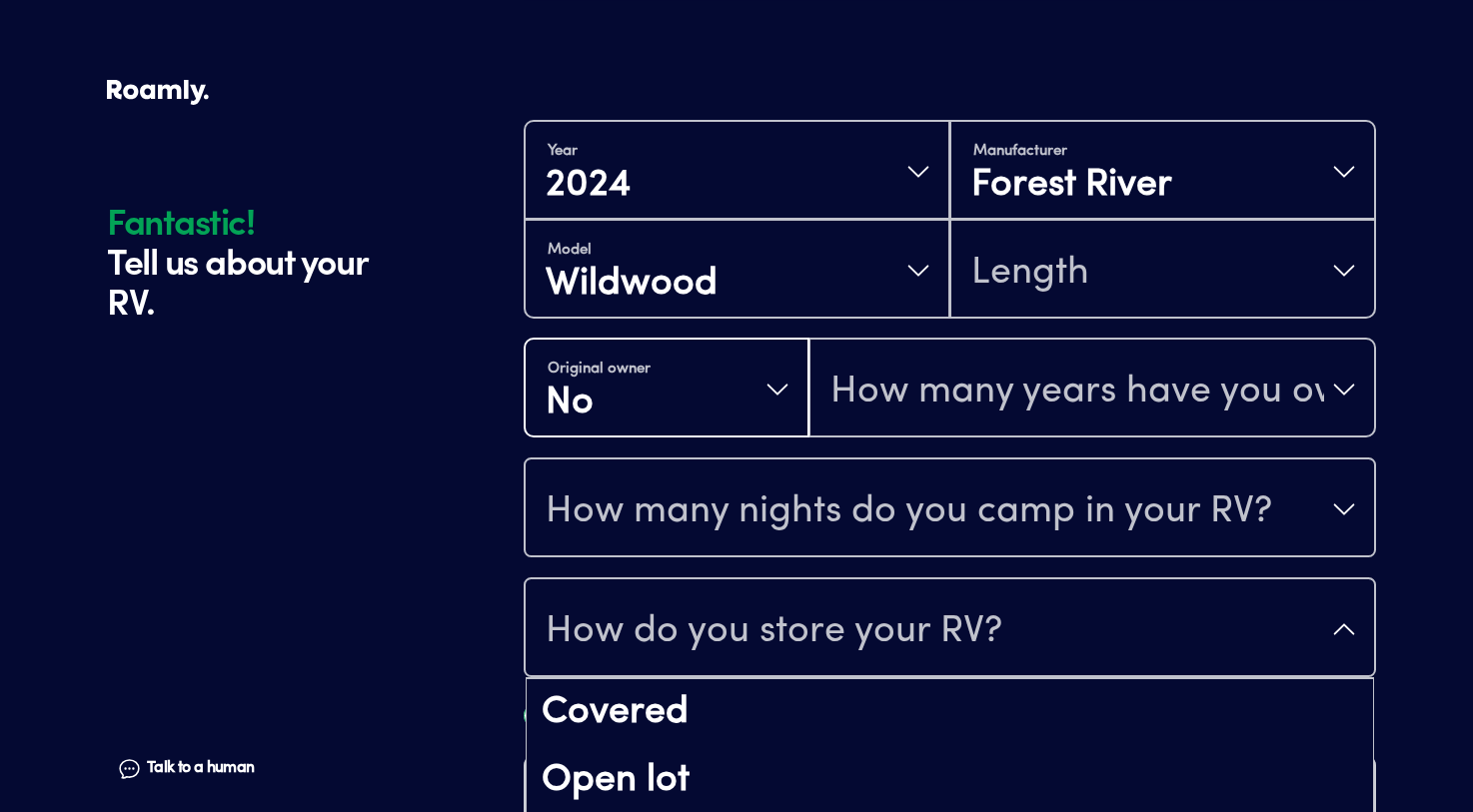 scroll, scrollTop: 26, scrollLeft: 0, axis: vertical 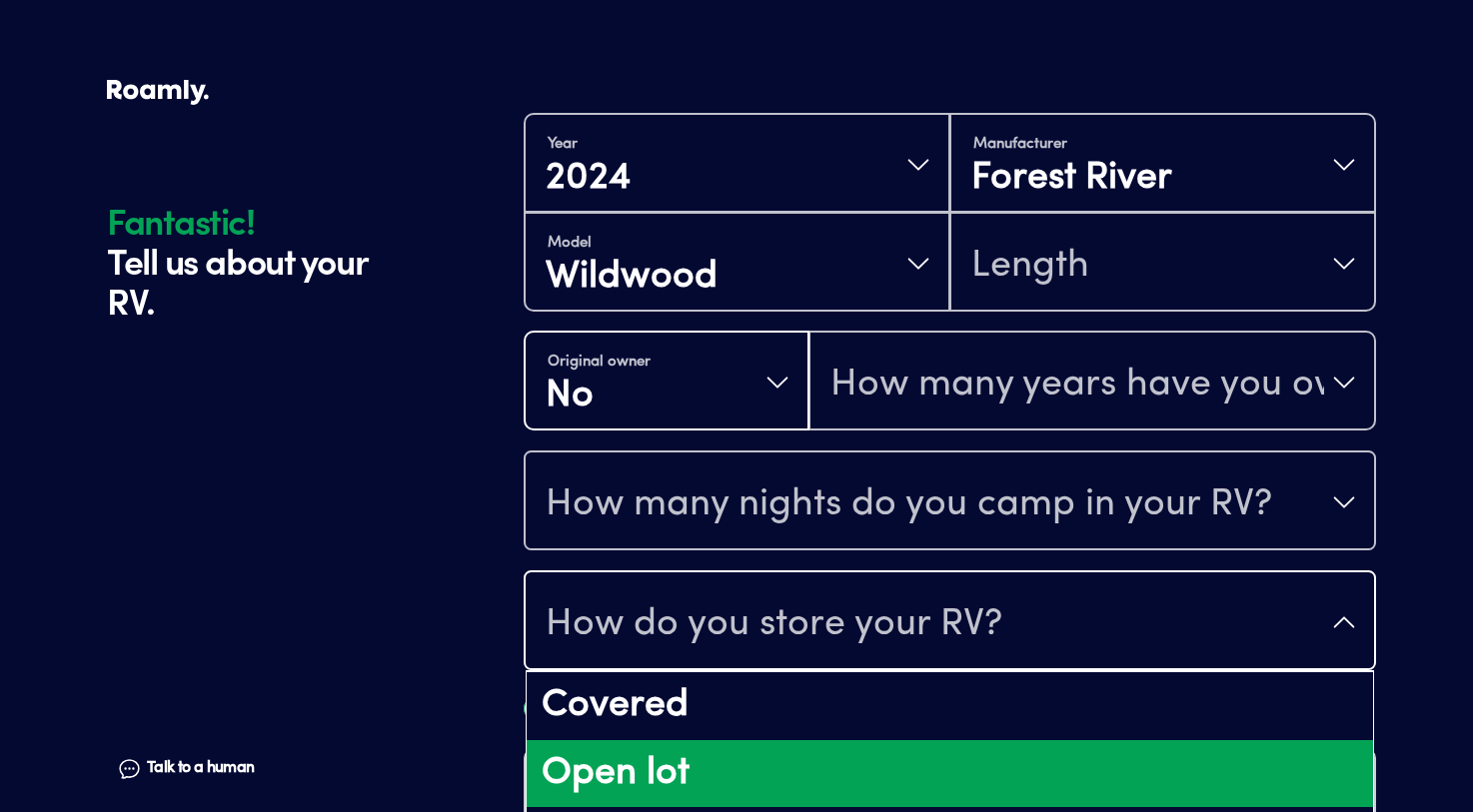 click on "Open lot" at bounding box center [949, 774] 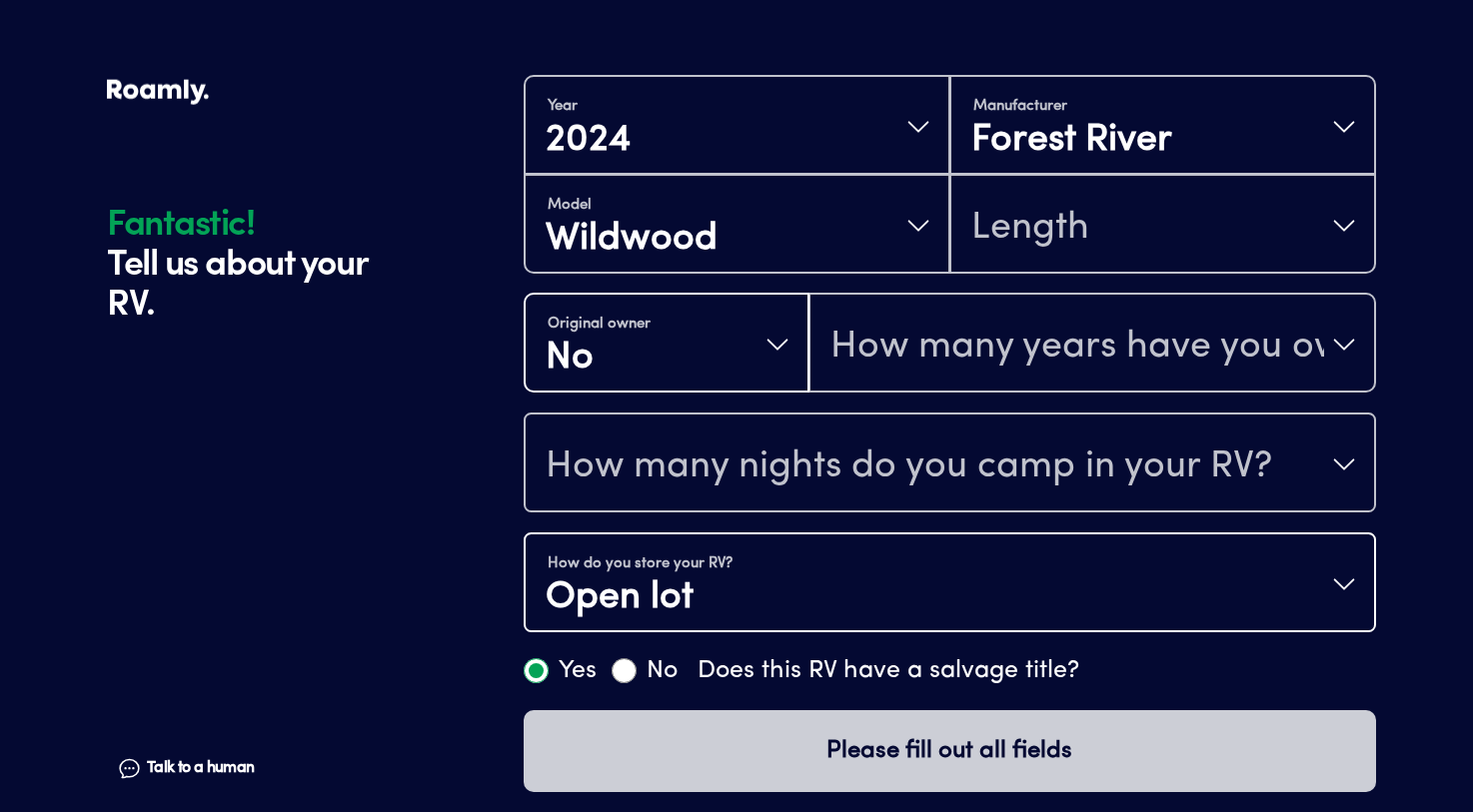 scroll, scrollTop: 463, scrollLeft: 0, axis: vertical 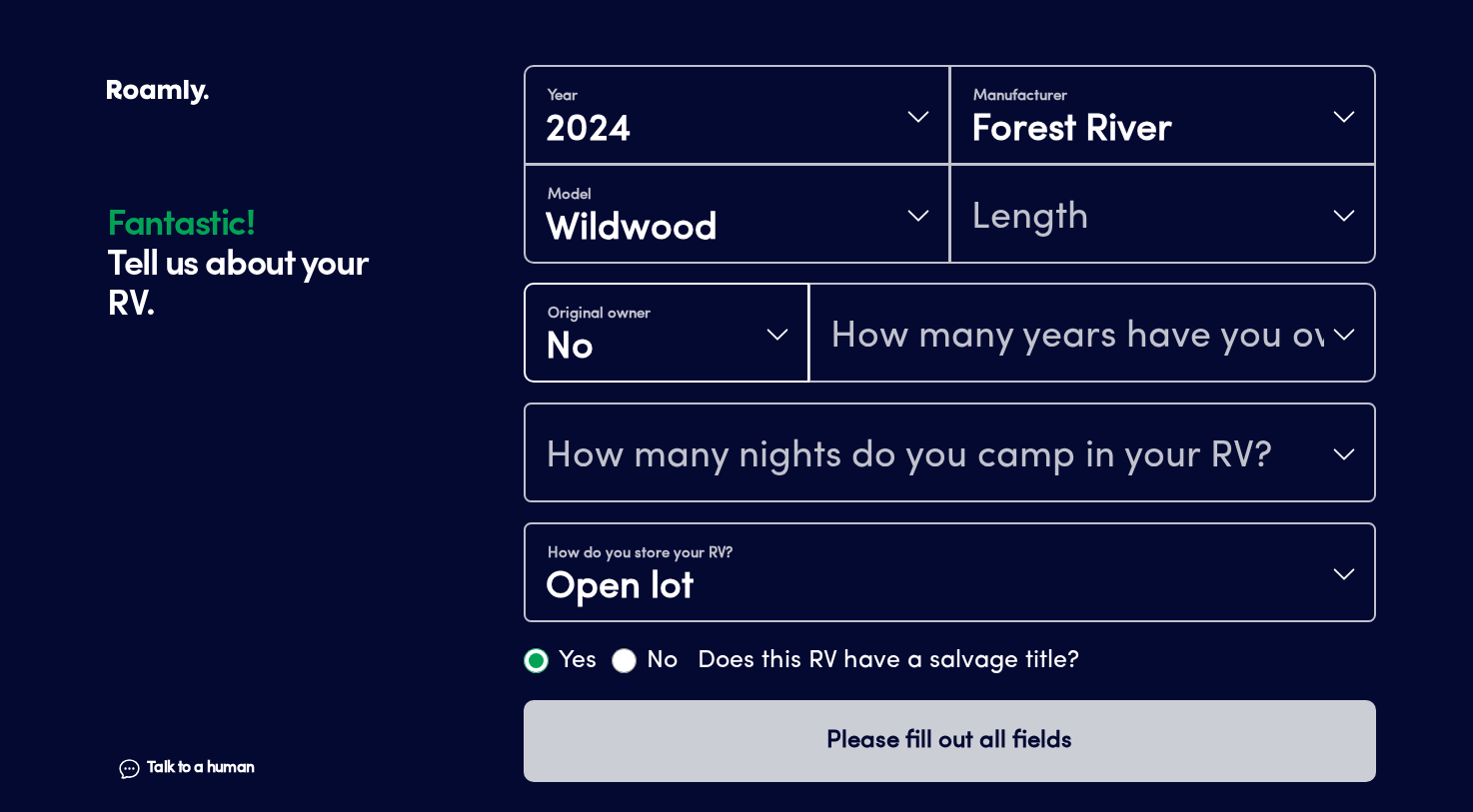 click on "How many years have you owned it?" at bounding box center [1092, 335] 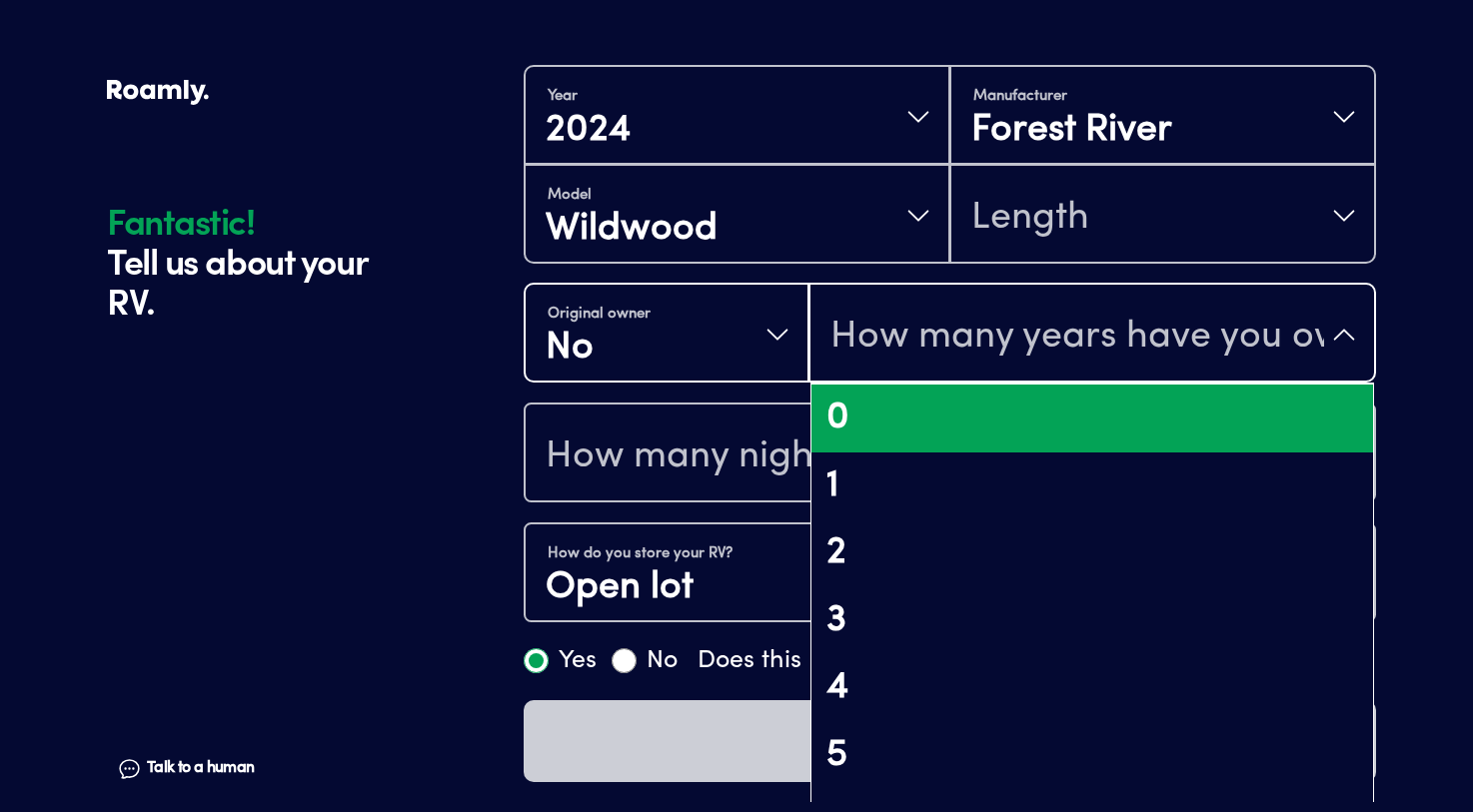 click on "0" at bounding box center (1092, 418) 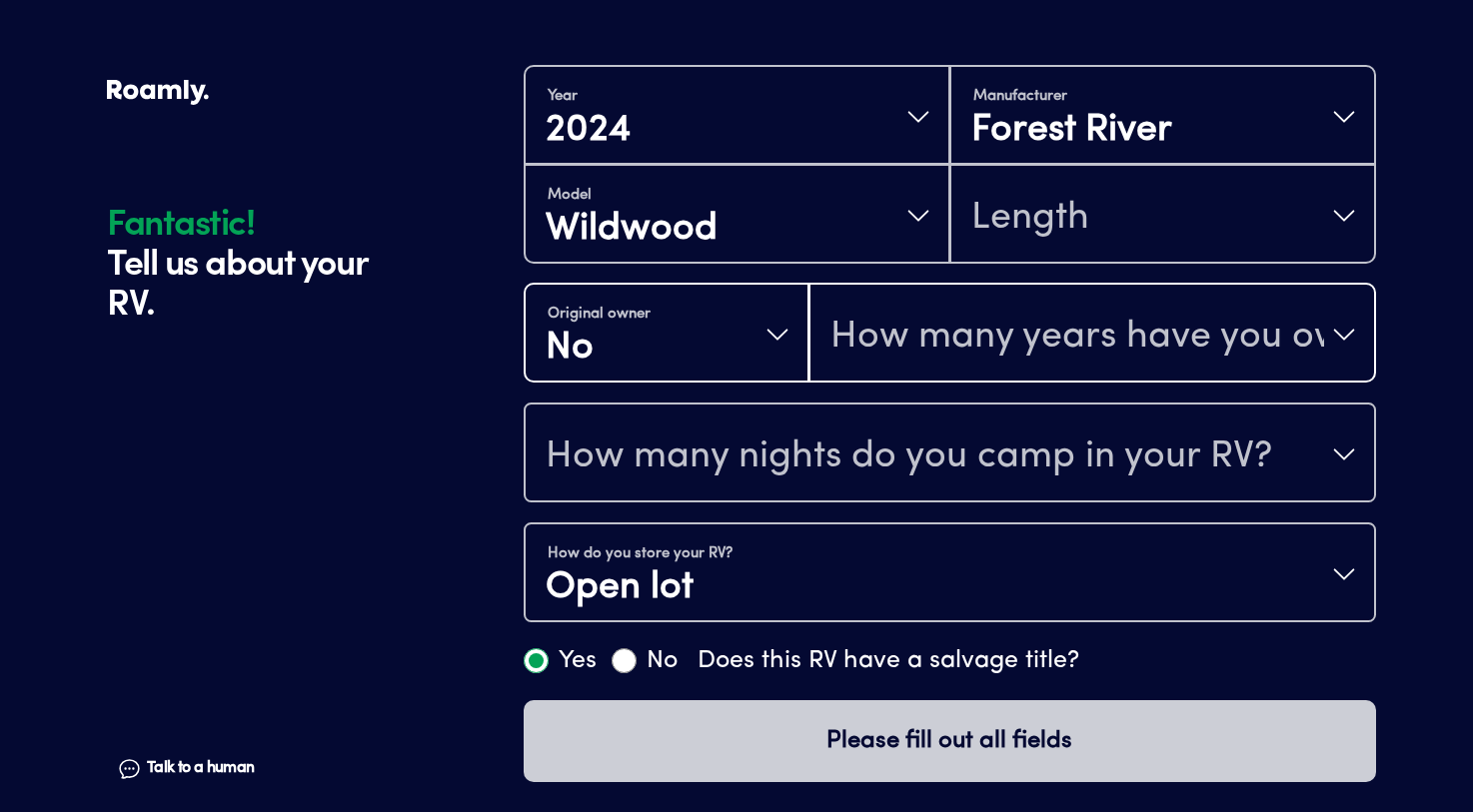 click on "How many nights do you camp in your RV?" at bounding box center (949, 454) 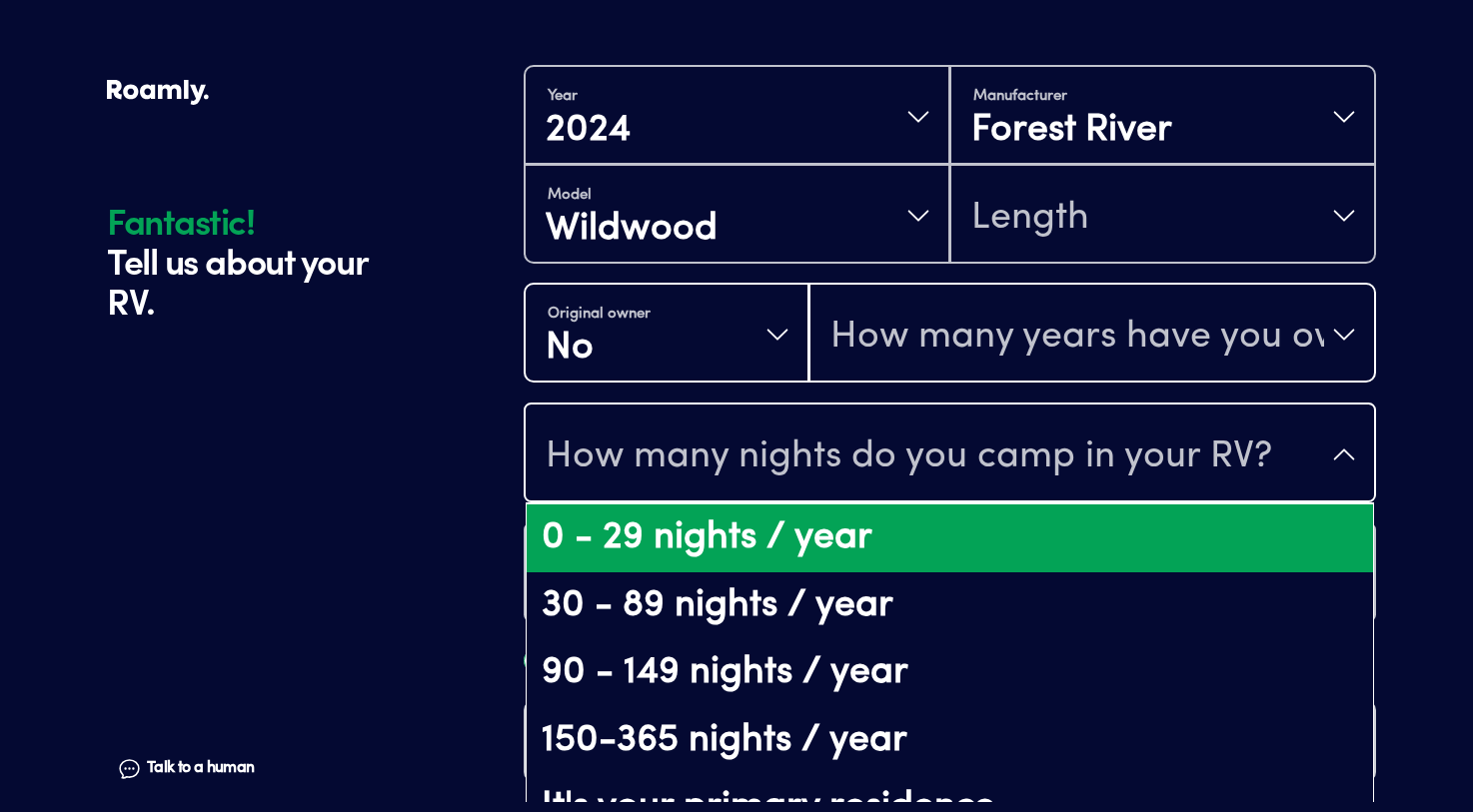click on "0 - 29 nights / year" at bounding box center [949, 538] 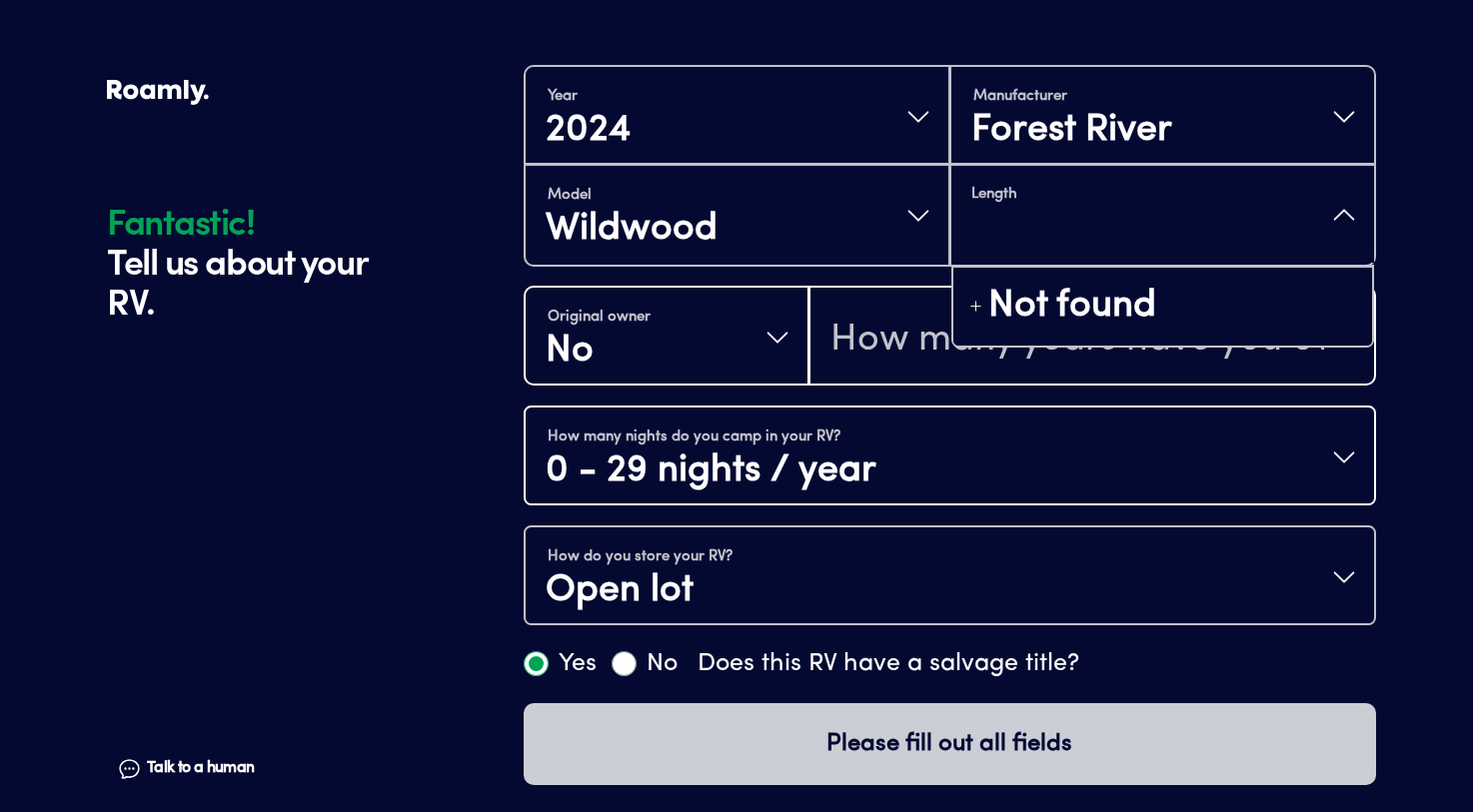 click on "Length Not found" at bounding box center [1162, 215] 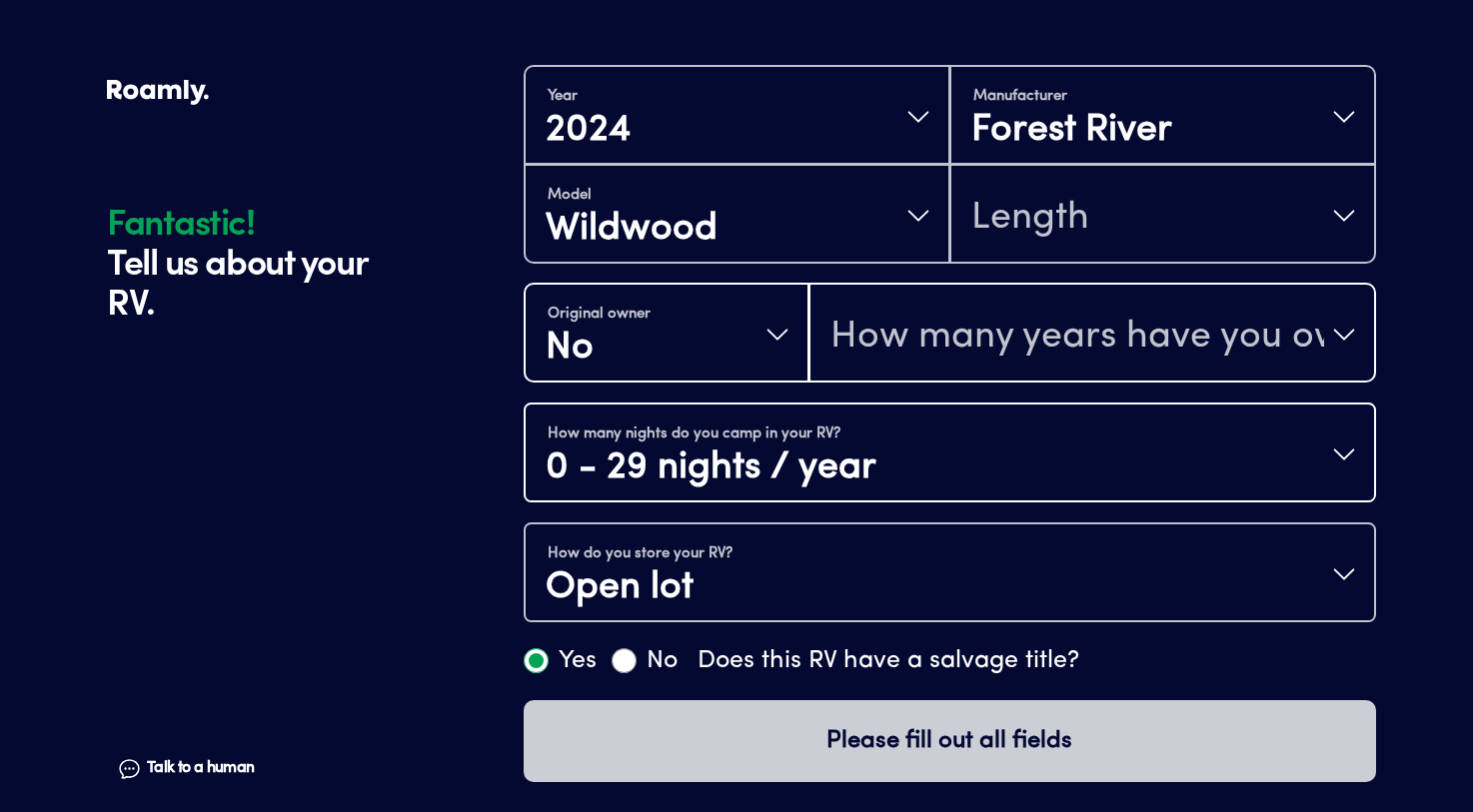 click on "Model Wildwood" at bounding box center (736, 214) 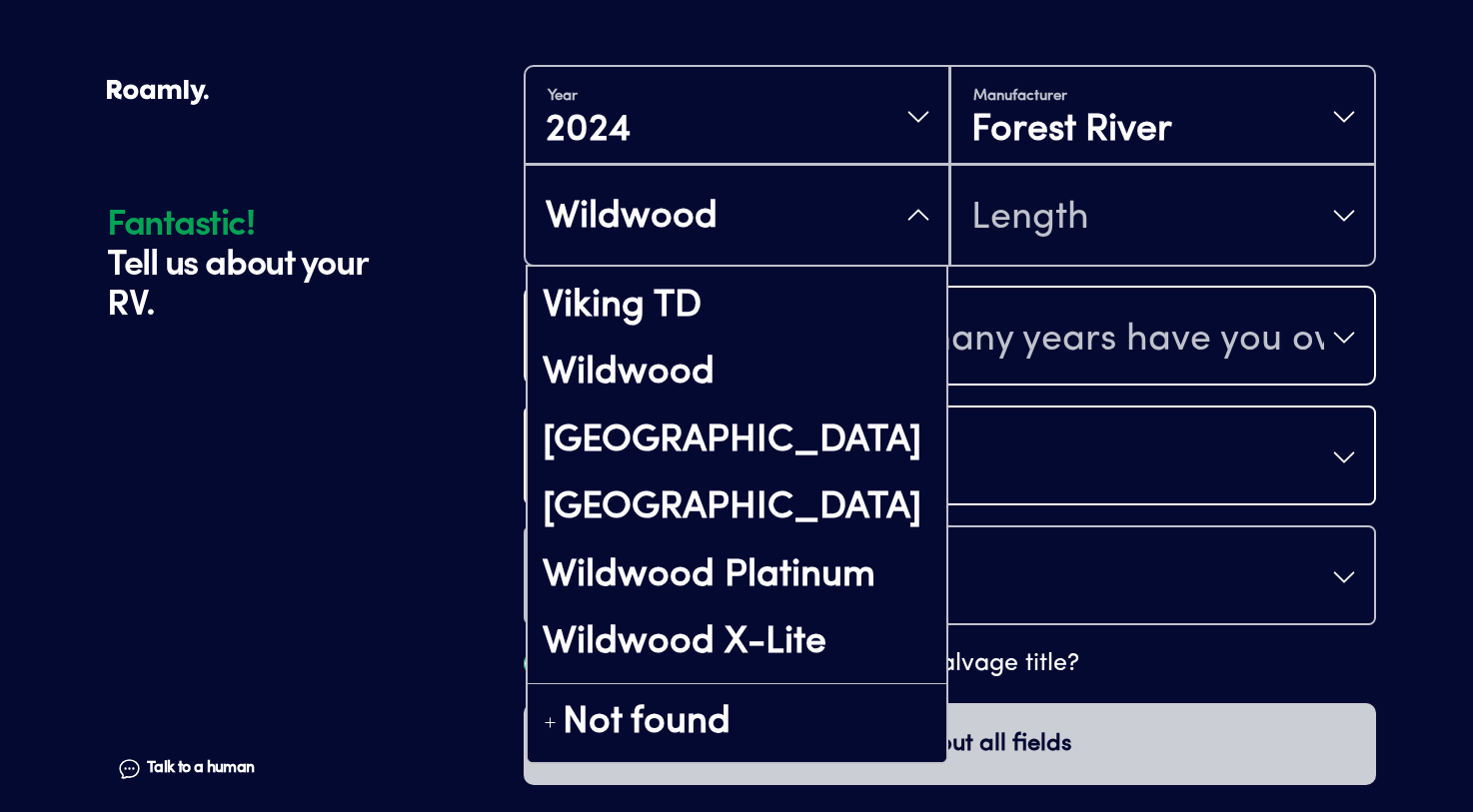 scroll, scrollTop: 8498, scrollLeft: 0, axis: vertical 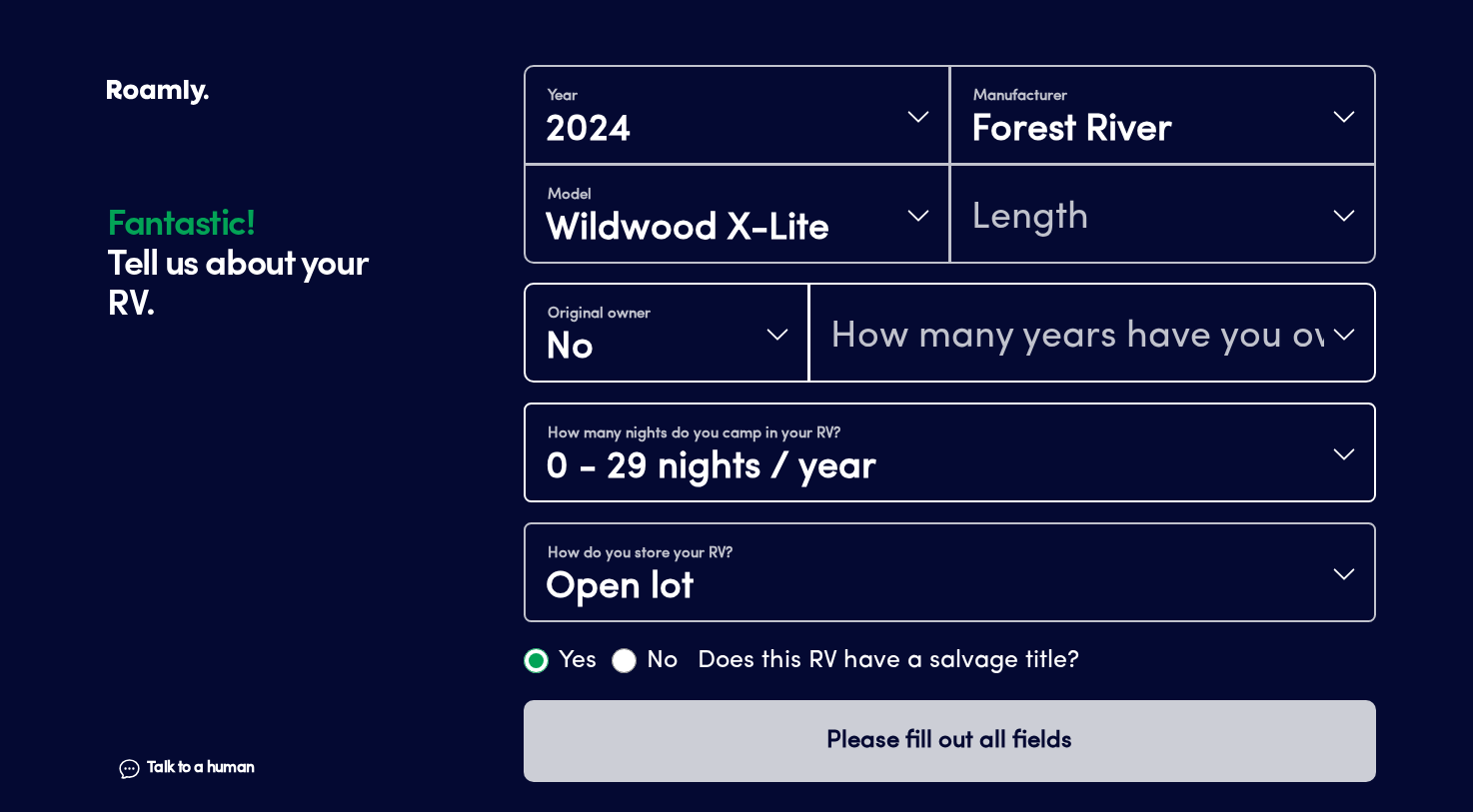 click on "Length" at bounding box center (1162, 214) 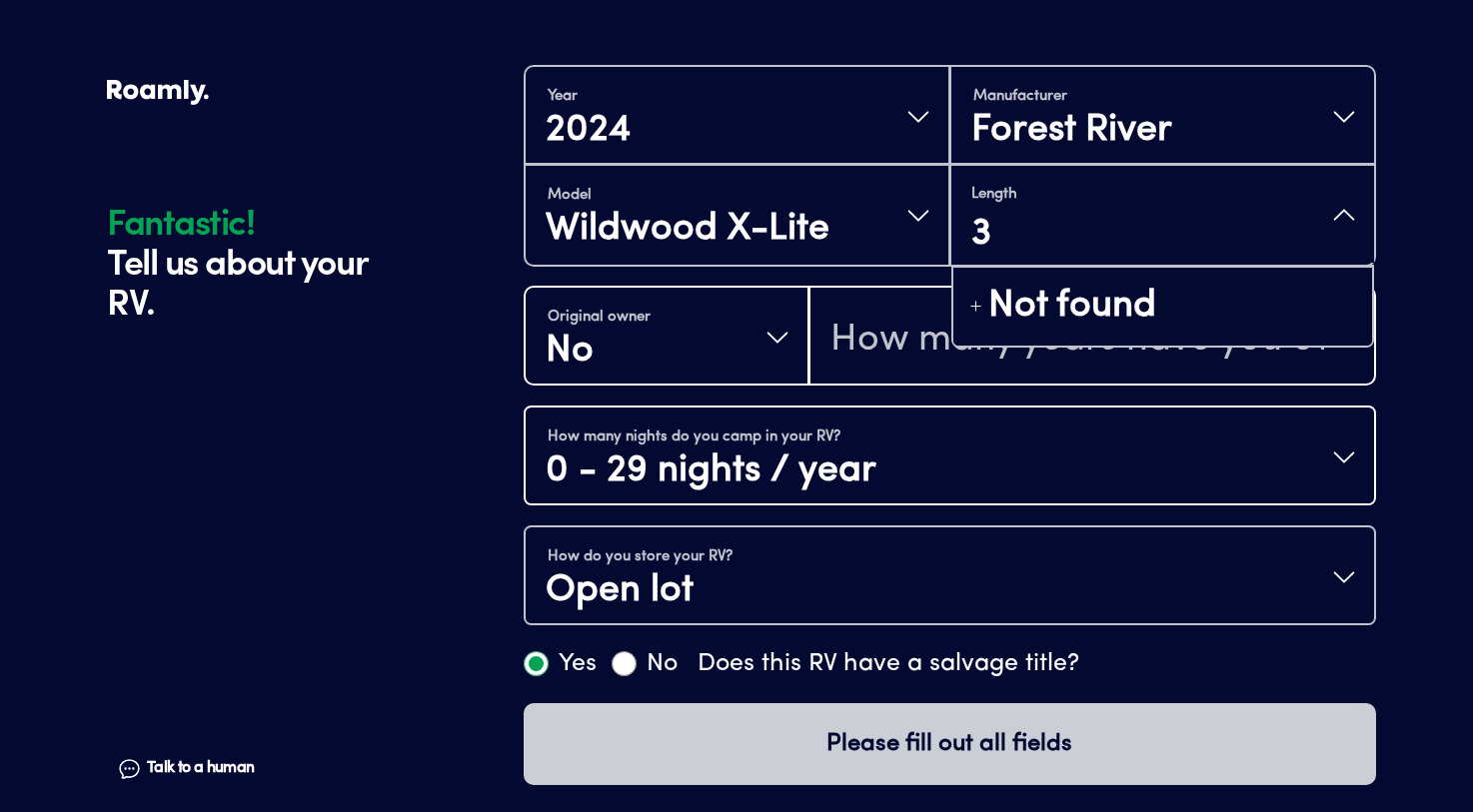 type on "34" 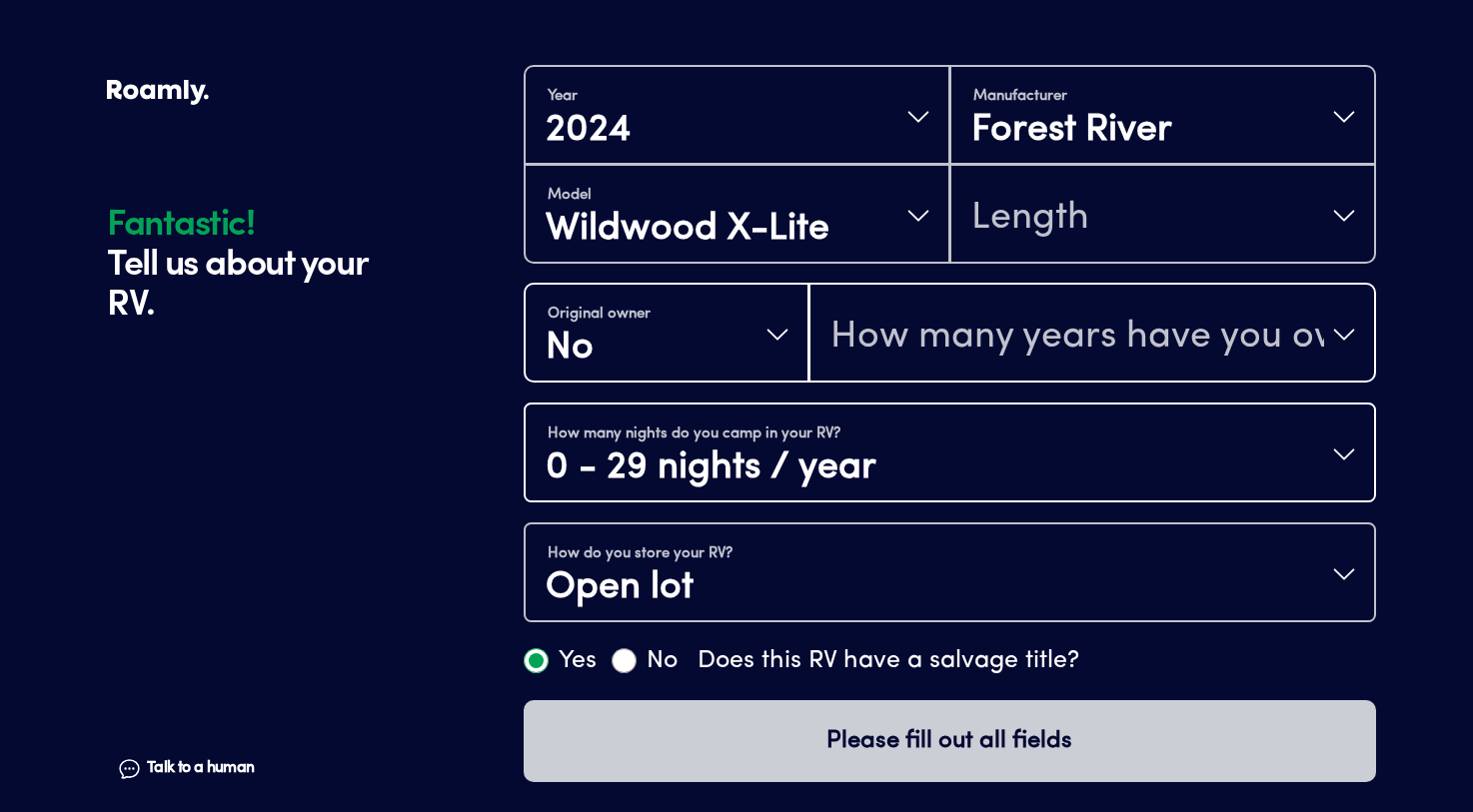 click on "Model Wildwood X-Lite Length" at bounding box center [949, 214] 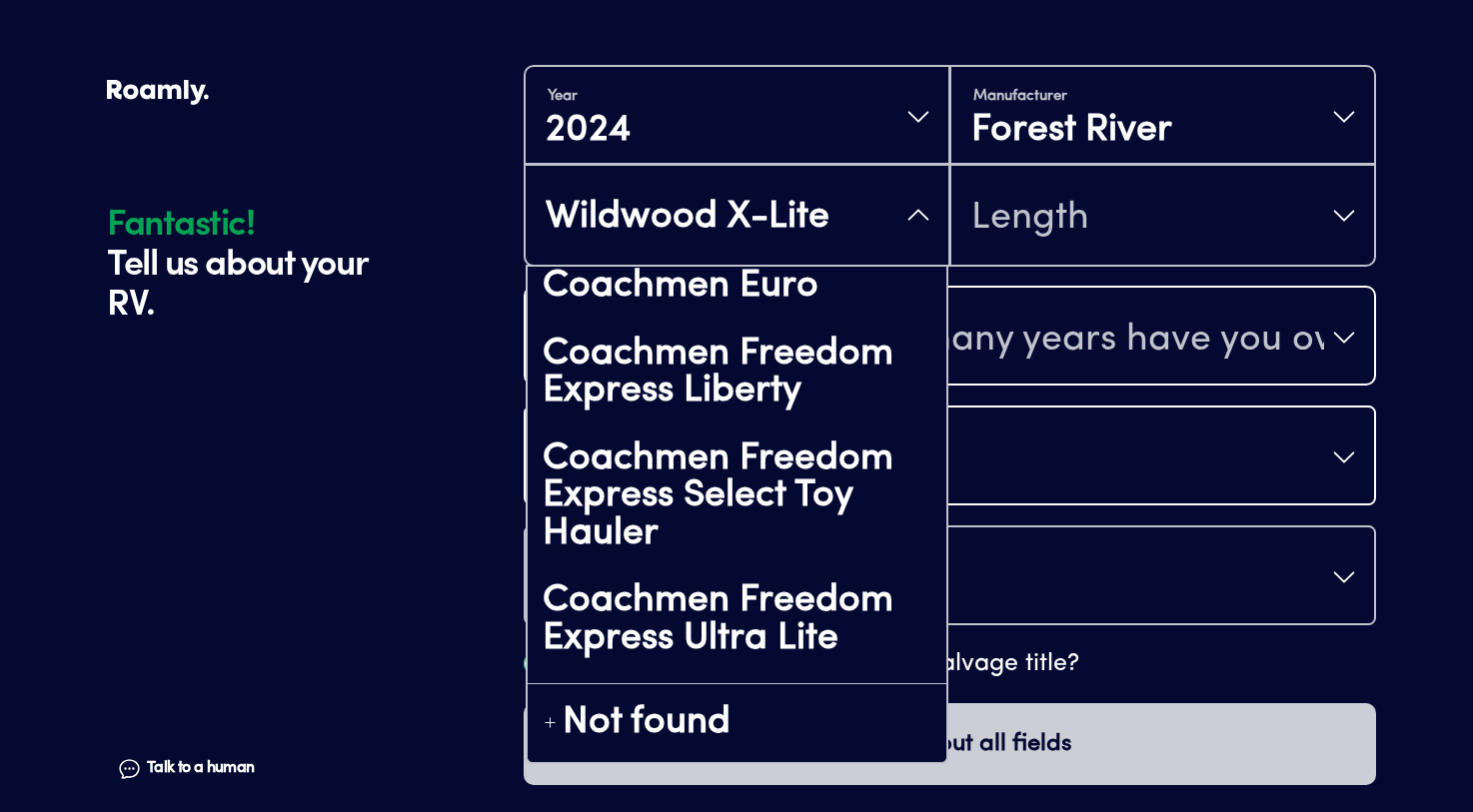 scroll, scrollTop: 2458, scrollLeft: 0, axis: vertical 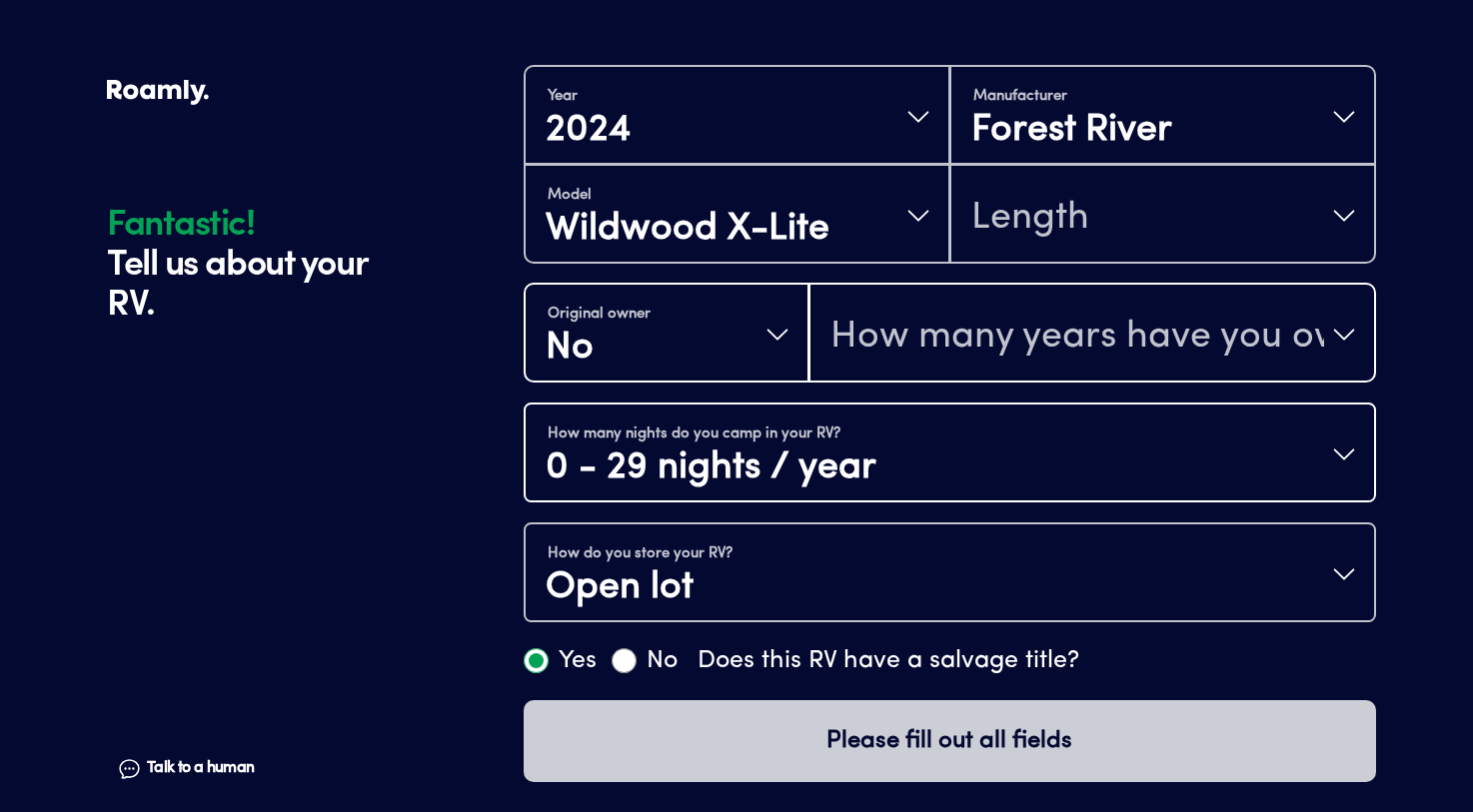click on "Year [DATE] Manufacturer Forest River Model Wildwood X-Lite Length" at bounding box center [949, 165] 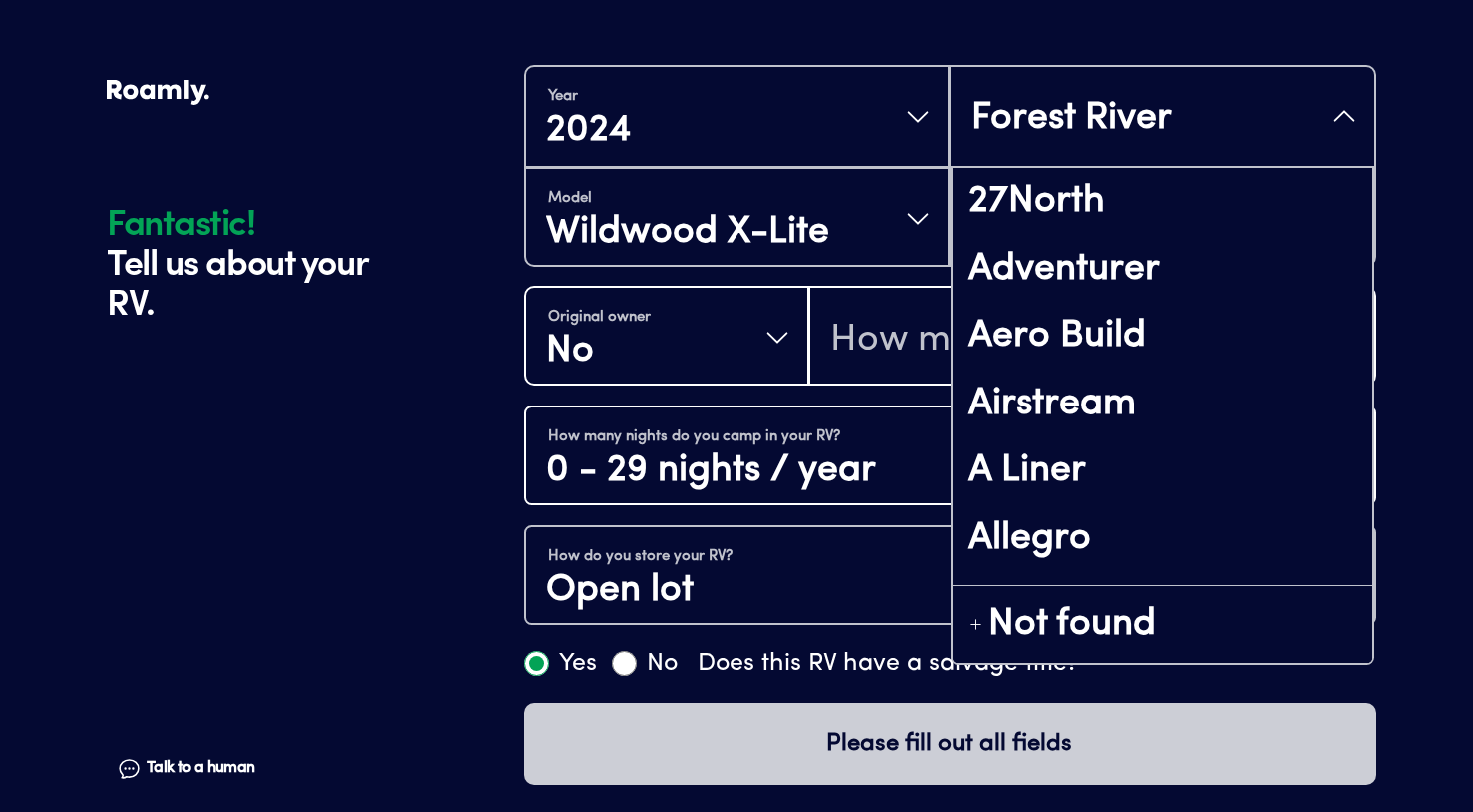 click on "Forest River 27North Adventurer Aero Build Airstream A Liner Allegro Alliance RV American Dream American Eagle Arkto Campers Aspen Trail Astoria ATC [GEOGRAPHIC_DATA] Homes AUSRV Bean Trailer Berkshire Bolt Custom Coaches [GEOGRAPHIC_DATA][PERSON_NAME][GEOGRAPHIC_DATA] [GEOGRAPHIC_DATA][PERSON_NAME] Byway [GEOGRAPHIC_DATA] [GEOGRAPHIC_DATA] [GEOGRAPHIC_DATA] Coach House Coachmen [US_STATE] Conqueror [PERSON_NAME] Campers Crossroads RV Cruiser RV Crusader [PERSON_NAME] & [PERSON_NAME] Vans Design Dodge / RAM DRV Dutchmen DX3 Dynaquest East to West Embassy Specialty Vehicles Encore RV Entegra Coach Europa Field Van Flair-Fleetwood Fleetwood Ford Forester Forest River FR3 Genesis Supreme Georgetown Geotrek GH1 Grand Design [PERSON_NAME] Grit Overland Grounded RVs Gulf Stream Heartland RVs Highland Manufacturing Highland Ridge RV Holiday Rambler Host Campers InTech RV Isata Jayco Keystone RV Kingstar Lakota Trailers Leisure Travel Vans LIV Man Cave RV MDC Mercedes-Benz Midwest Automotive Designs [PERSON_NAME] Mission Overland Modern Buggy RV Movable Roots Tiny Home Builders New Horizons No Boundaries Noovo Northstar" at bounding box center (1162, 116) 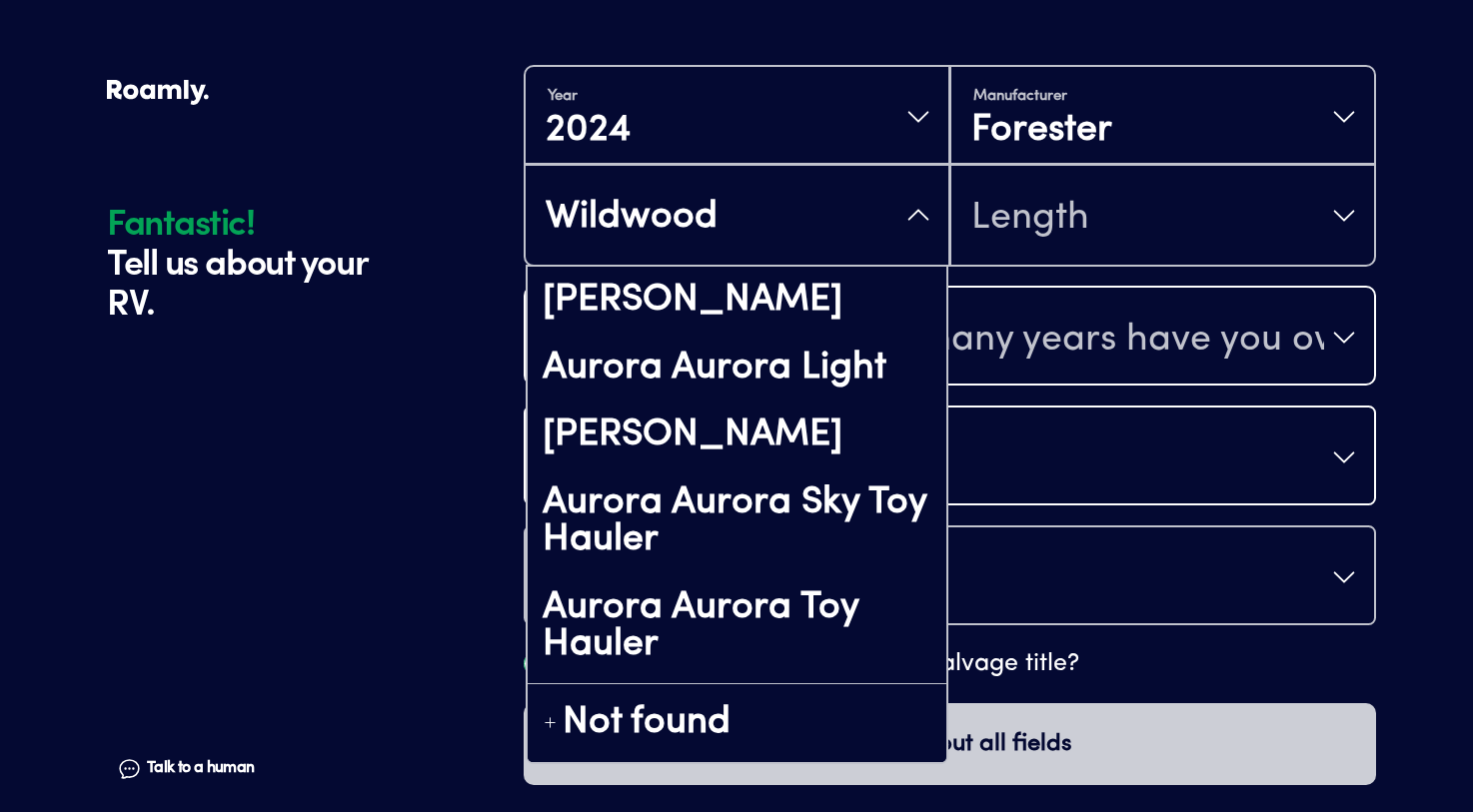 click on "Wildwood Aurora [GEOGRAPHIC_DATA] Aurora Aurora Light Aurora Aurora Sky Aurora Aurora Sky Toy Hauler Aurora Aurora Toy Hauler Cherokee Wolf Pack Diamond Package Toy Hauler Cherokee Wolf Pack Toy Hauler Coachmen 12000 Coachmen 9000 Coachmen Adrenaline Toy Hauler Coachmen Beyond Coachmen Brookstone Coachmen Catalina Destination Coachmen Catalina Expedition Coachmen Catalina Legacy Coachmen Catalina Summit Coachmen Catalina Trail Blazer Toy Hauler Coachmen Chaparral Coachmen Chaparral Lite Coachmen Clipper LS Coachmen Clipper Sport Coachmen Concord Coachmen Cross Trail EV Coachmen Cross Trail XL Coachmen Cross Trail XLS Coachmen Encore Coachmen Entourage Coachmen Euro Coachmen Freedom Express Liberty Coachmen Freedom Express Select Toy Hauler Coachmen Freedom Express Ultra Lite Coachmen Freelander Coachmen Galleria Coachmen Leprechaun Coachmen Mirada Coachmen Northern Spirit Ultra Lite Coachmen Northern Spirit XTR Coachmen Nova Coachmen Phoenix Coachmen Phoenix Lite Coachmen Prism Elite Coachmen Prism Select Coachmen TD" at bounding box center (736, 215) 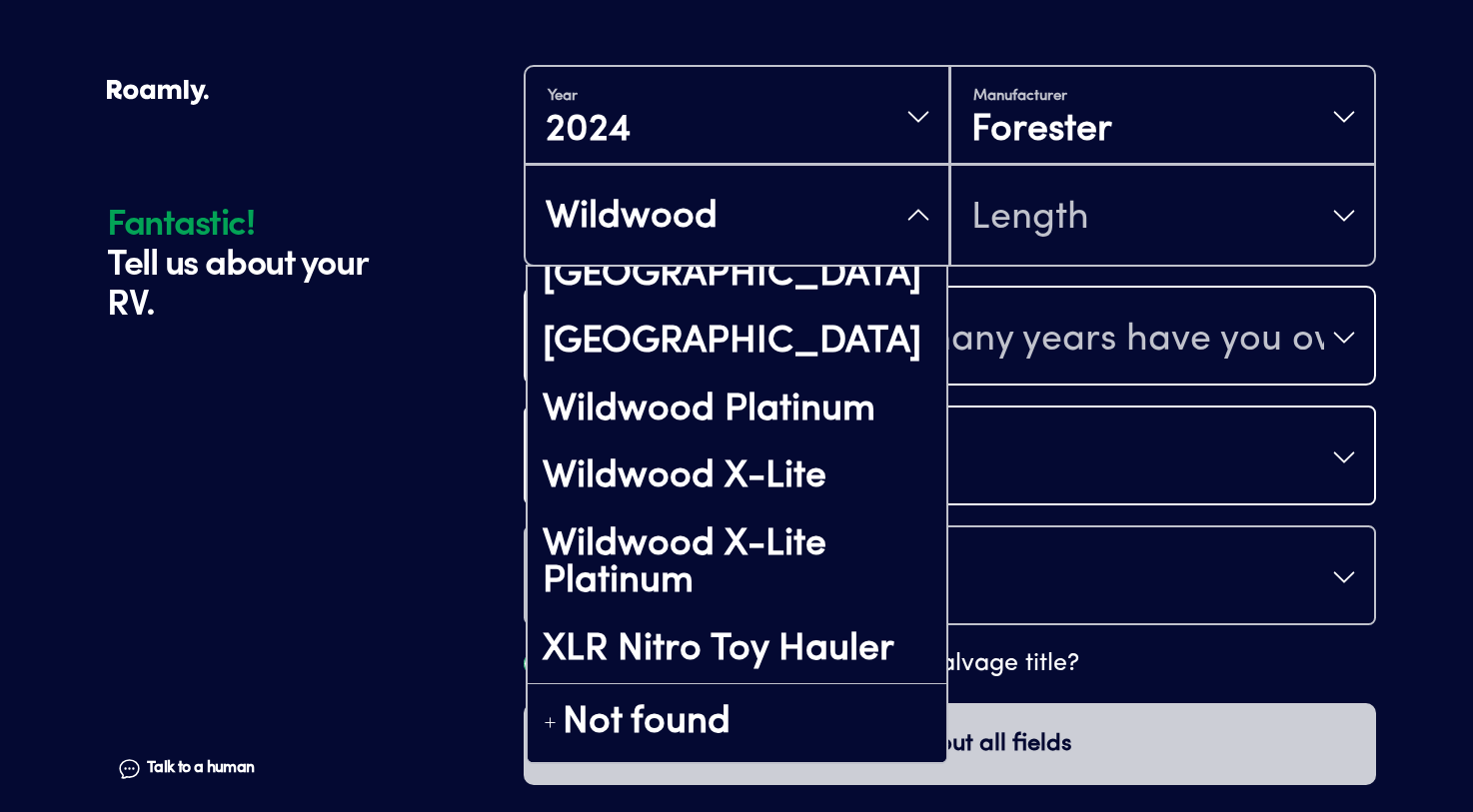 scroll, scrollTop: 8330, scrollLeft: 0, axis: vertical 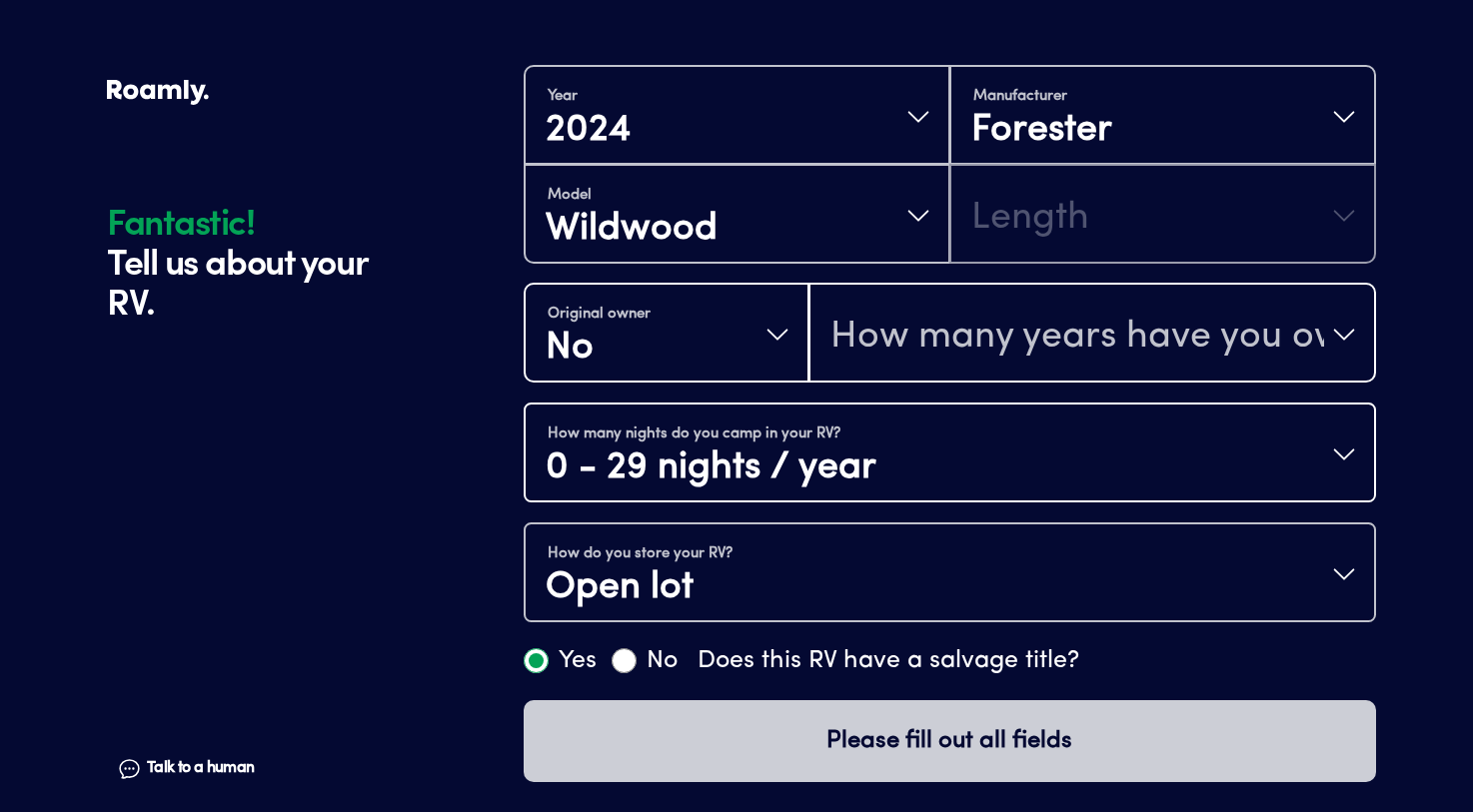 click on "Model Wildwood" at bounding box center [736, 214] 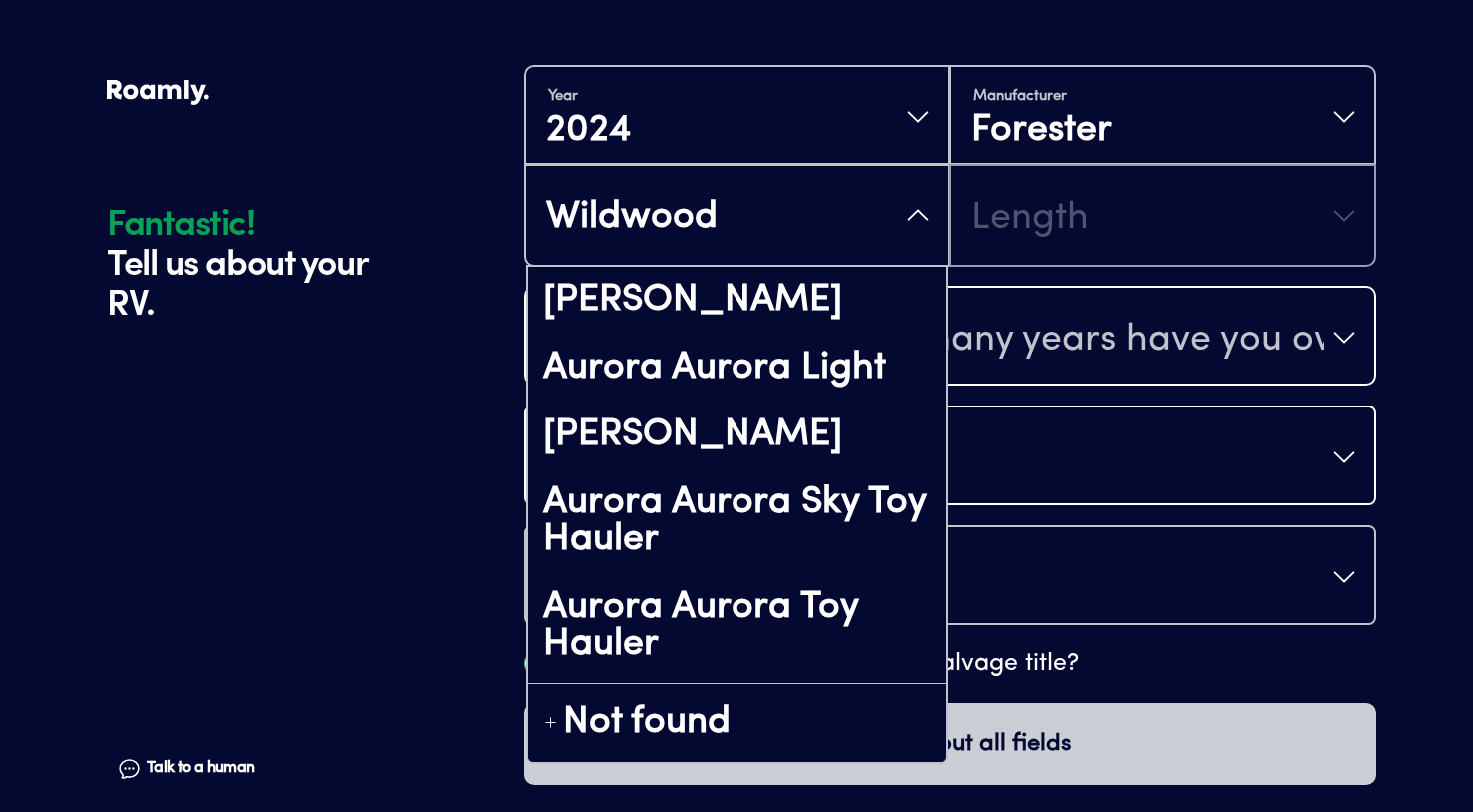 scroll, scrollTop: 7939, scrollLeft: 0, axis: vertical 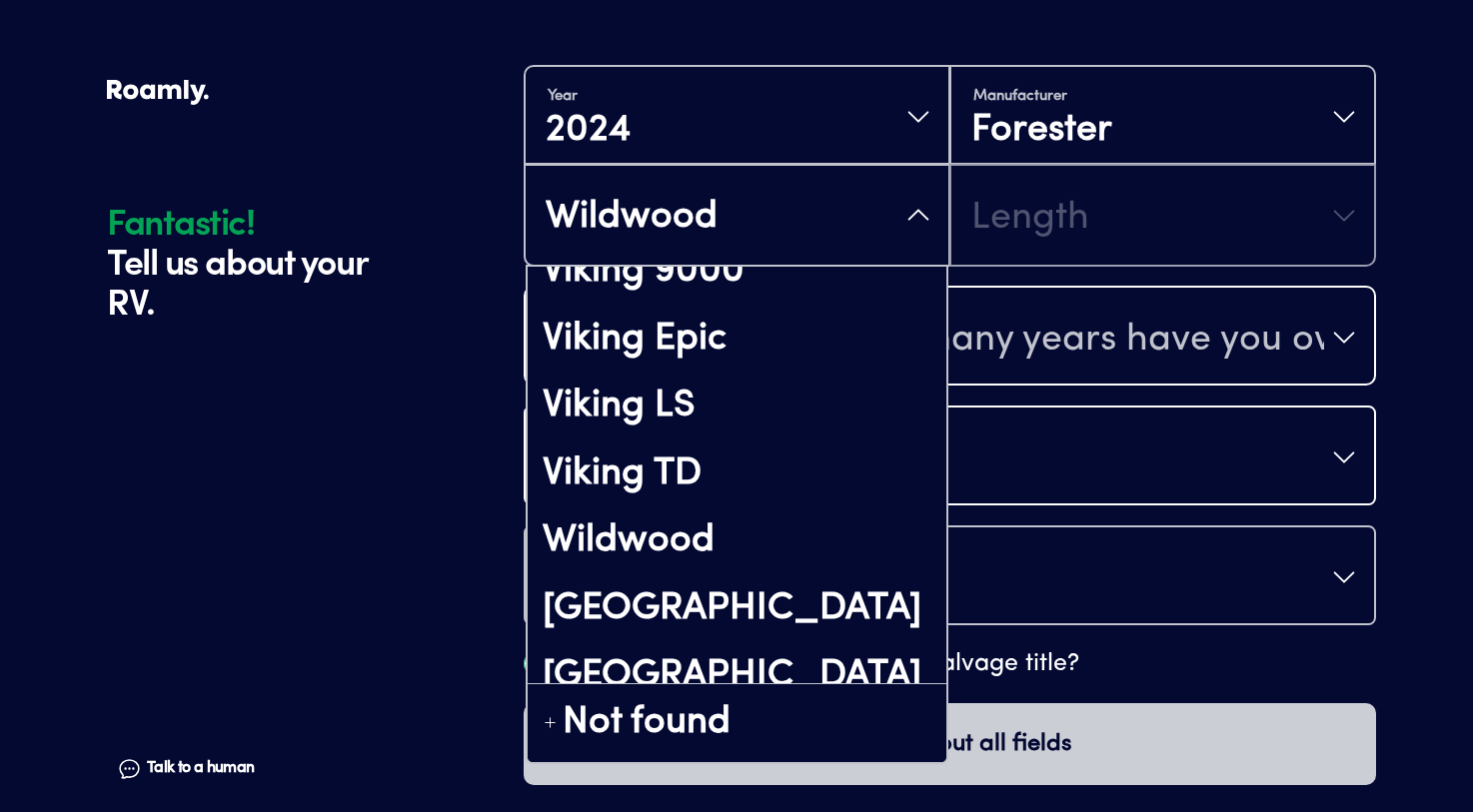 click on "Wildwood" at bounding box center (736, 217) 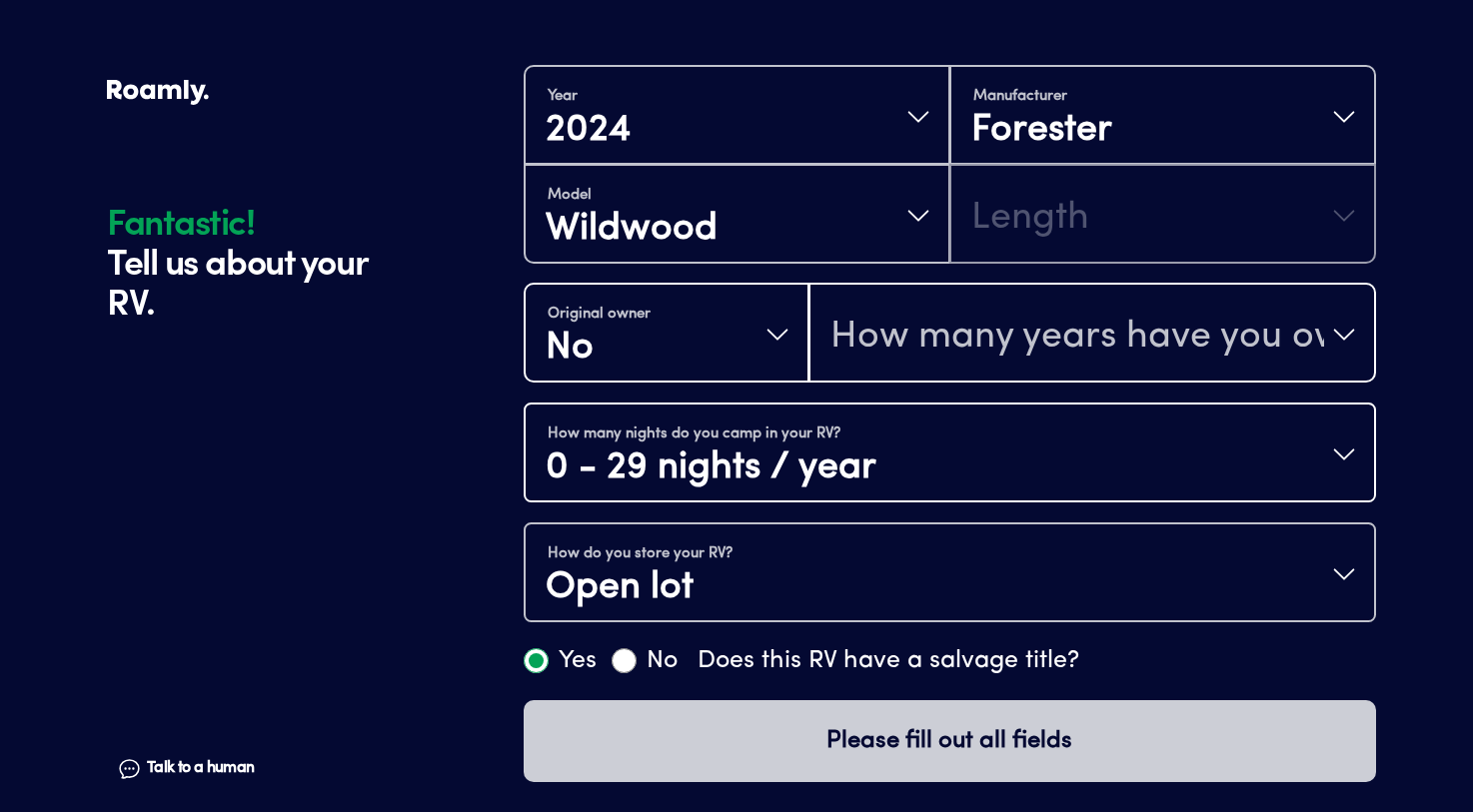 click on "Year [DATE] Manufacturer Forester Model Wildwood  Length" at bounding box center (949, 165) 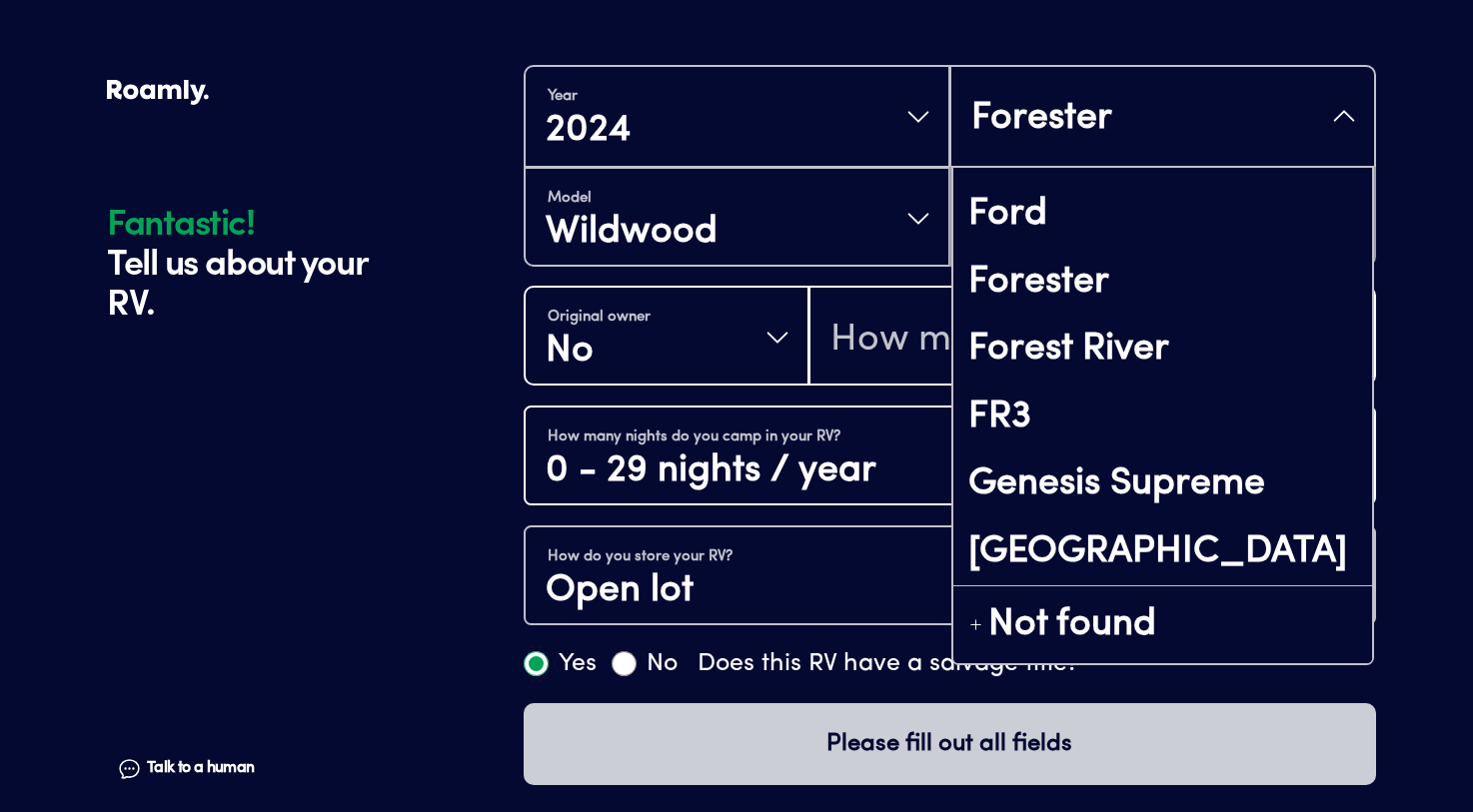scroll, scrollTop: 3316, scrollLeft: 0, axis: vertical 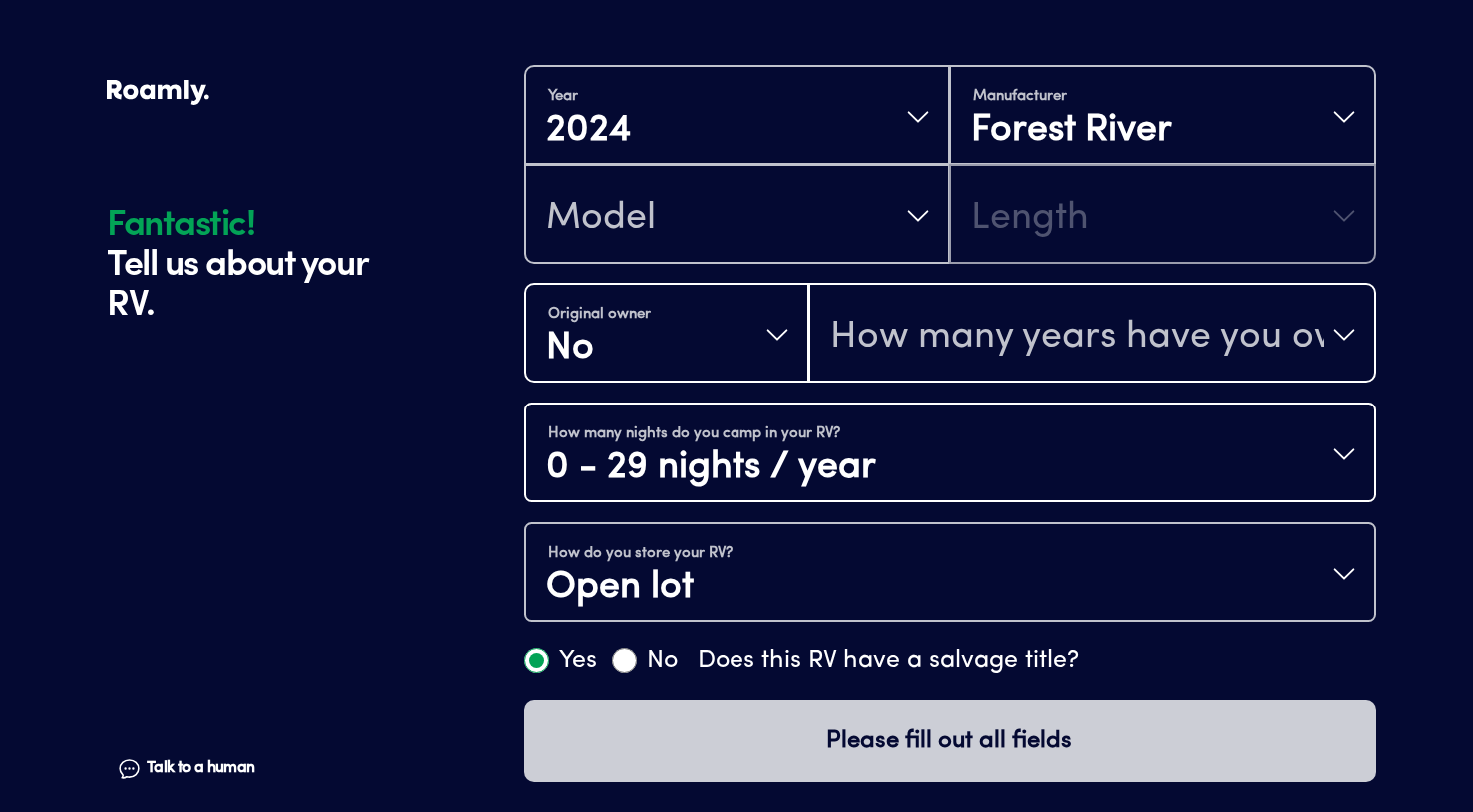 click on "Model" at bounding box center (736, 214) 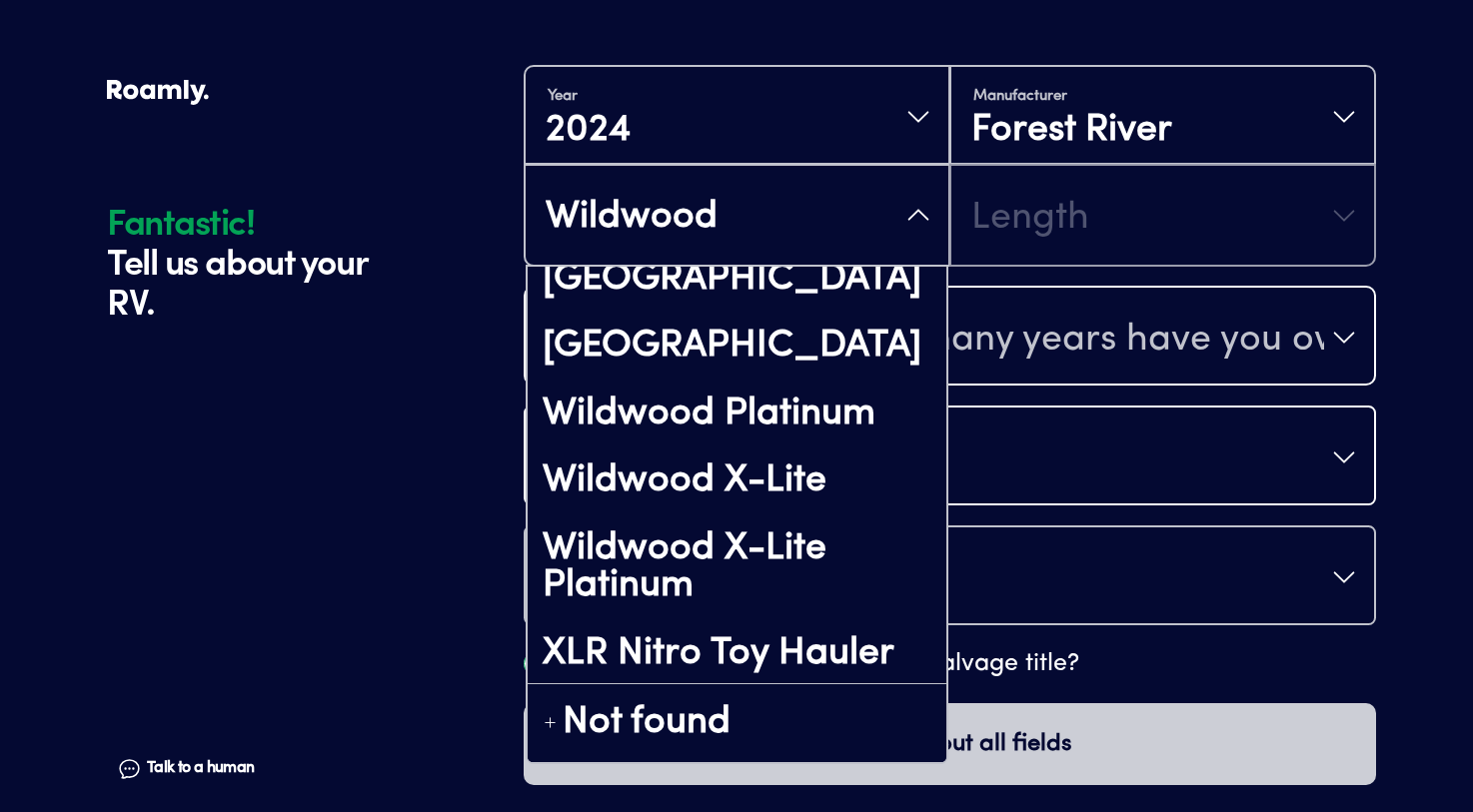 scroll, scrollTop: 8246, scrollLeft: 0, axis: vertical 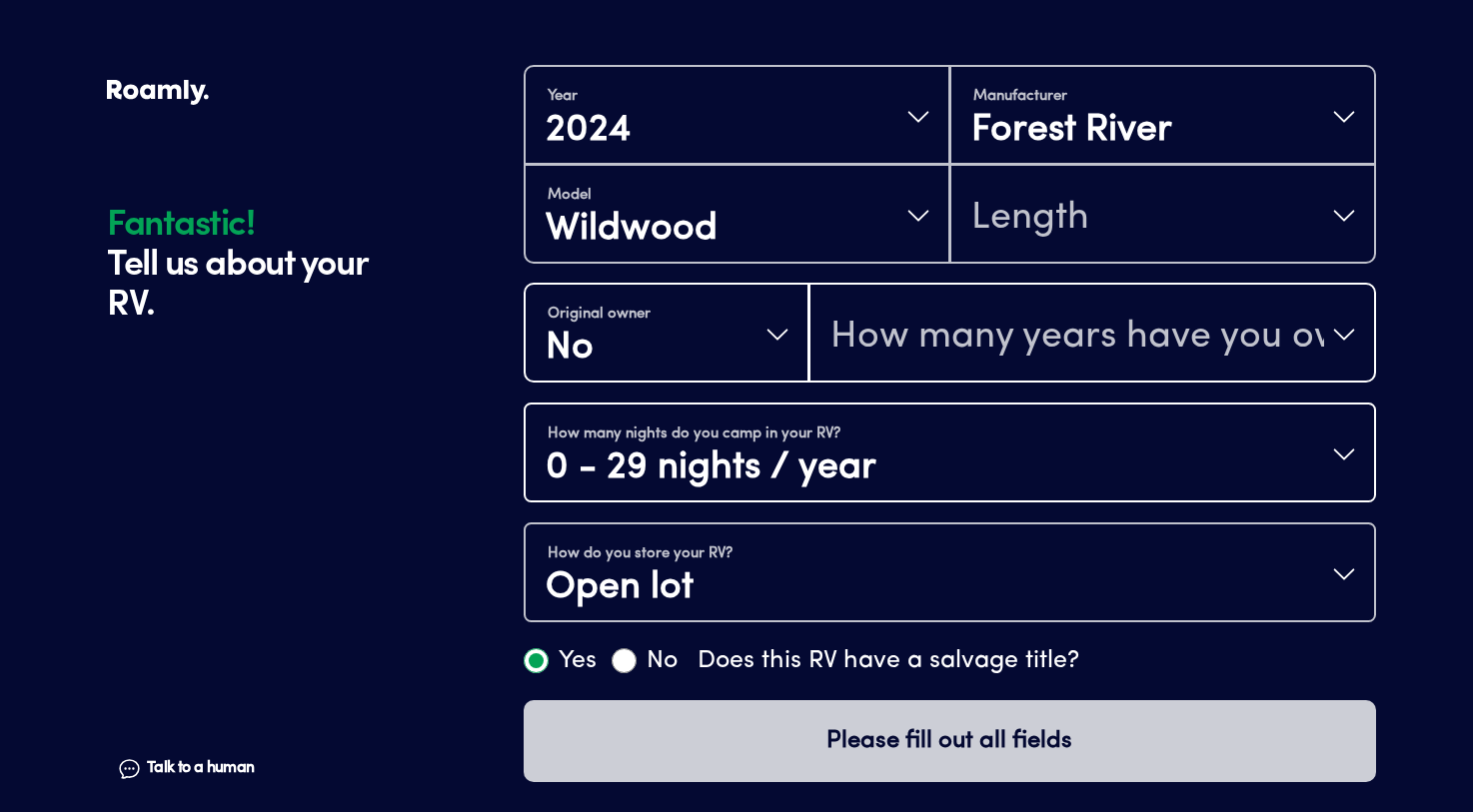 click on "Length" at bounding box center [1162, 214] 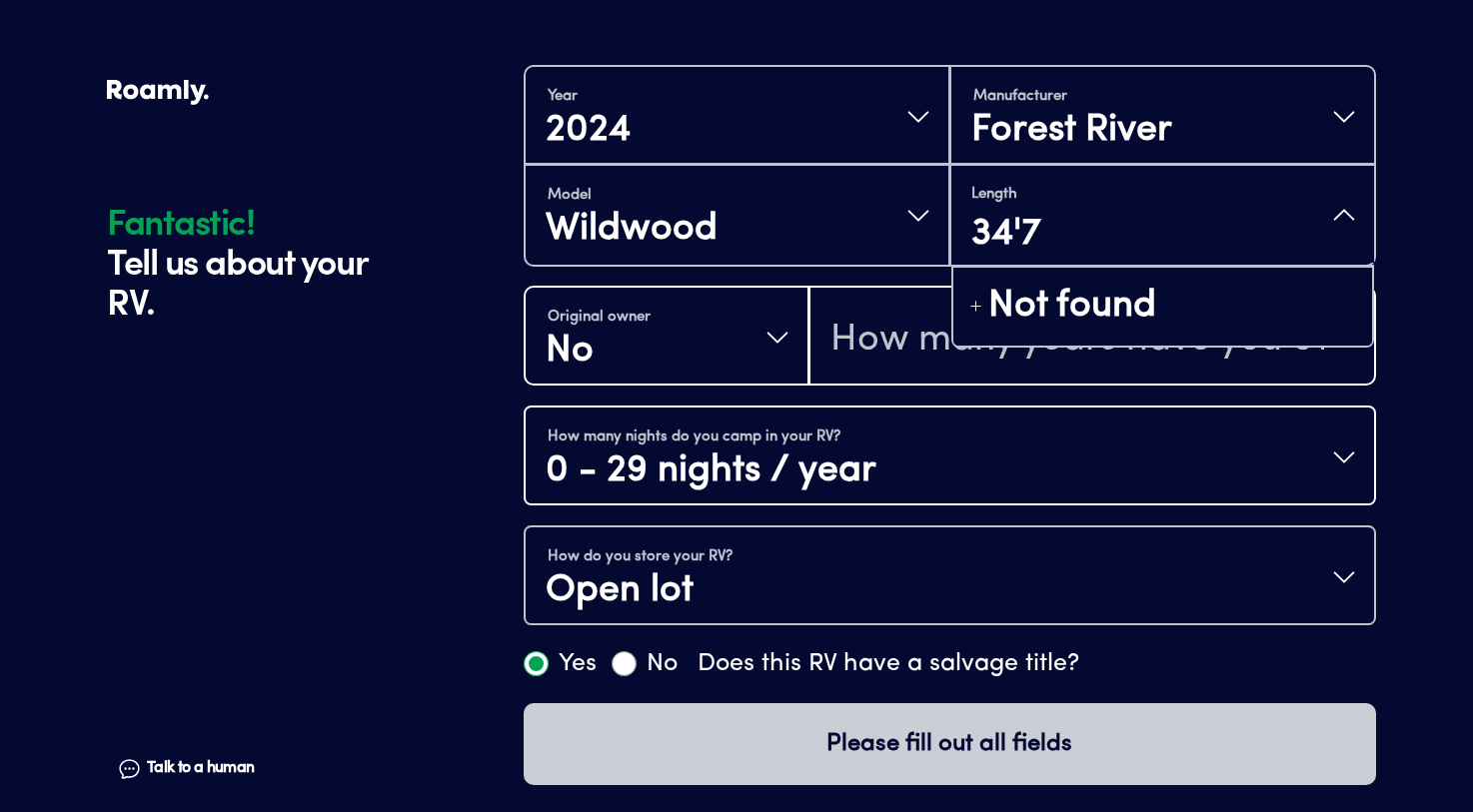 type on "34'7"" 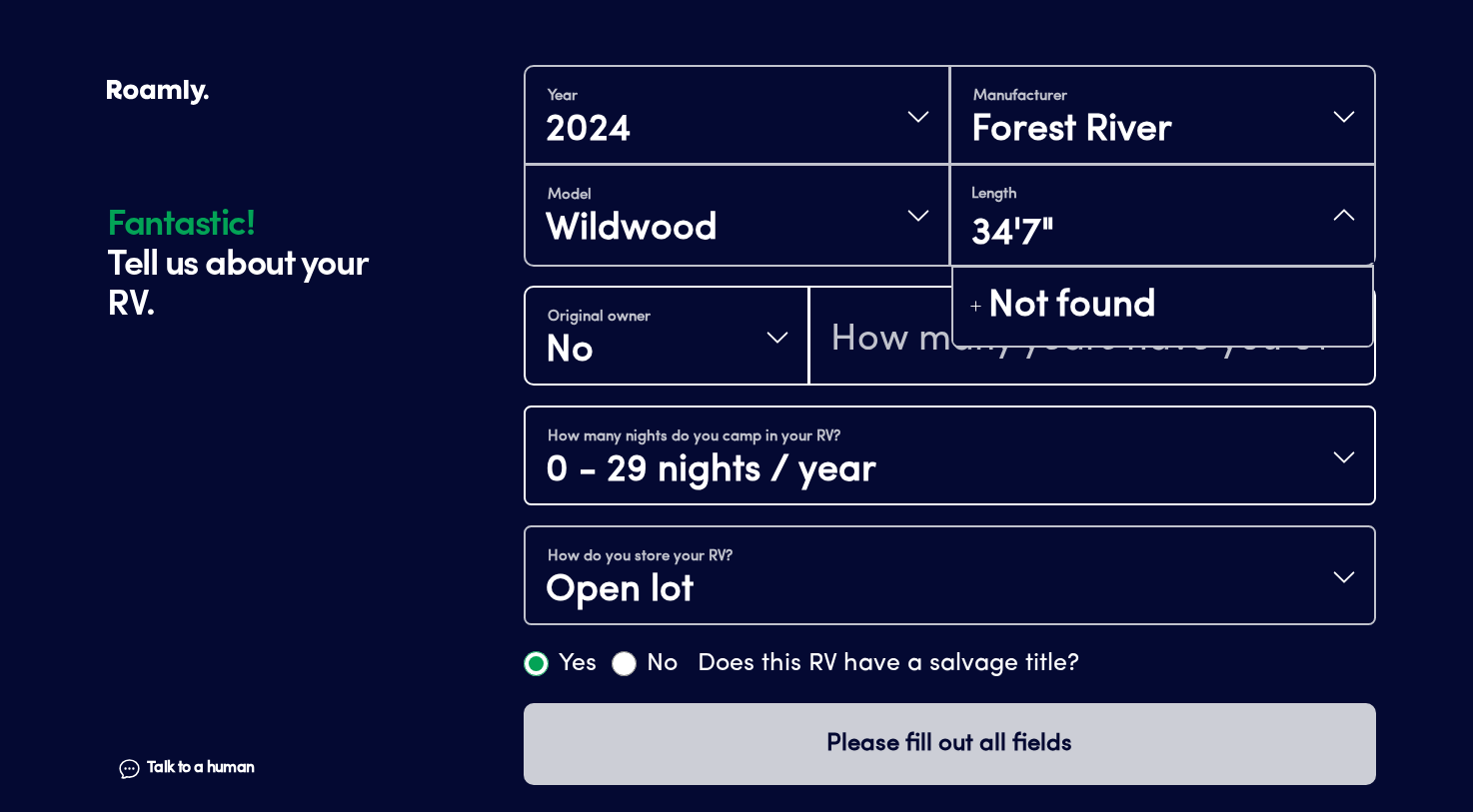 click on "Fantastic! Tell us about your RV. Talk to a human Chat 1 2 3 4+ Edit How many RVs or Trailers do you want to cover? Fantastic! Tell us about your RV. Talk to a human Chat Year [DATE] Manufacturer Forest River Model Wildwood  Length 34'7" Not found Original owner No How many years have you owned it? How many nights do you camp in your RV? 0 - 29 nights / year How do you store your RV? Open lot Yes No Does this RV have a salvage title? Please fill out all fields" at bounding box center [736, 176] 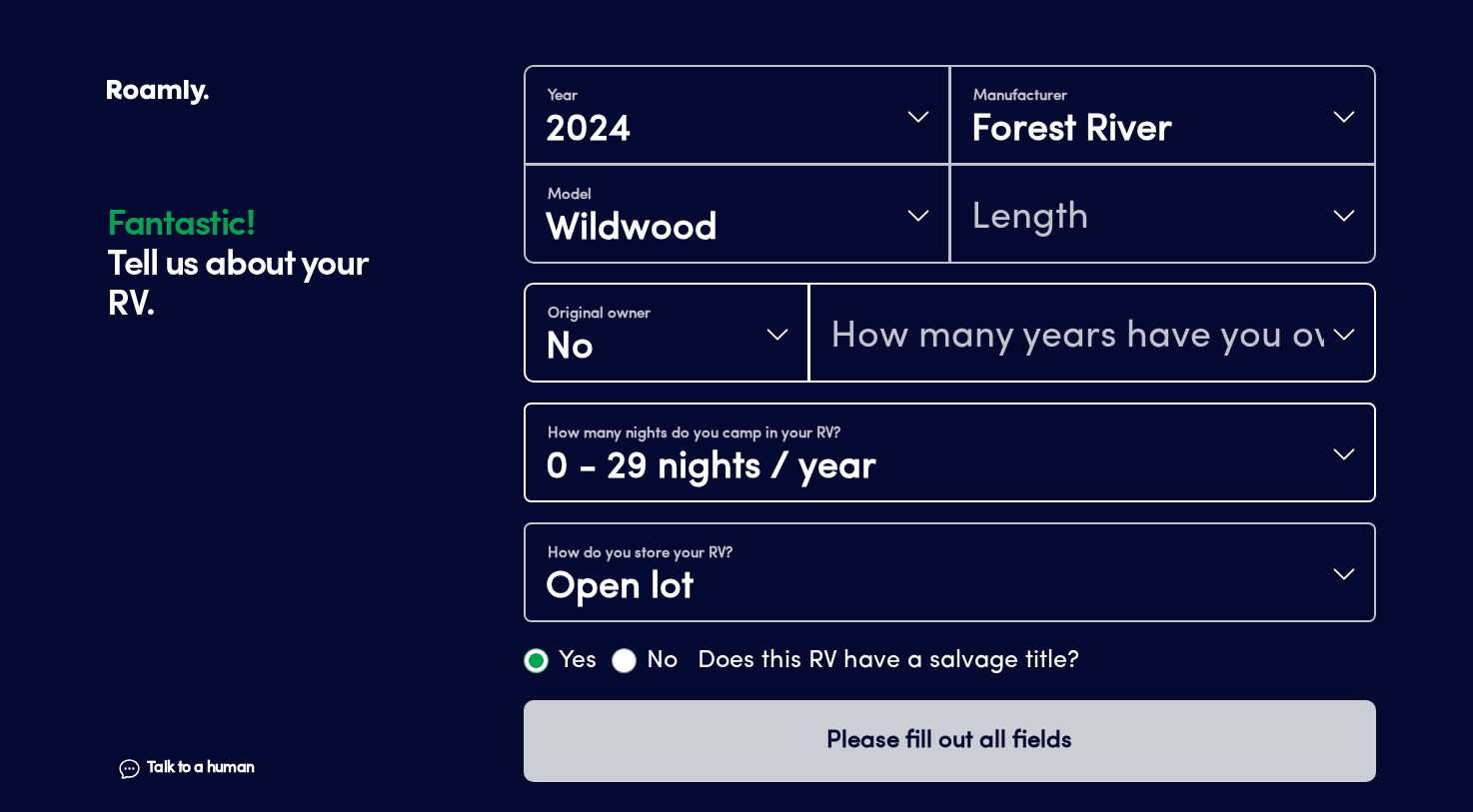 click on "Length" at bounding box center [1162, 214] 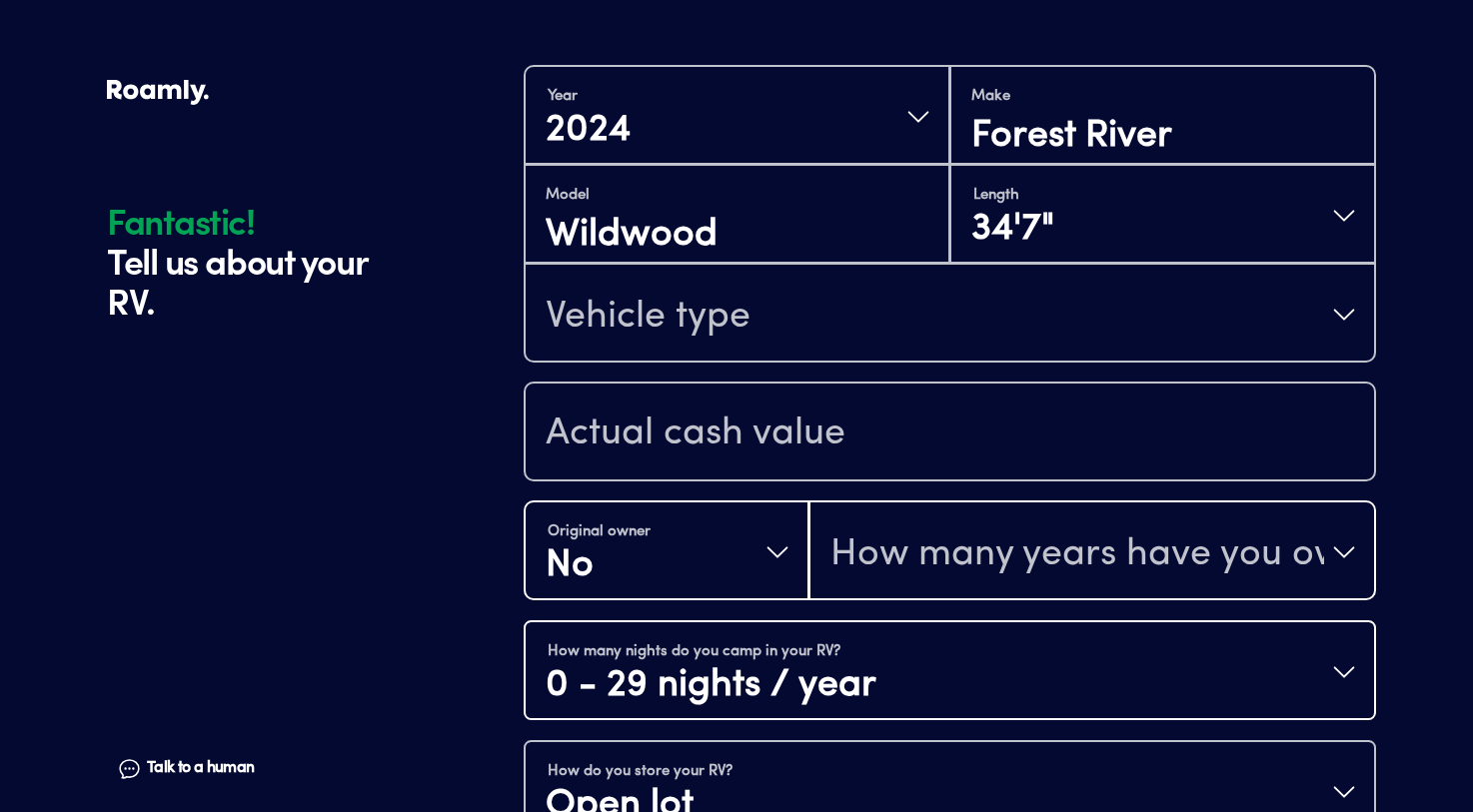 drag, startPoint x: 1080, startPoint y: 323, endPoint x: 1221, endPoint y: 348, distance: 143.19916 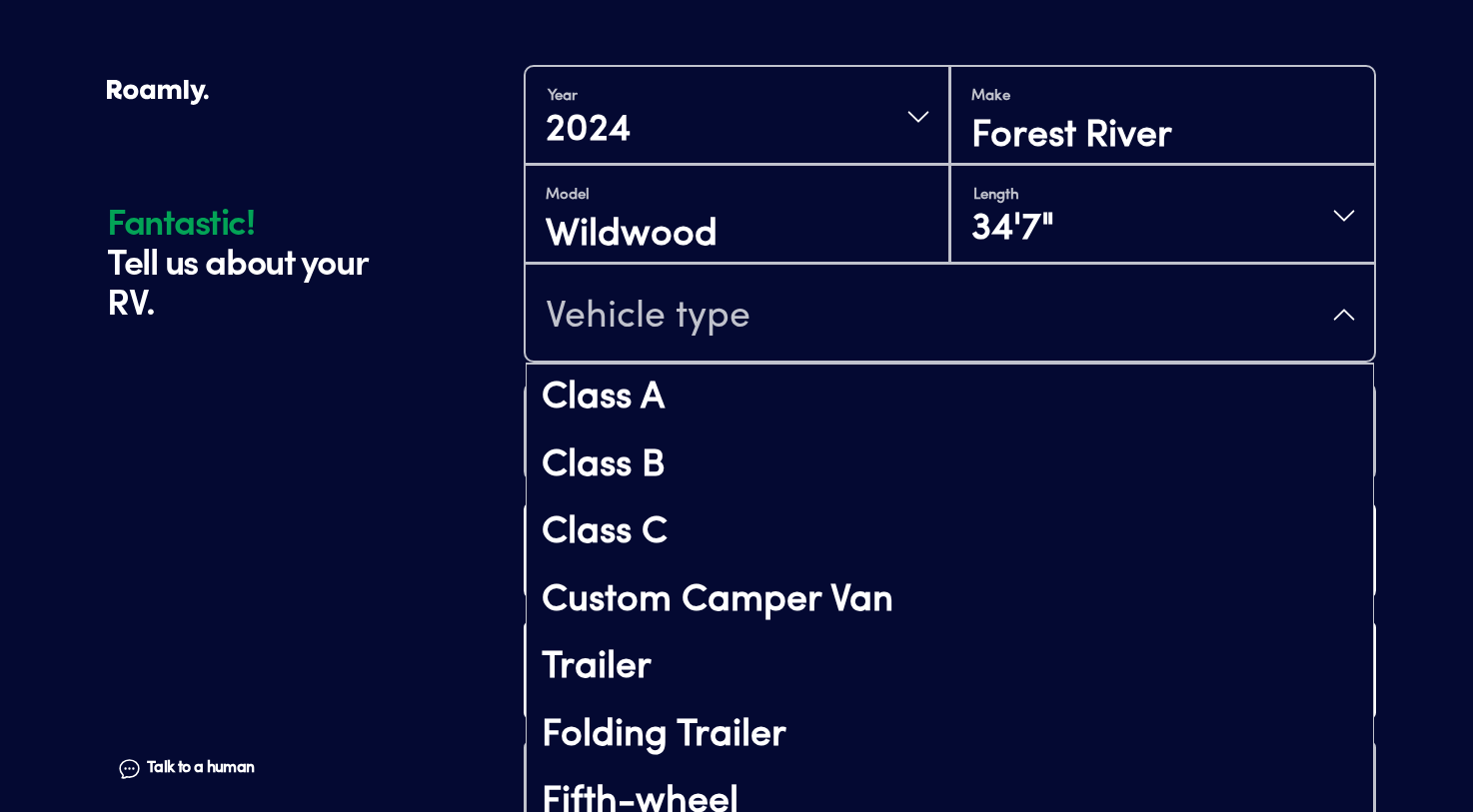 click on "Vehicle type" at bounding box center [949, 315] 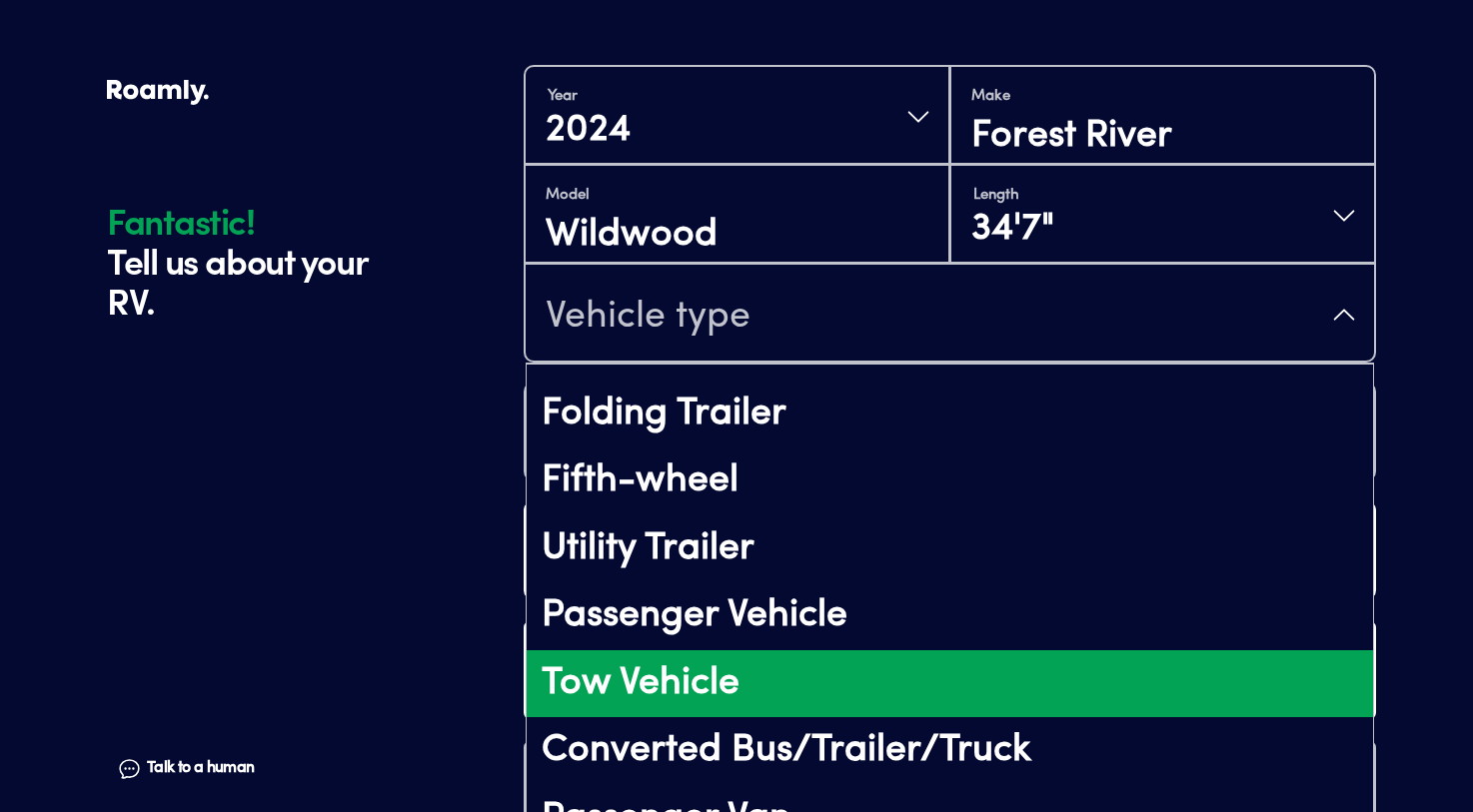 scroll, scrollTop: 280, scrollLeft: 0, axis: vertical 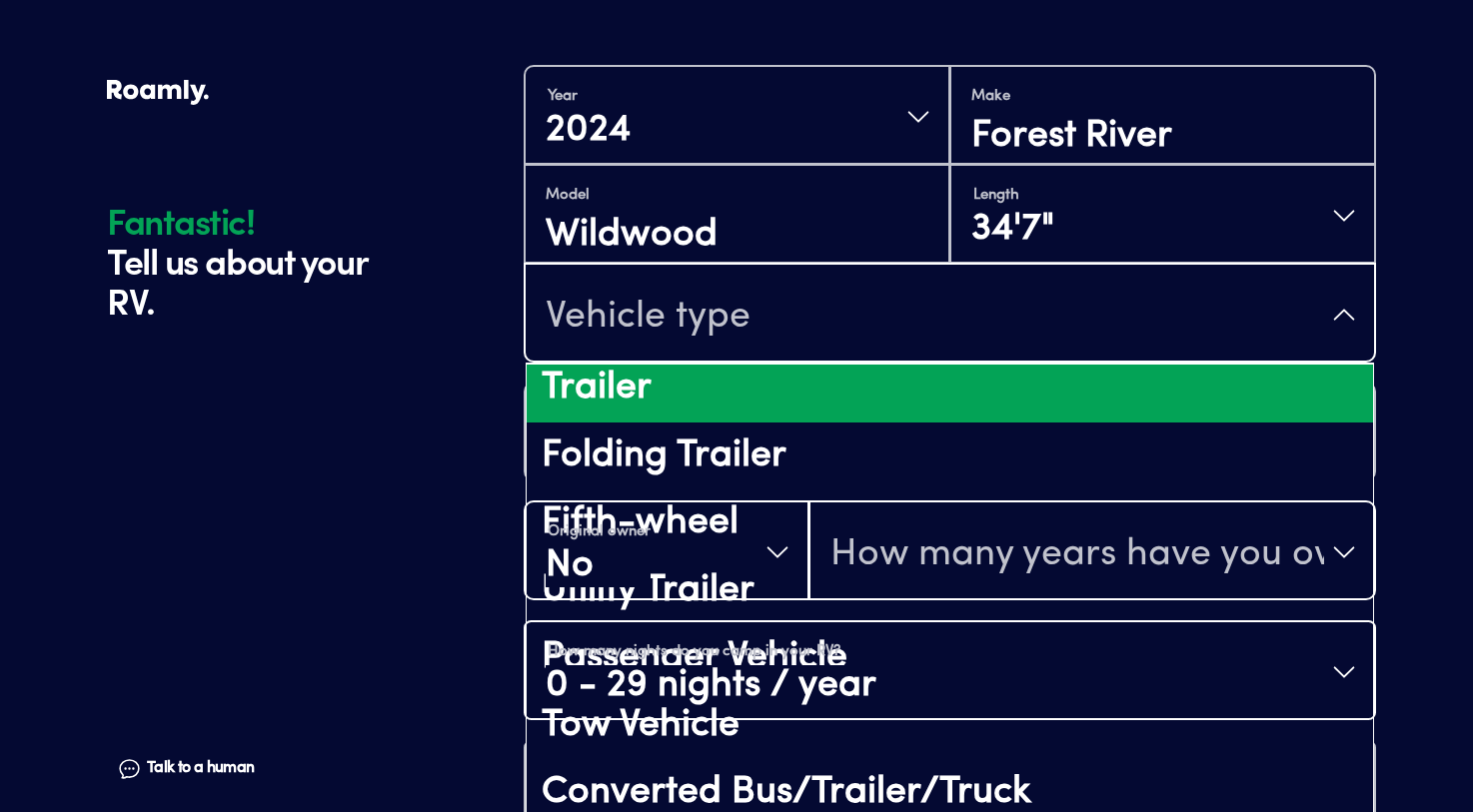 click on "Trailer" at bounding box center [949, 389] 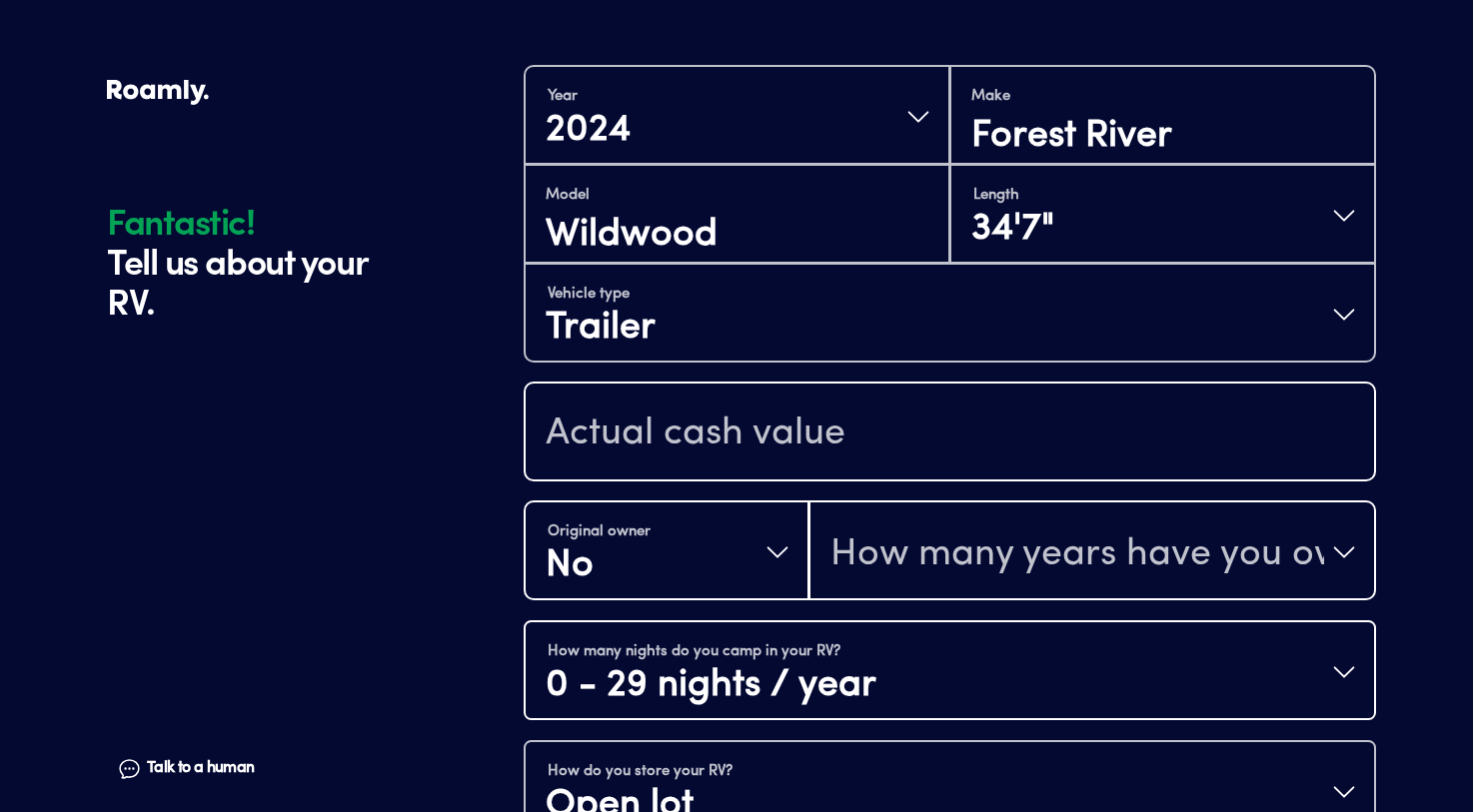 click at bounding box center [949, 433] 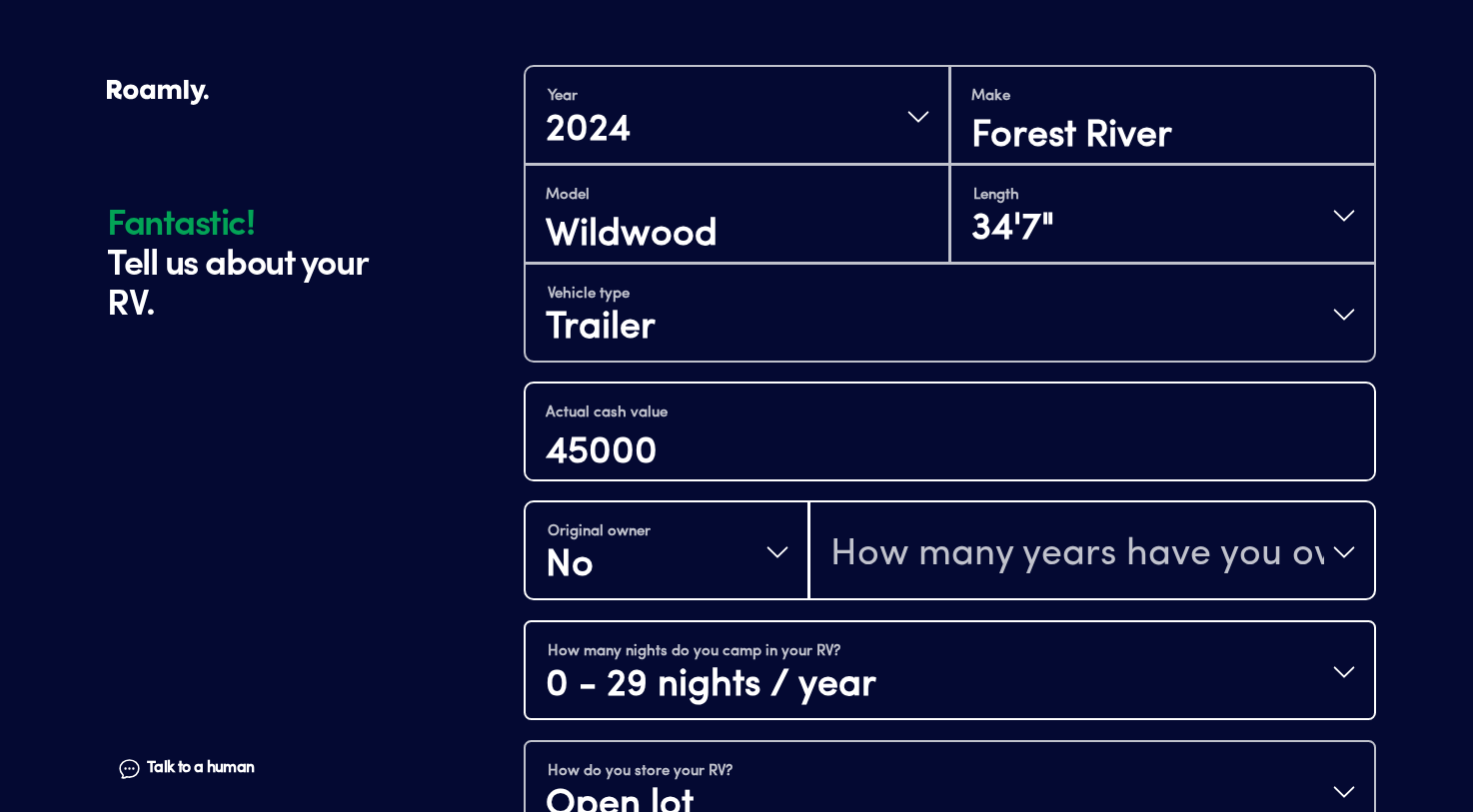 type on "45000" 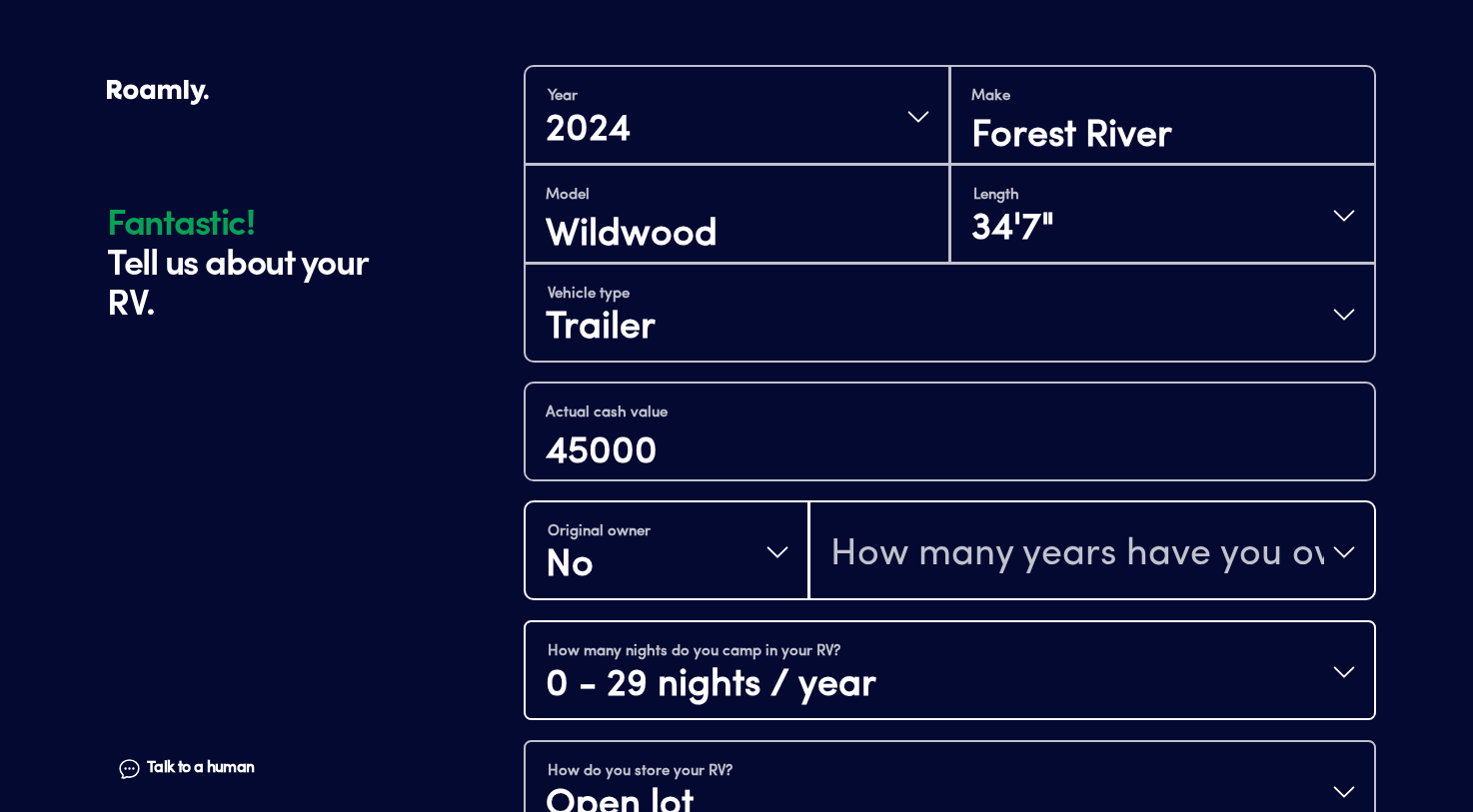 click on "Fantastic! Tell us about your RV. Talk to a human Chat 1 2 3 4+ Edit How many RVs or Trailers do you want to cover? Fantastic! Tell us about your RV. Talk to a human Chat Year [DATE] Make Forest River Model Wildwood Length 34'7" Vehicle type Trailer Actual cash value 45000 Original owner No How many years have you owned it? How many nights do you camp in your RV? 0 - 29 nights / year How do you store your RV? Open lot Yes No Does this RV have a salvage title? Continue" at bounding box center (736, 283) 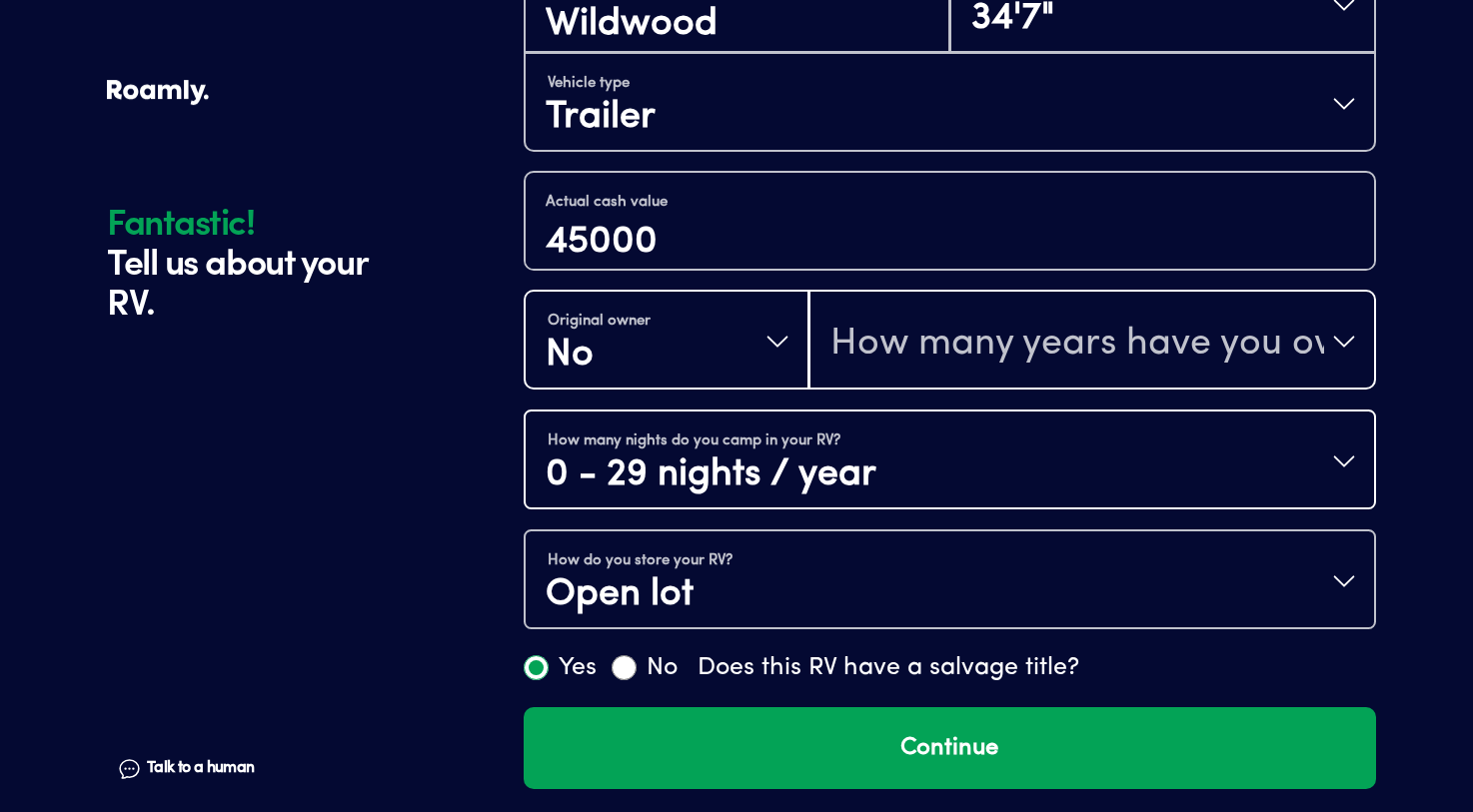 scroll, scrollTop: 681, scrollLeft: 0, axis: vertical 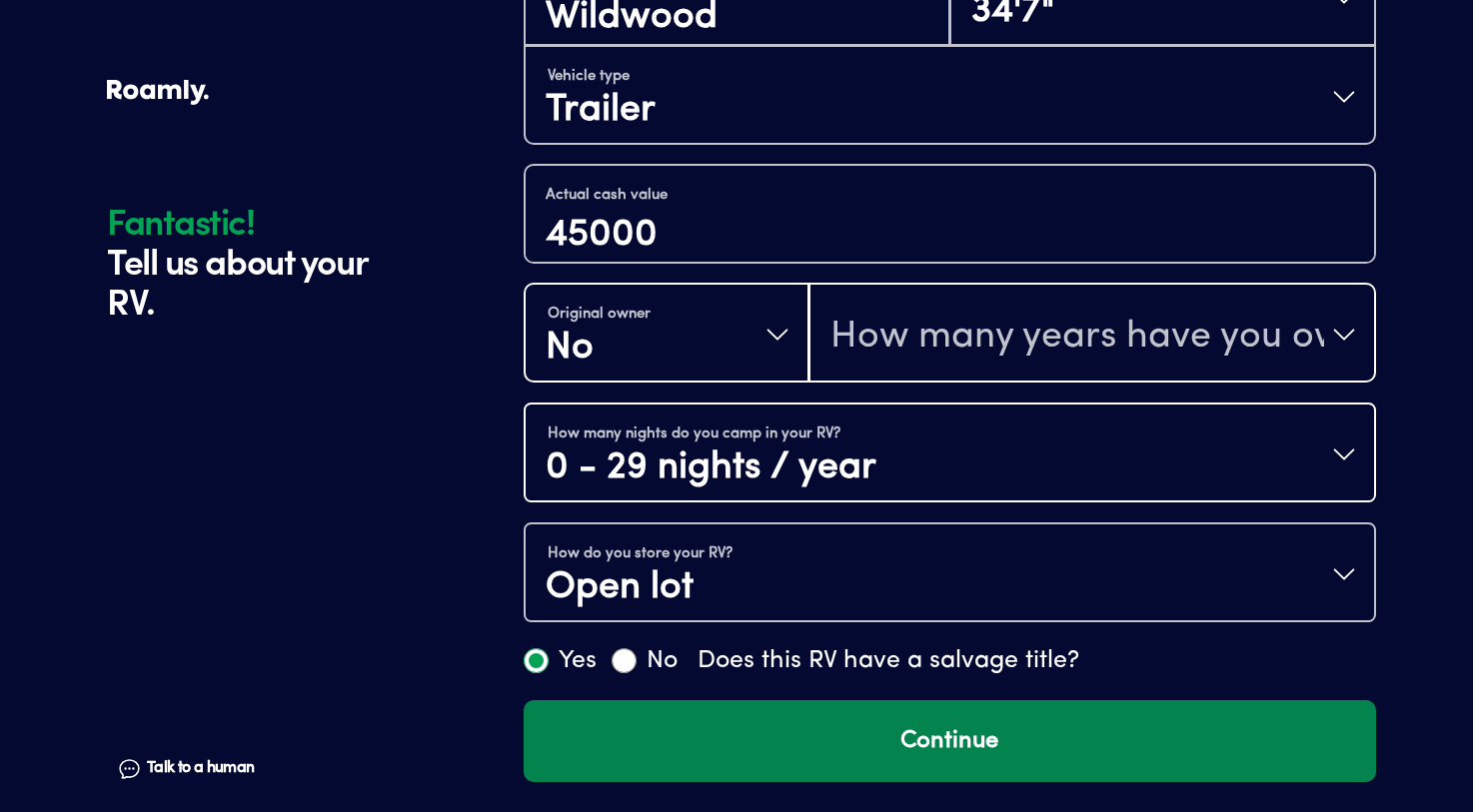 click on "Continue" at bounding box center (949, 741) 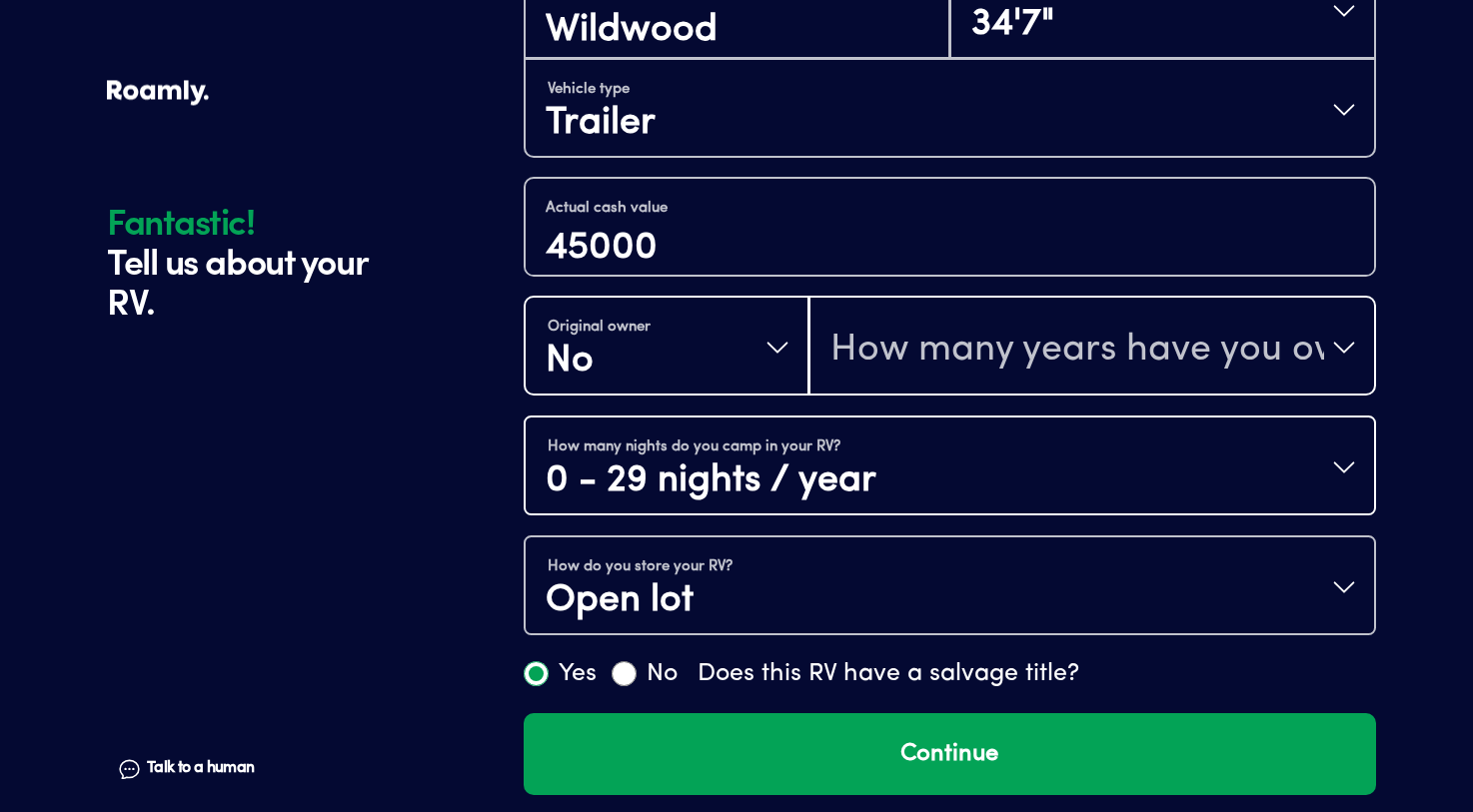 scroll, scrollTop: 681, scrollLeft: 0, axis: vertical 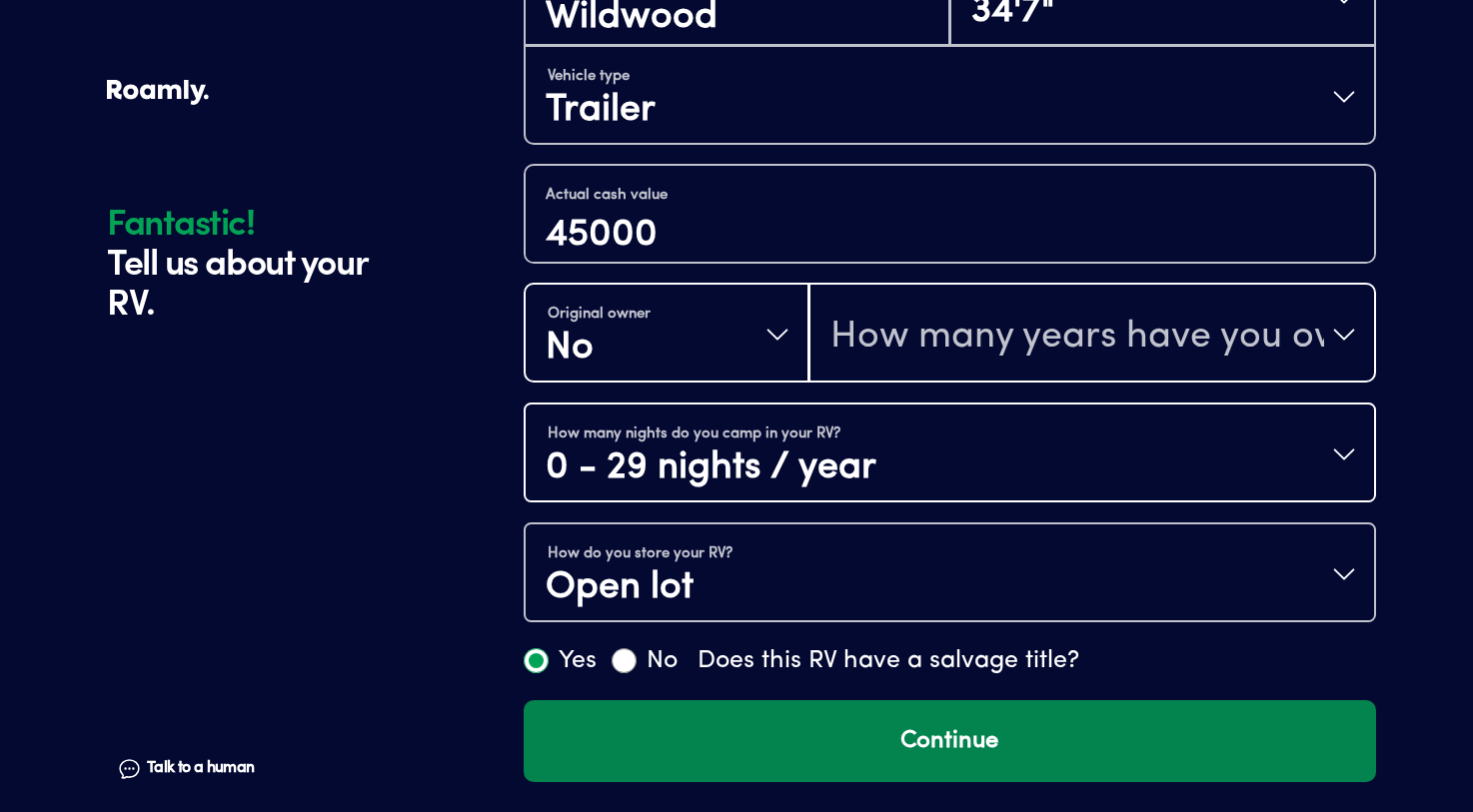 click on "Continue" at bounding box center (949, 741) 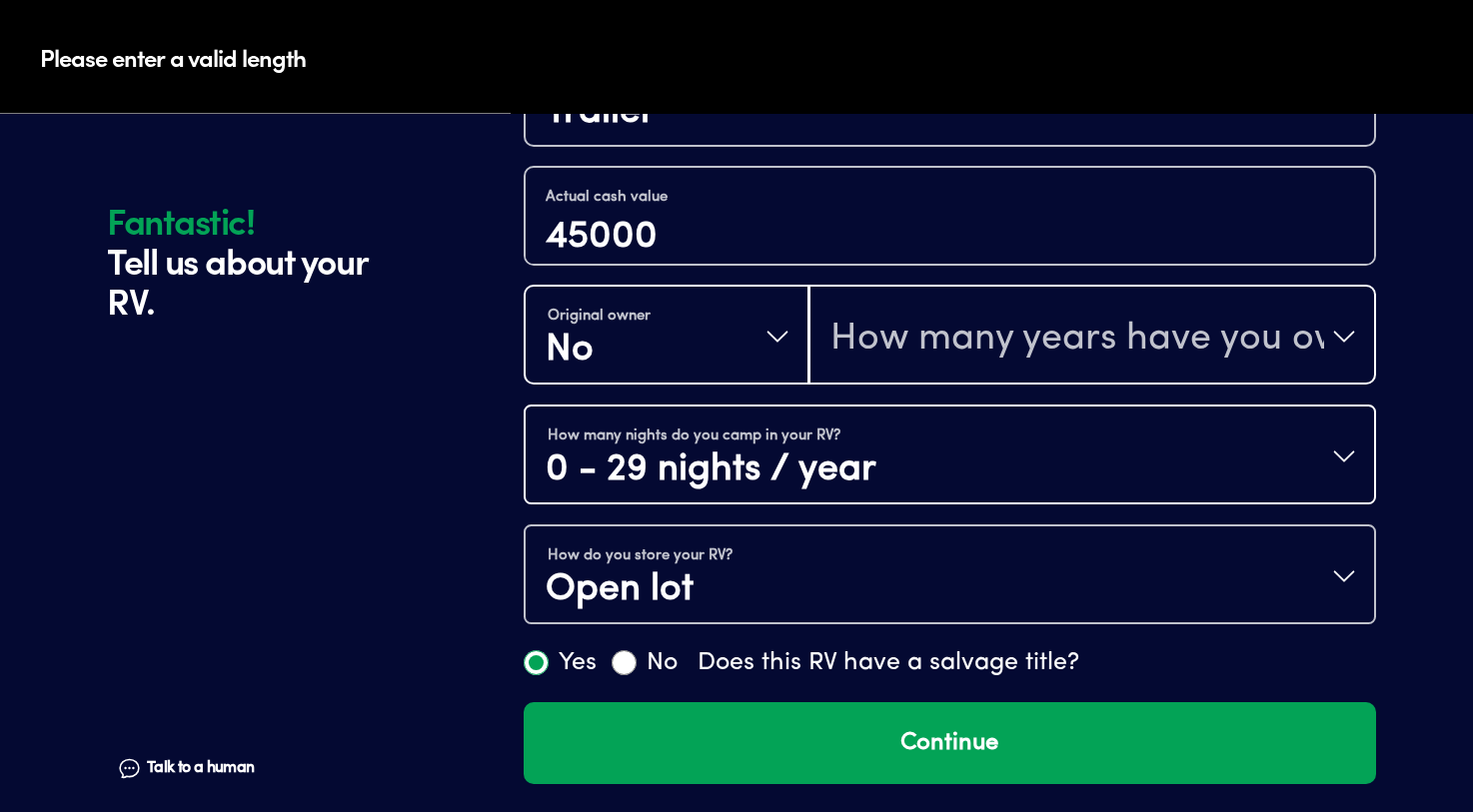 scroll, scrollTop: 70, scrollLeft: 0, axis: vertical 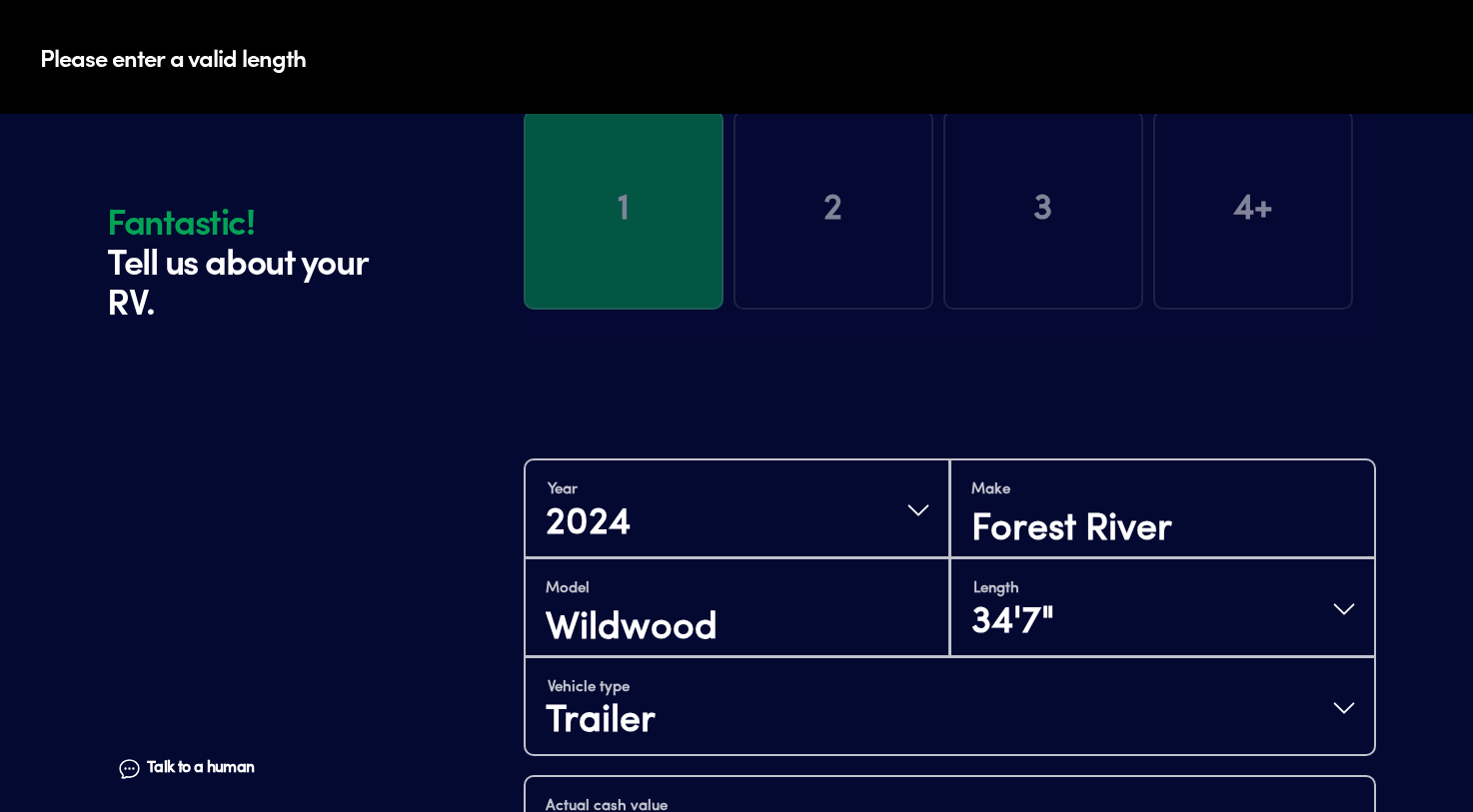 click on "Length 34'7"" at bounding box center [1162, 607] 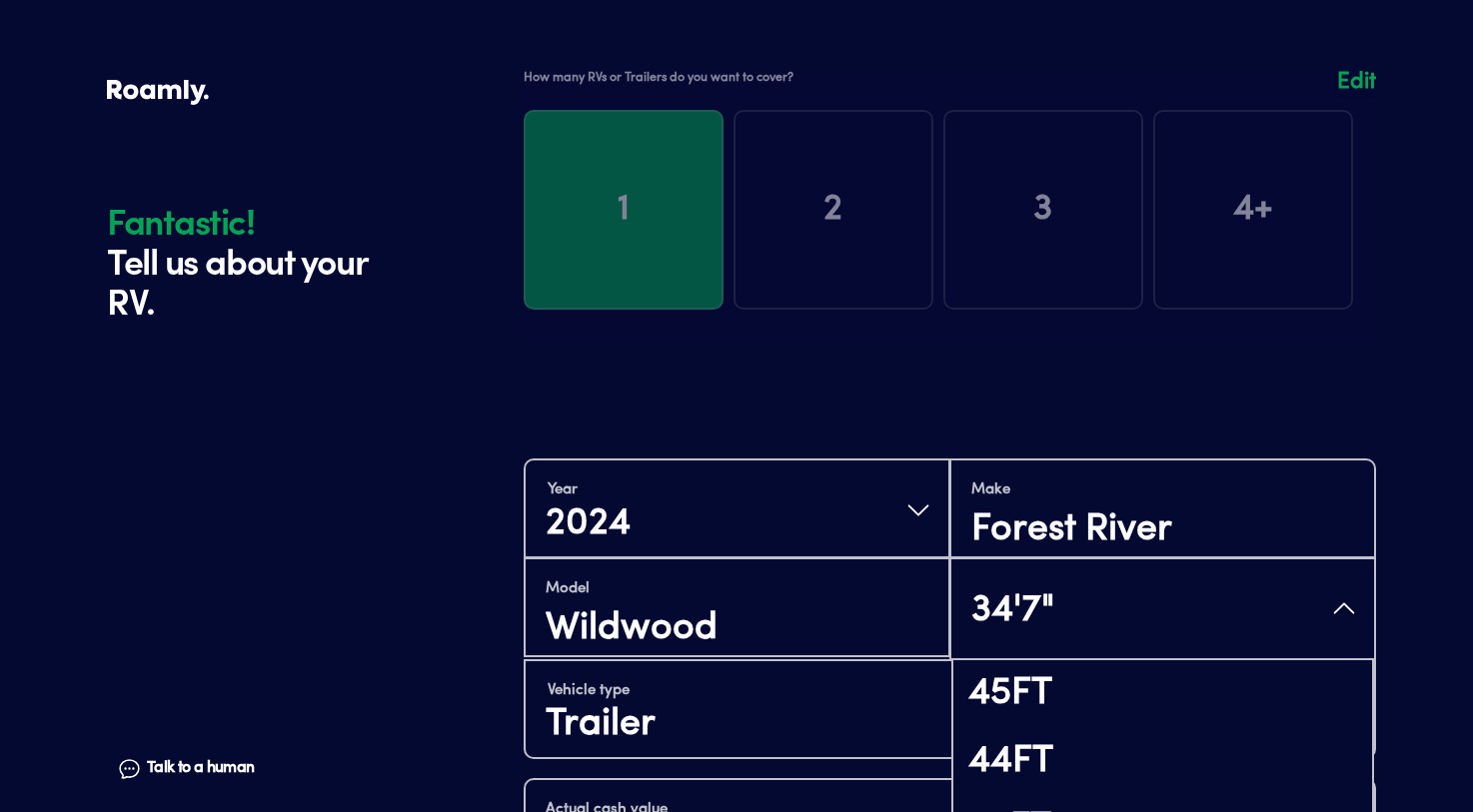 drag, startPoint x: 1069, startPoint y: 602, endPoint x: 950, endPoint y: 602, distance: 119 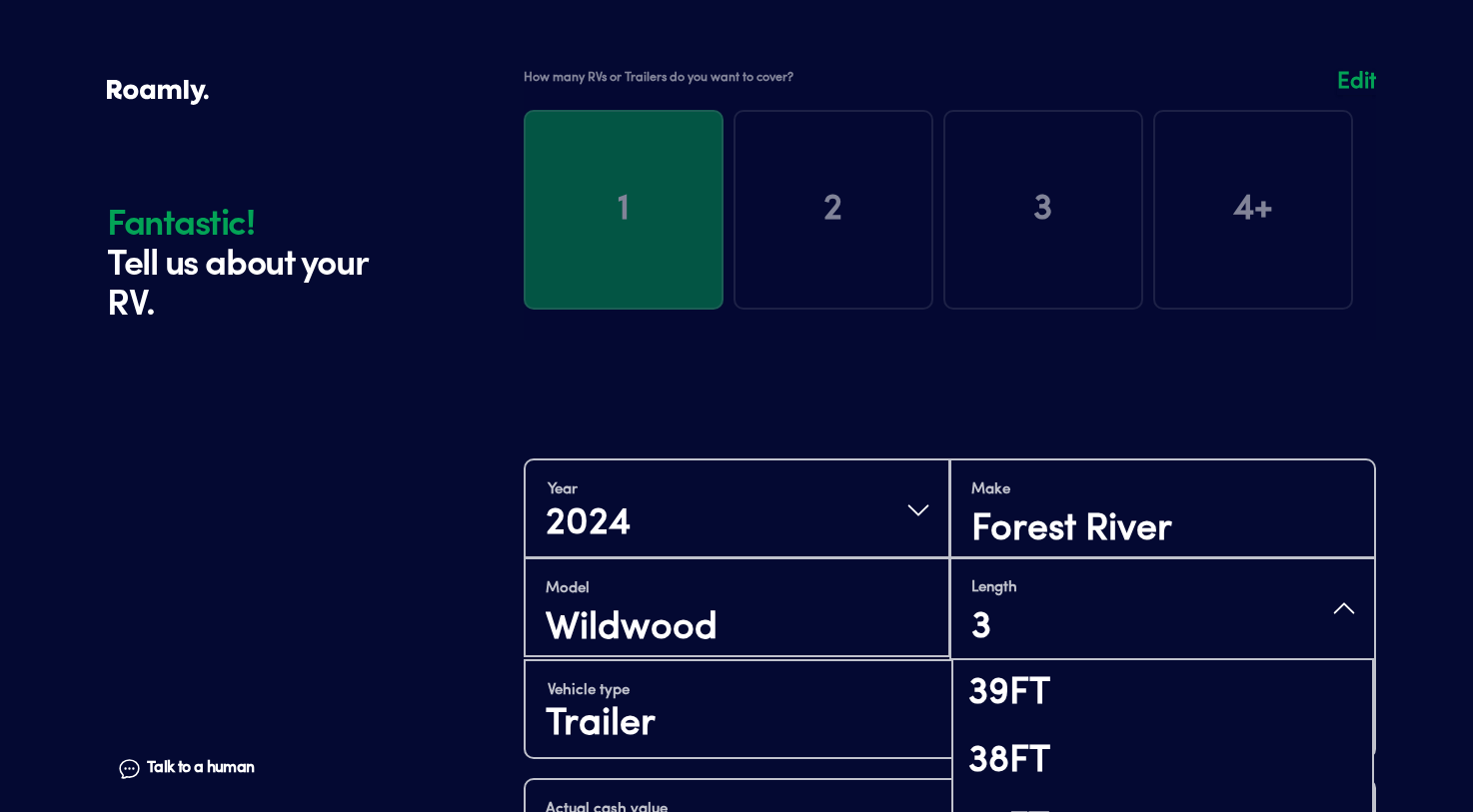 type on "35" 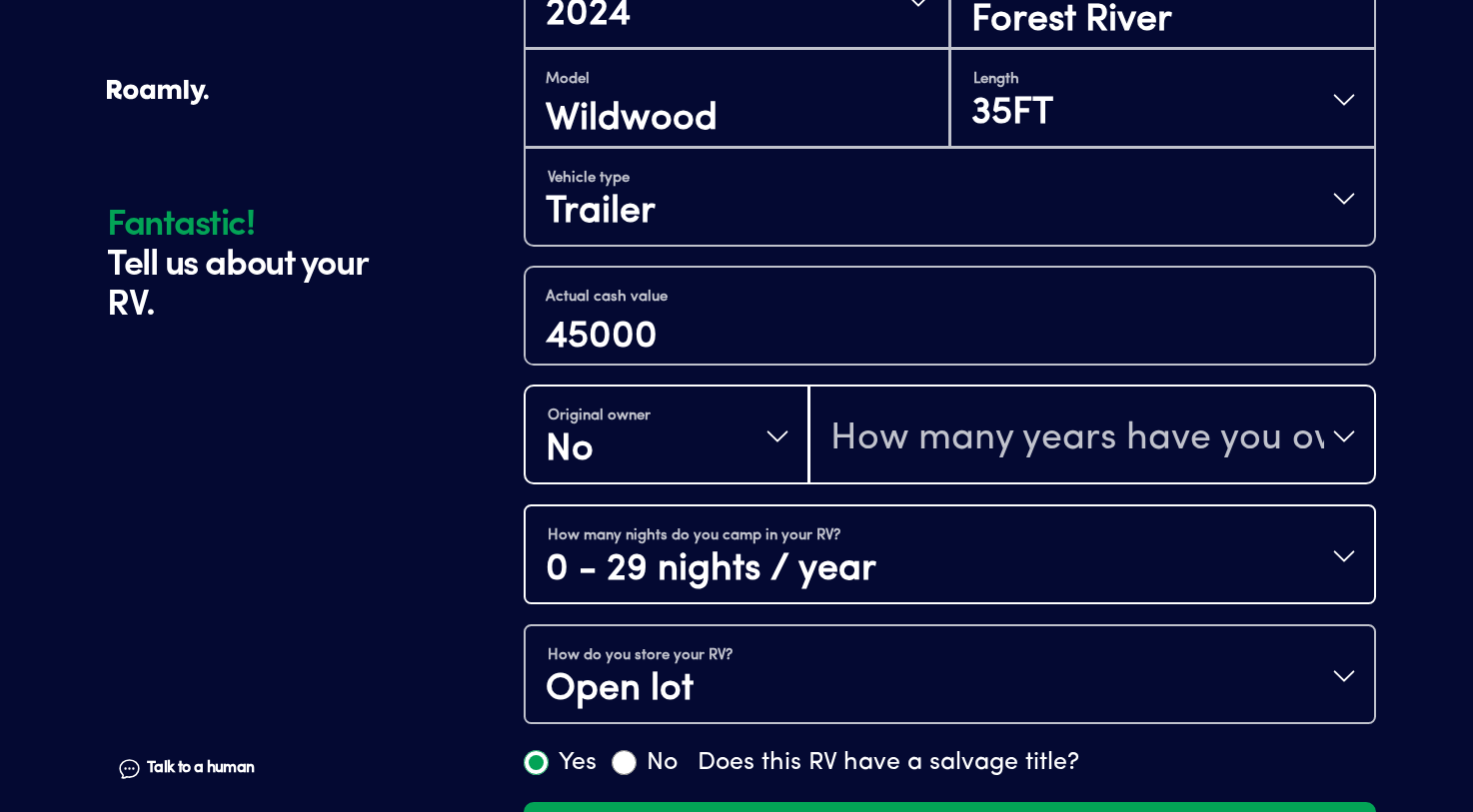 scroll, scrollTop: 681, scrollLeft: 0, axis: vertical 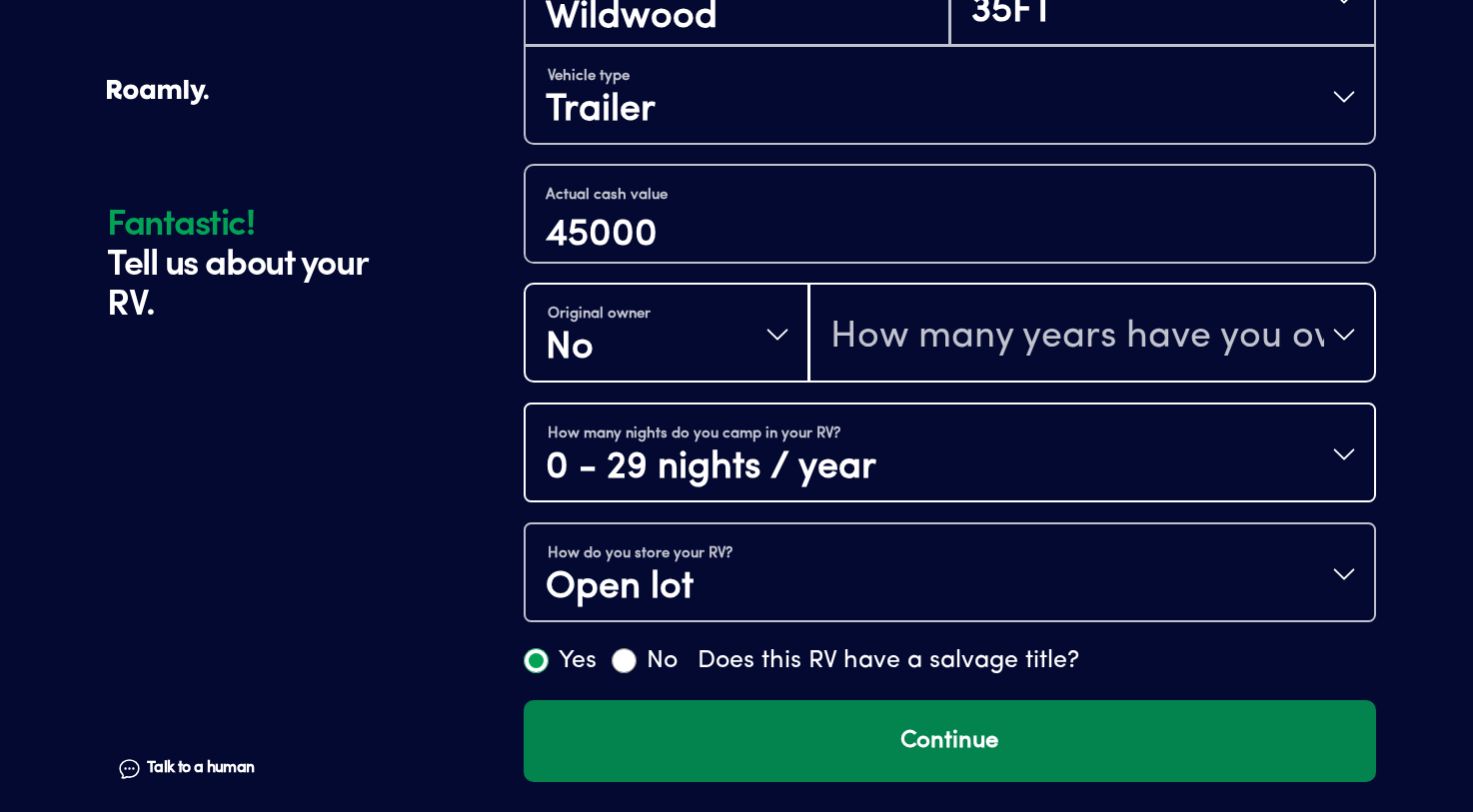 click on "Continue" at bounding box center [949, 741] 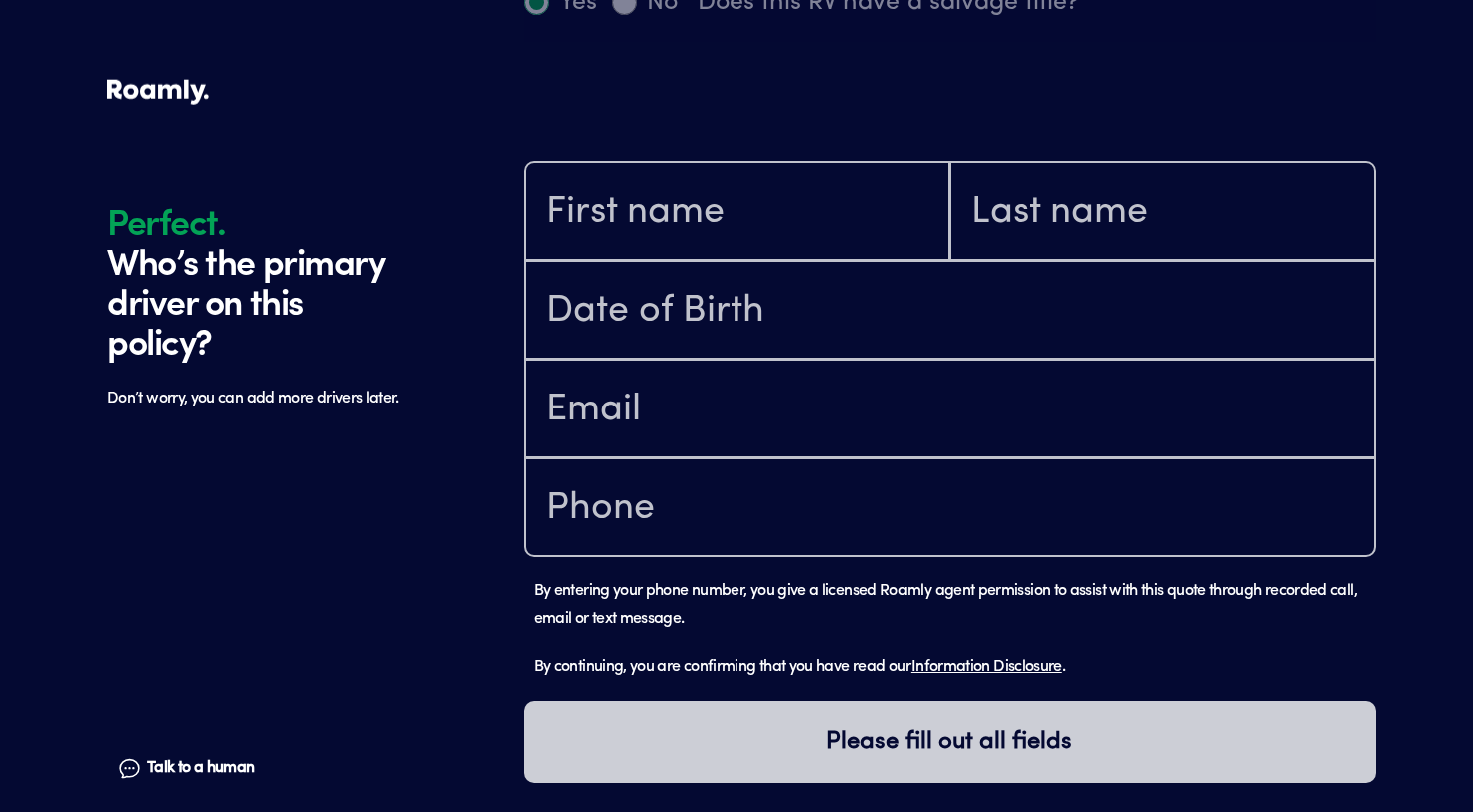 scroll, scrollTop: 1380, scrollLeft: 0, axis: vertical 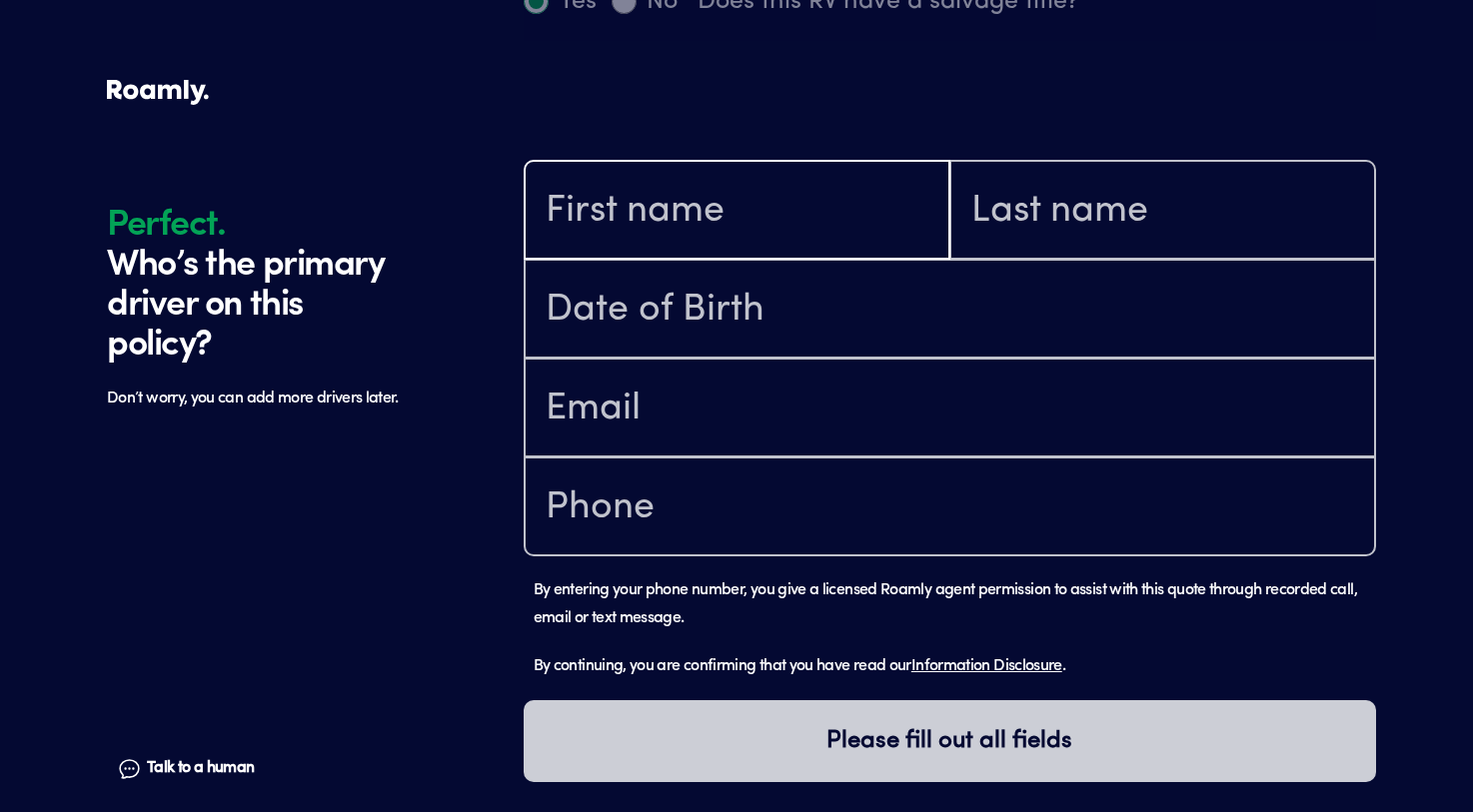 click at bounding box center [736, 212] 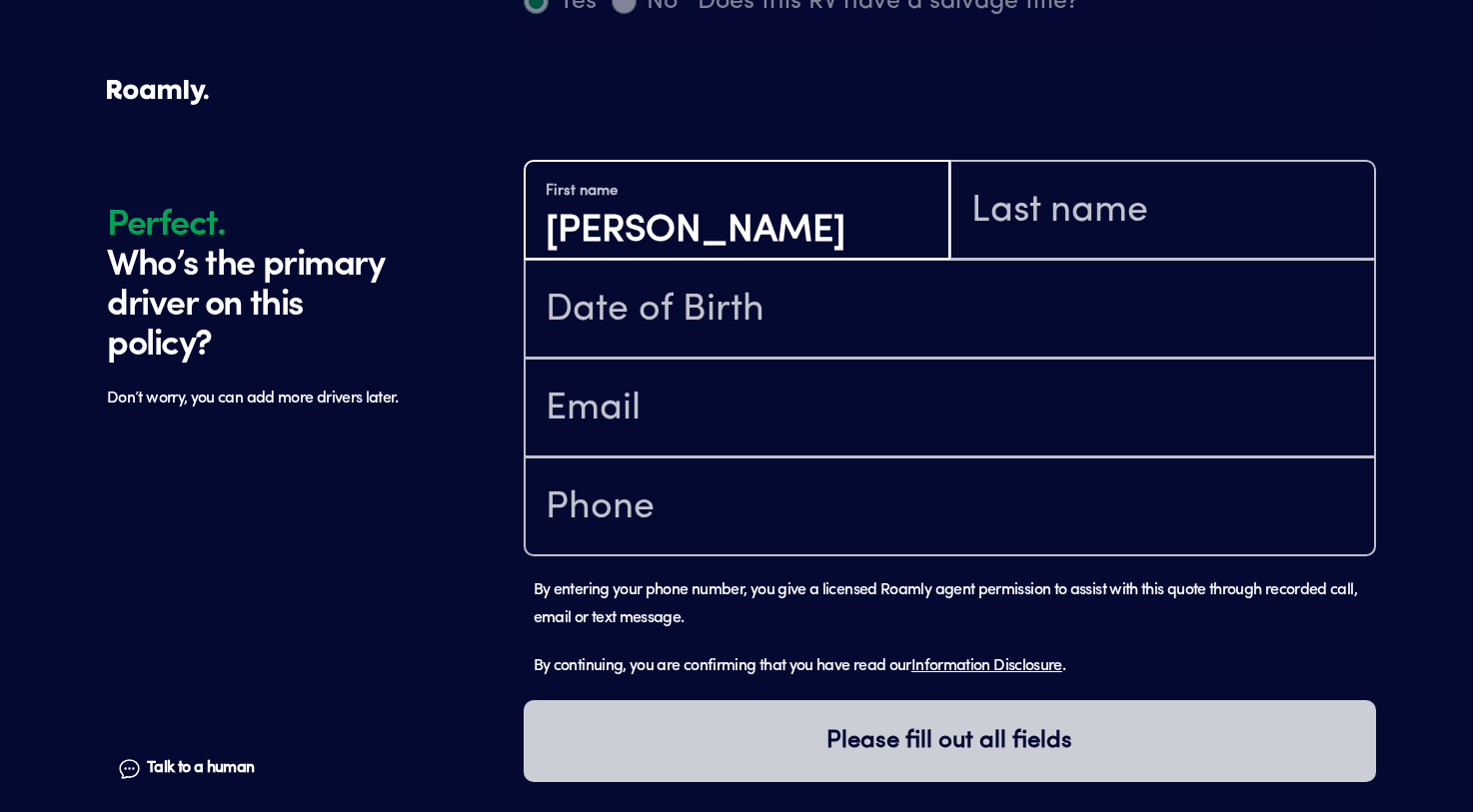 type on "[PERSON_NAME]" 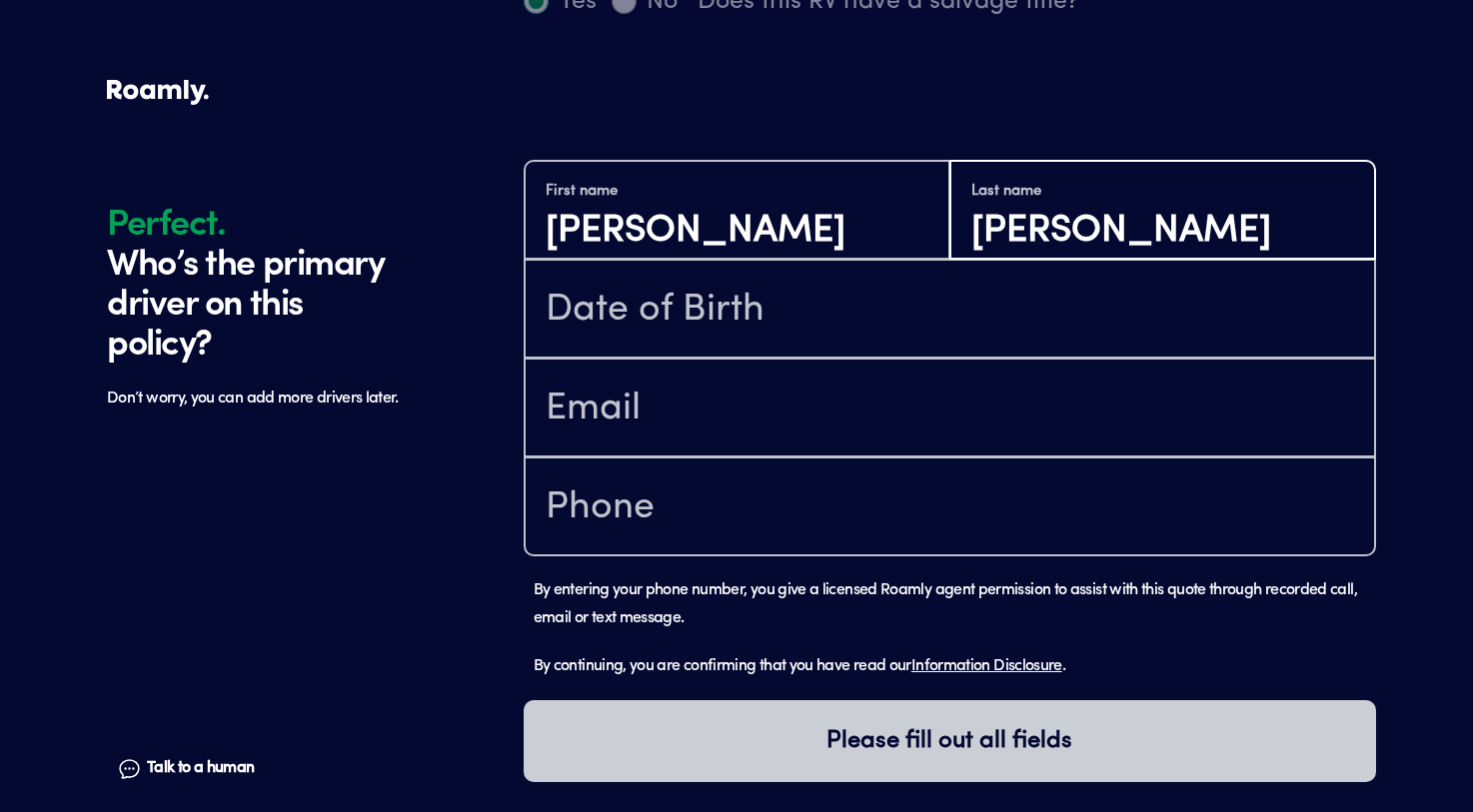 type on "[PERSON_NAME]" 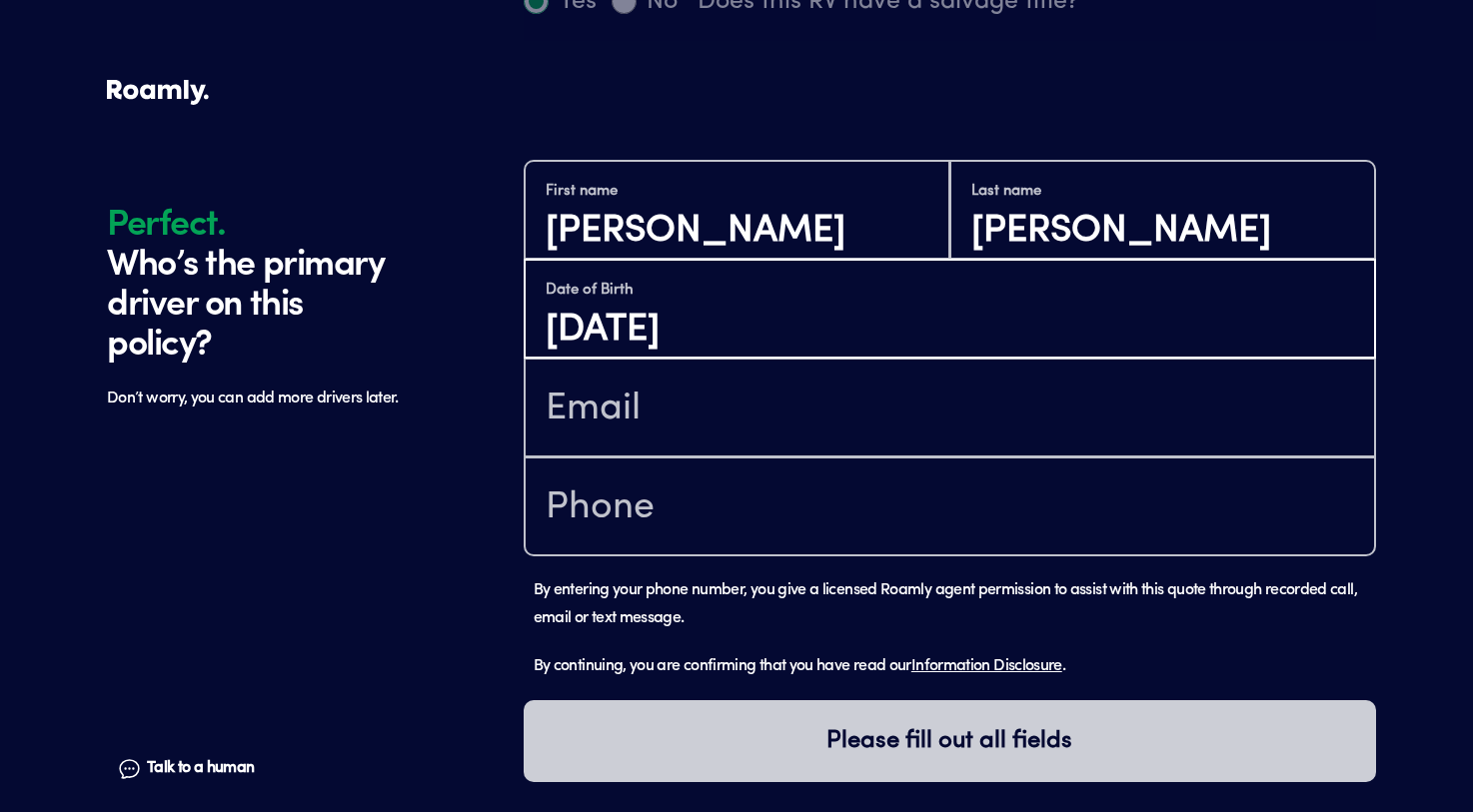 type on "[DATE]" 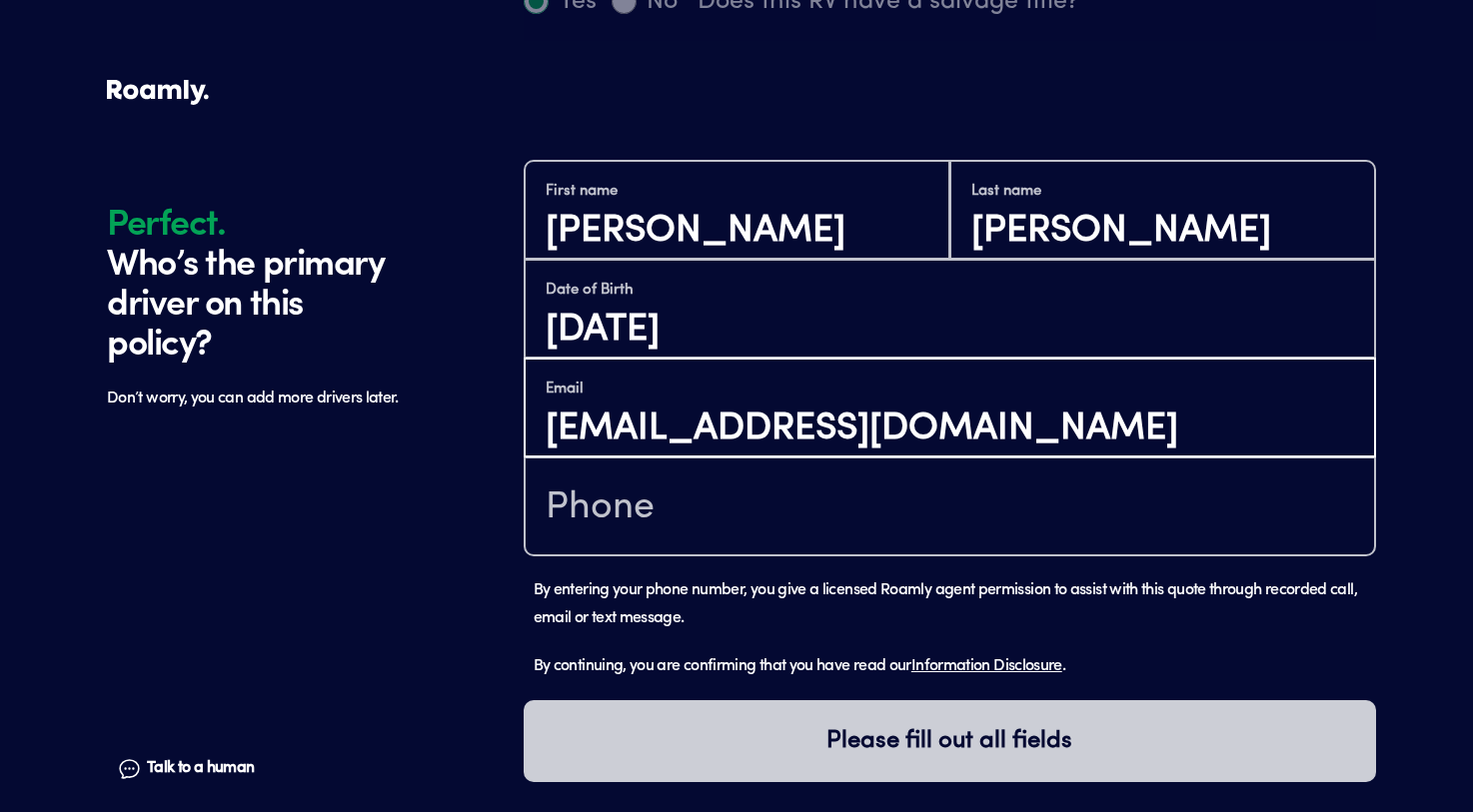 type on "[EMAIL_ADDRESS][DOMAIN_NAME]" 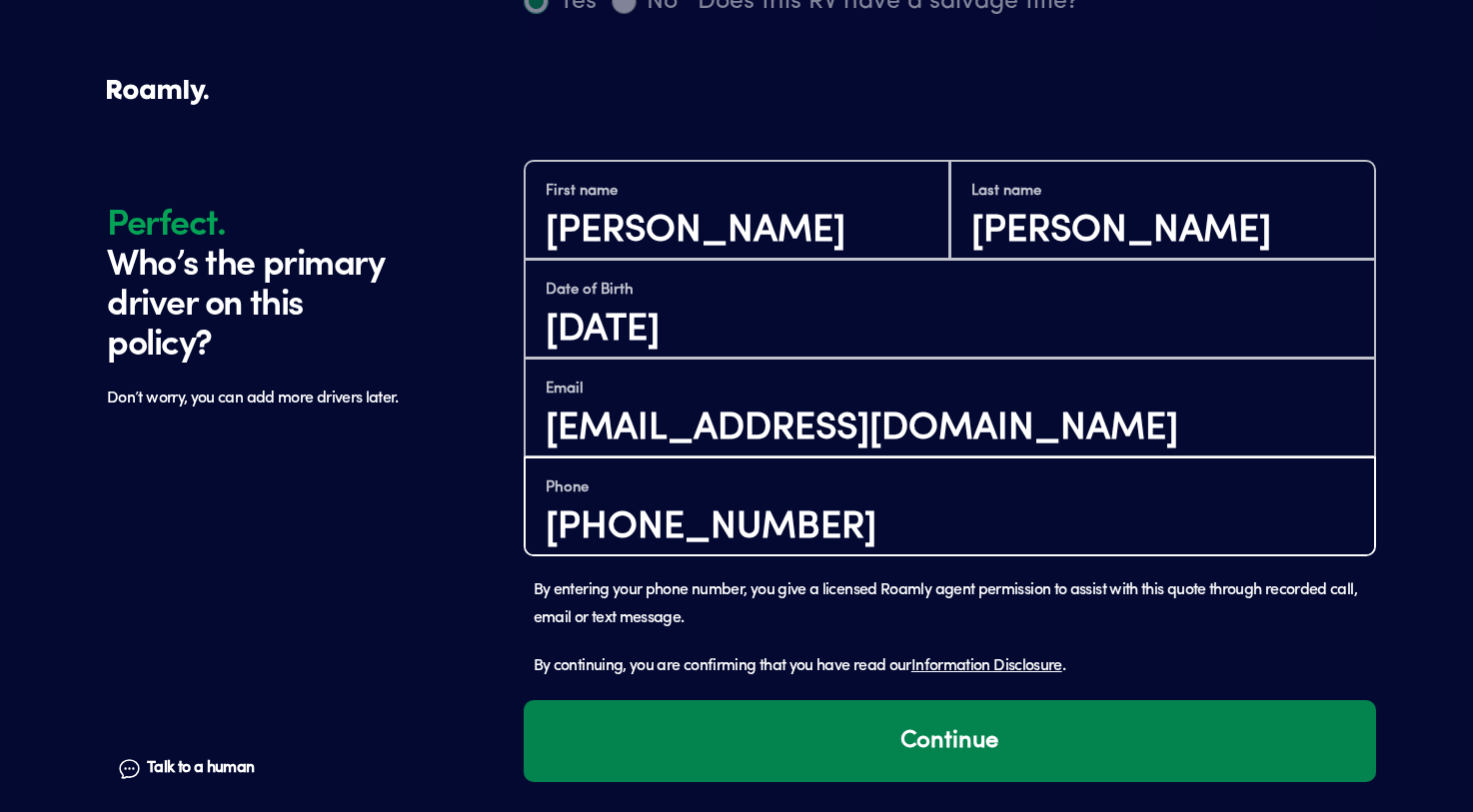 type on "[PHONE_NUMBER]" 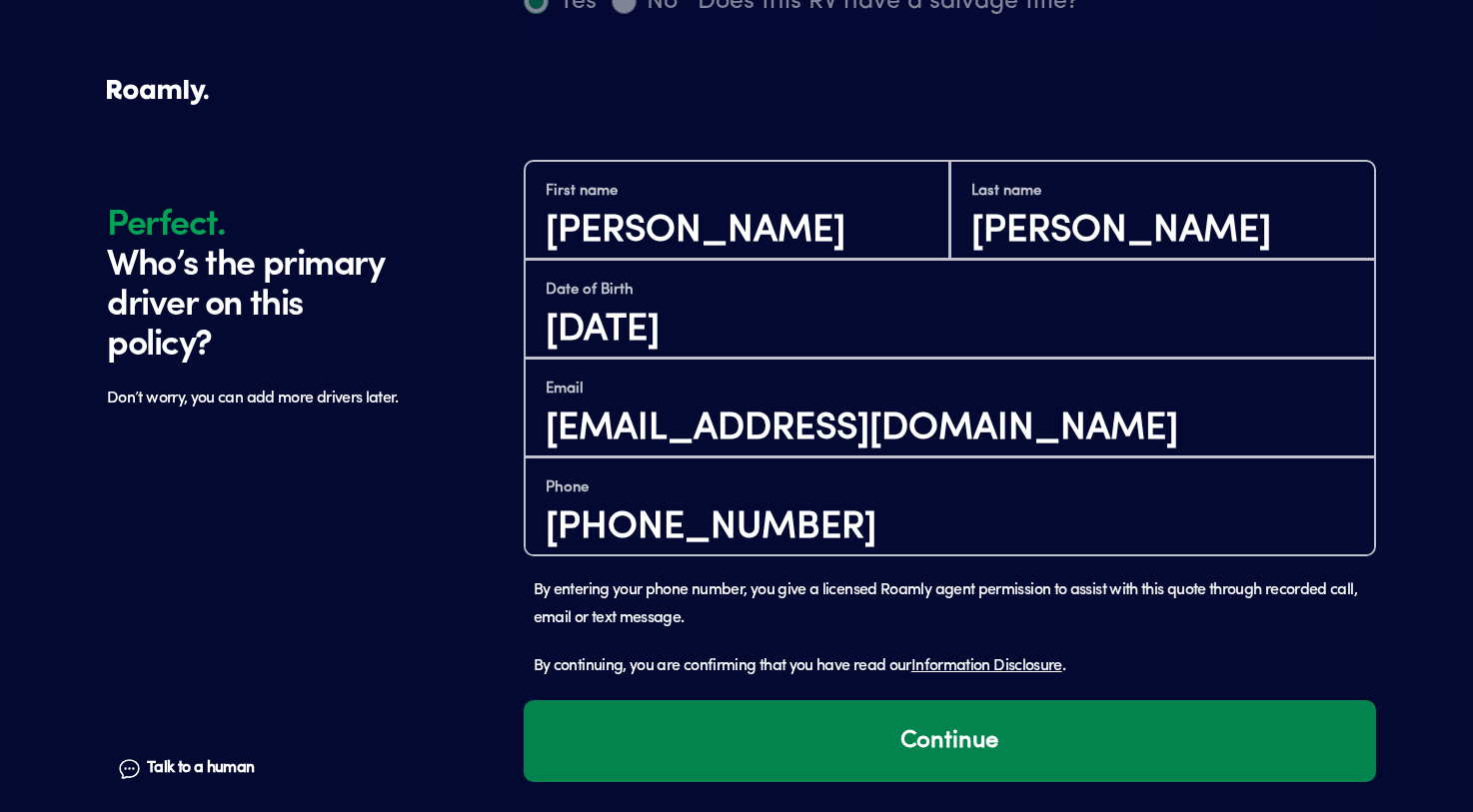 click on "Continue" at bounding box center (949, 741) 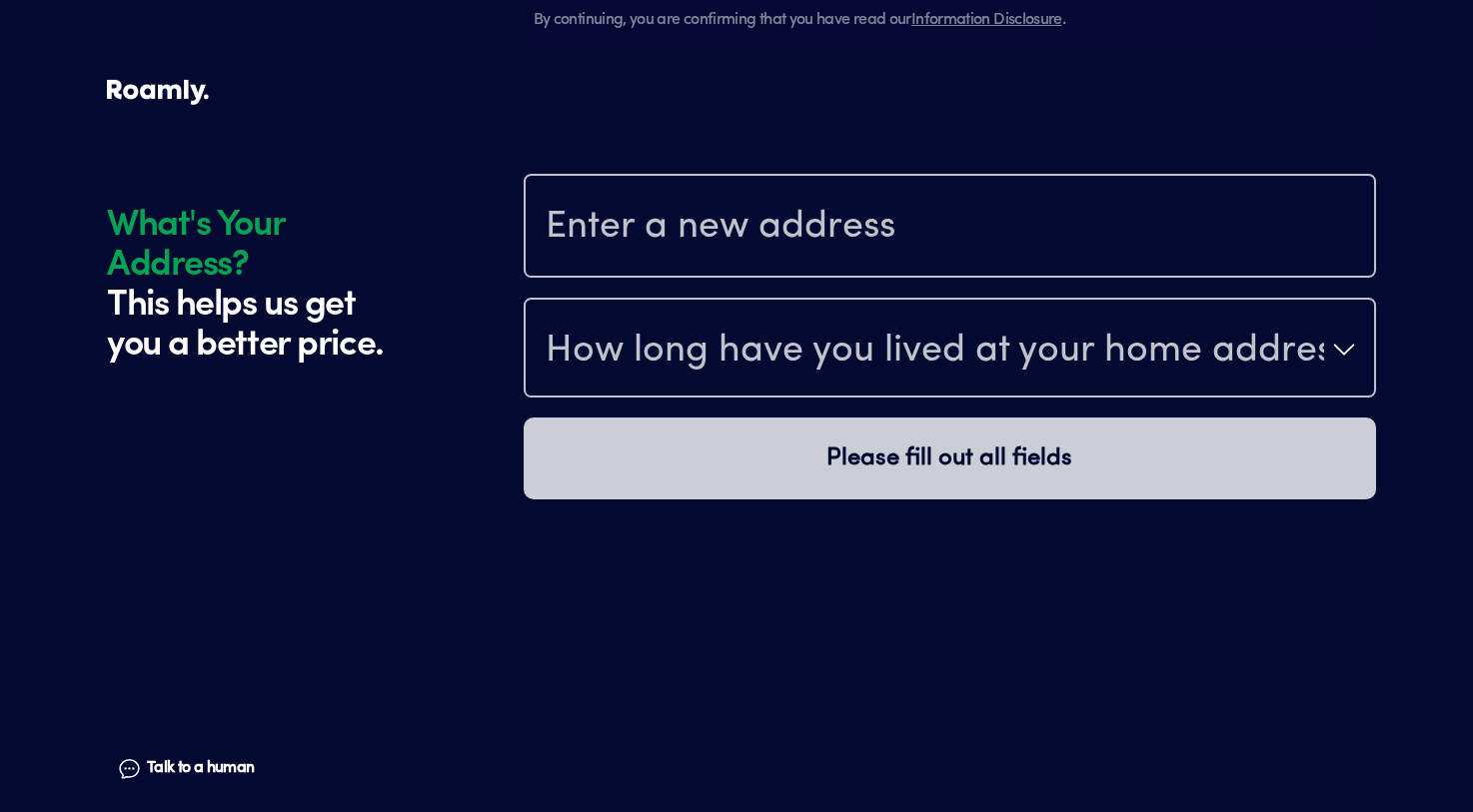 scroll, scrollTop: 2067, scrollLeft: 0, axis: vertical 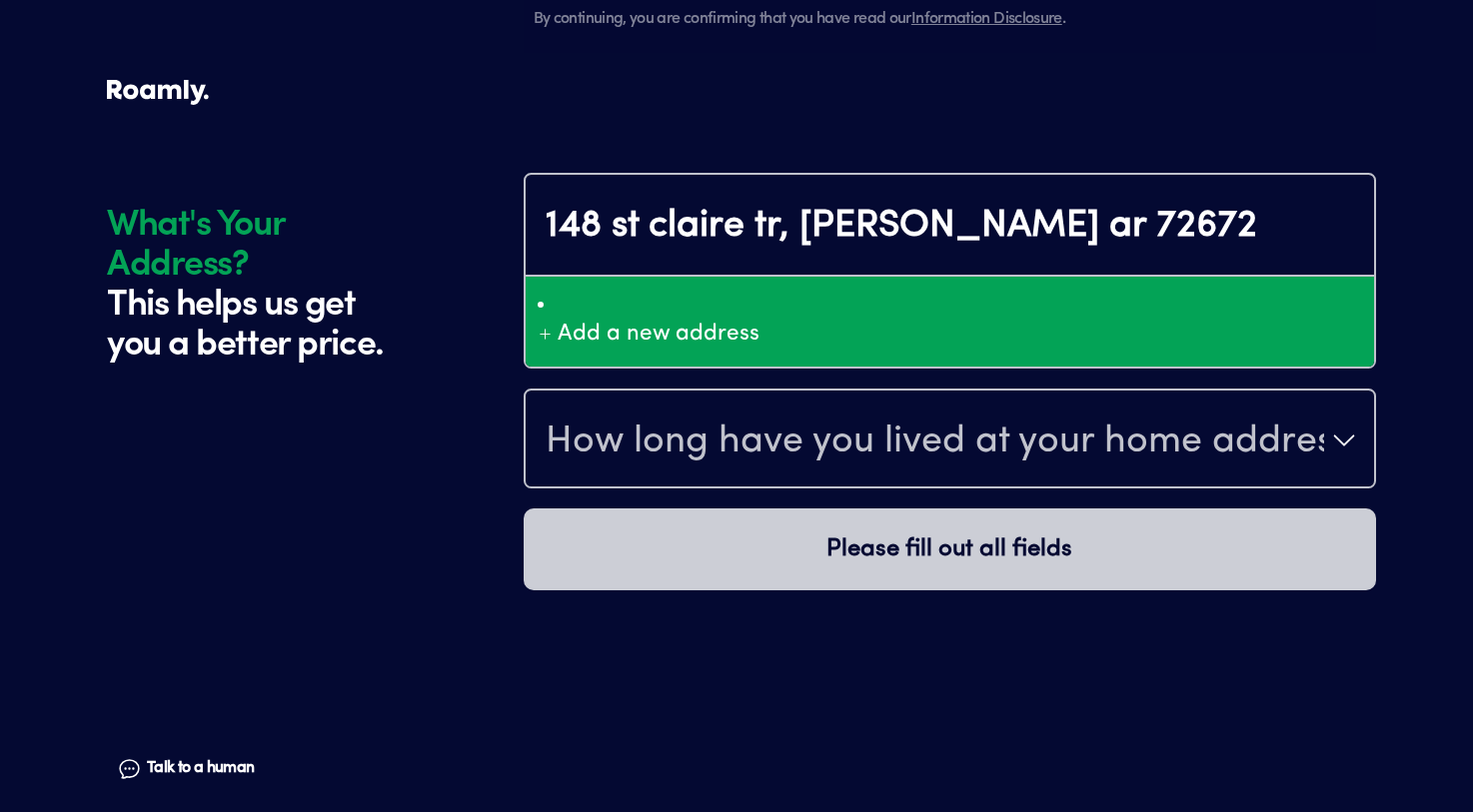 type on "148 st claire tr, [PERSON_NAME] ar 72672" 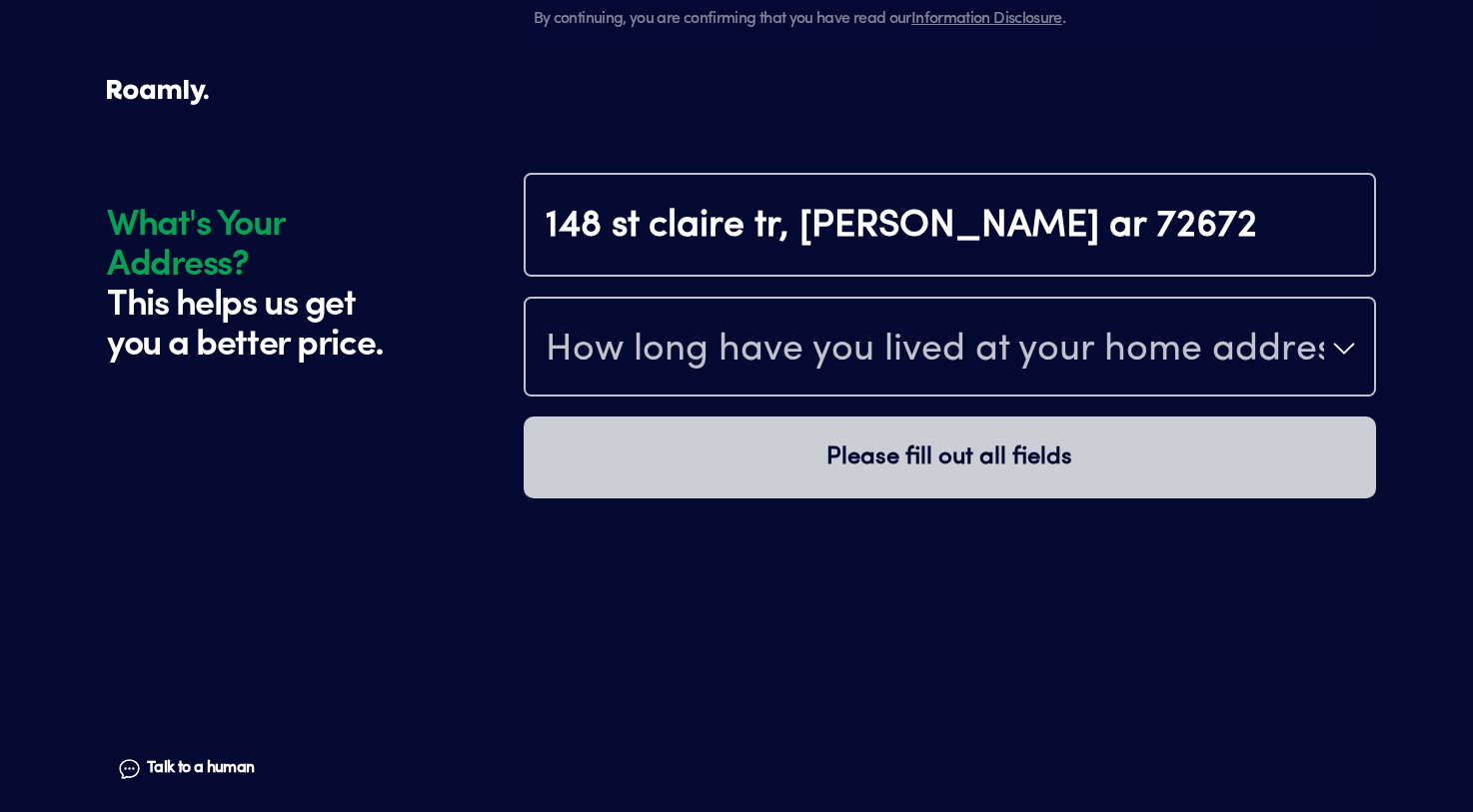 click on "[STREET_ADDRESS][PERSON_NAME] How long have you lived at your home address? Please fill out all fields" at bounding box center [949, 477] 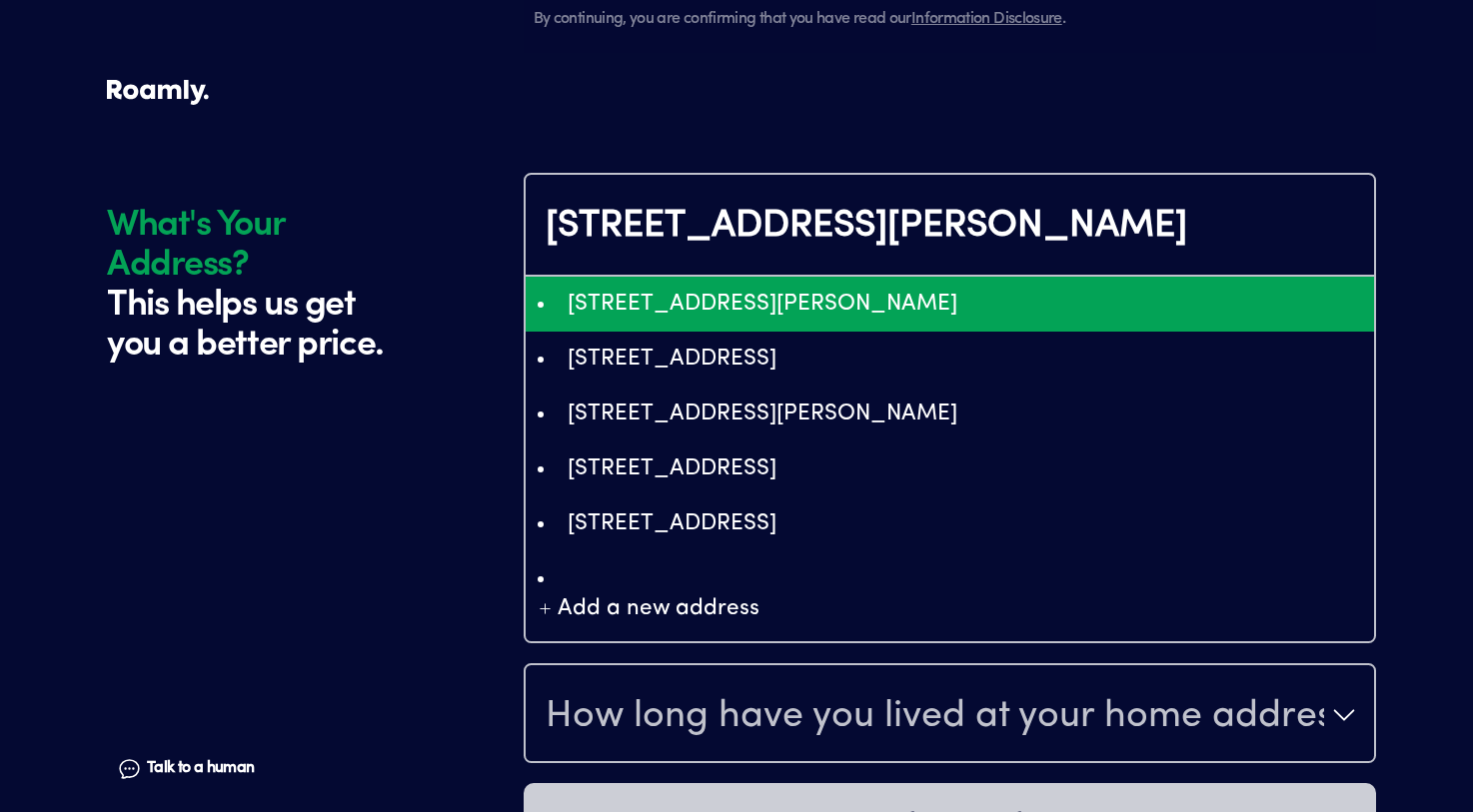 type on "[STREET_ADDRESS][PERSON_NAME]" 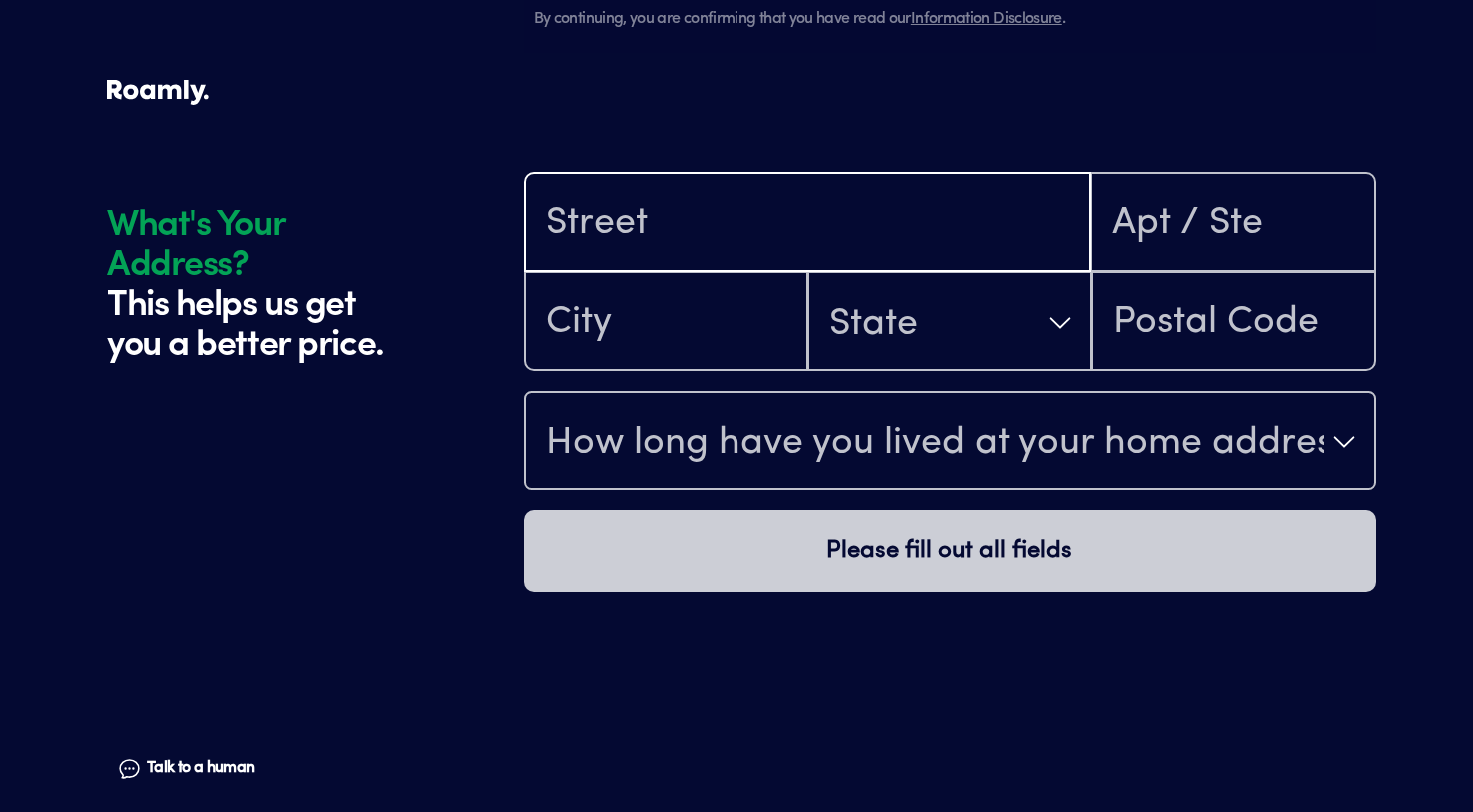 click at bounding box center (807, 224) 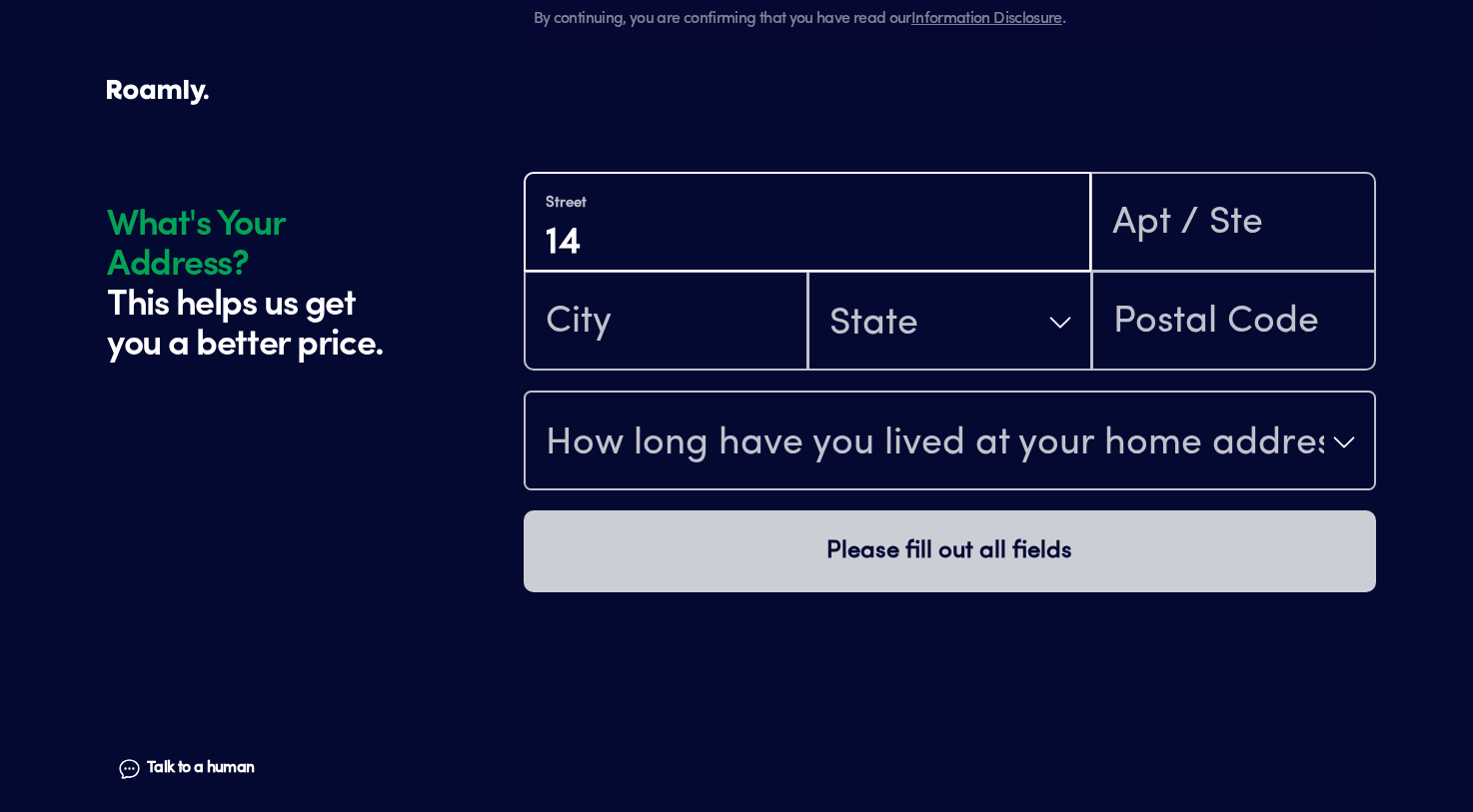type on "1" 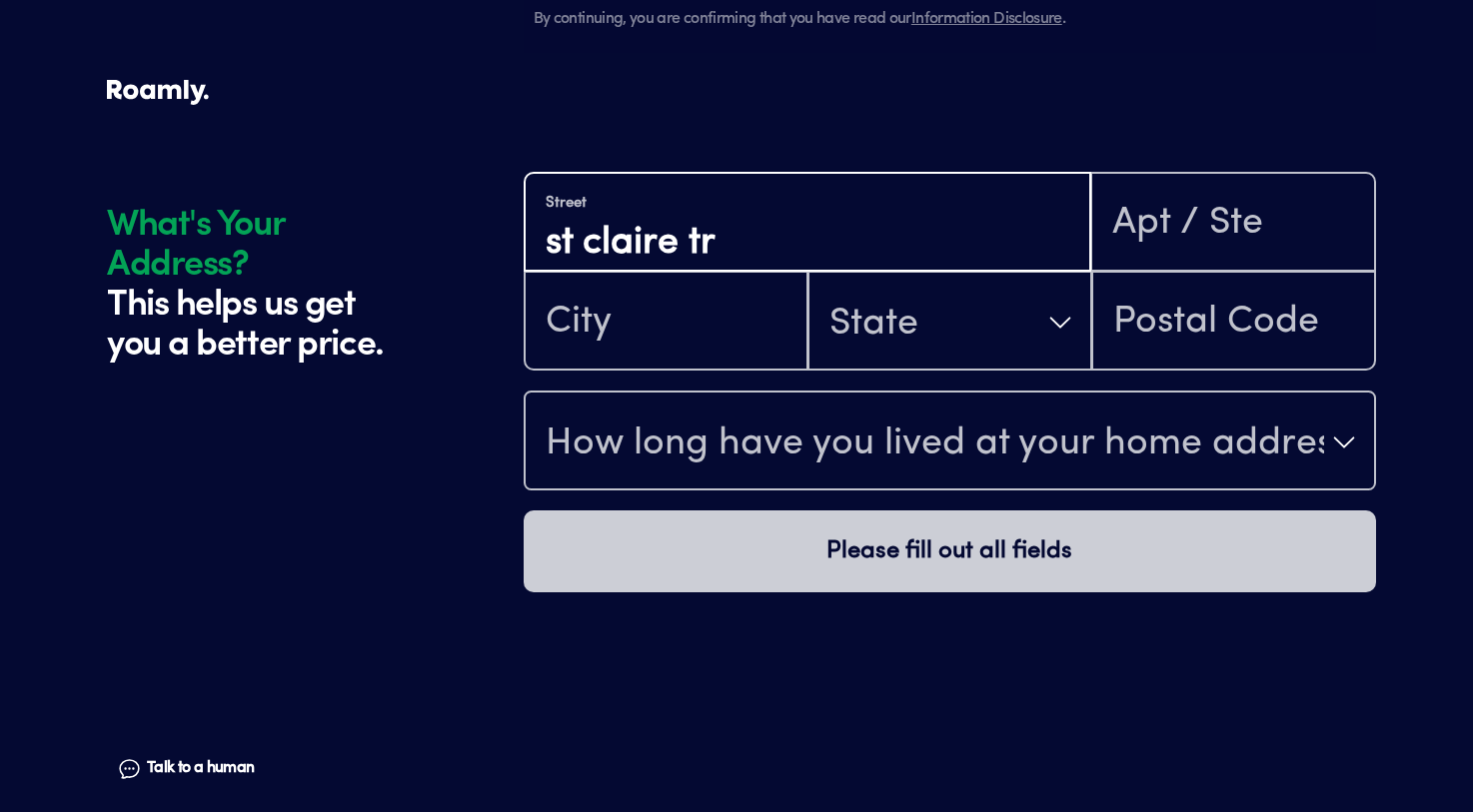 type on "st claire tr" 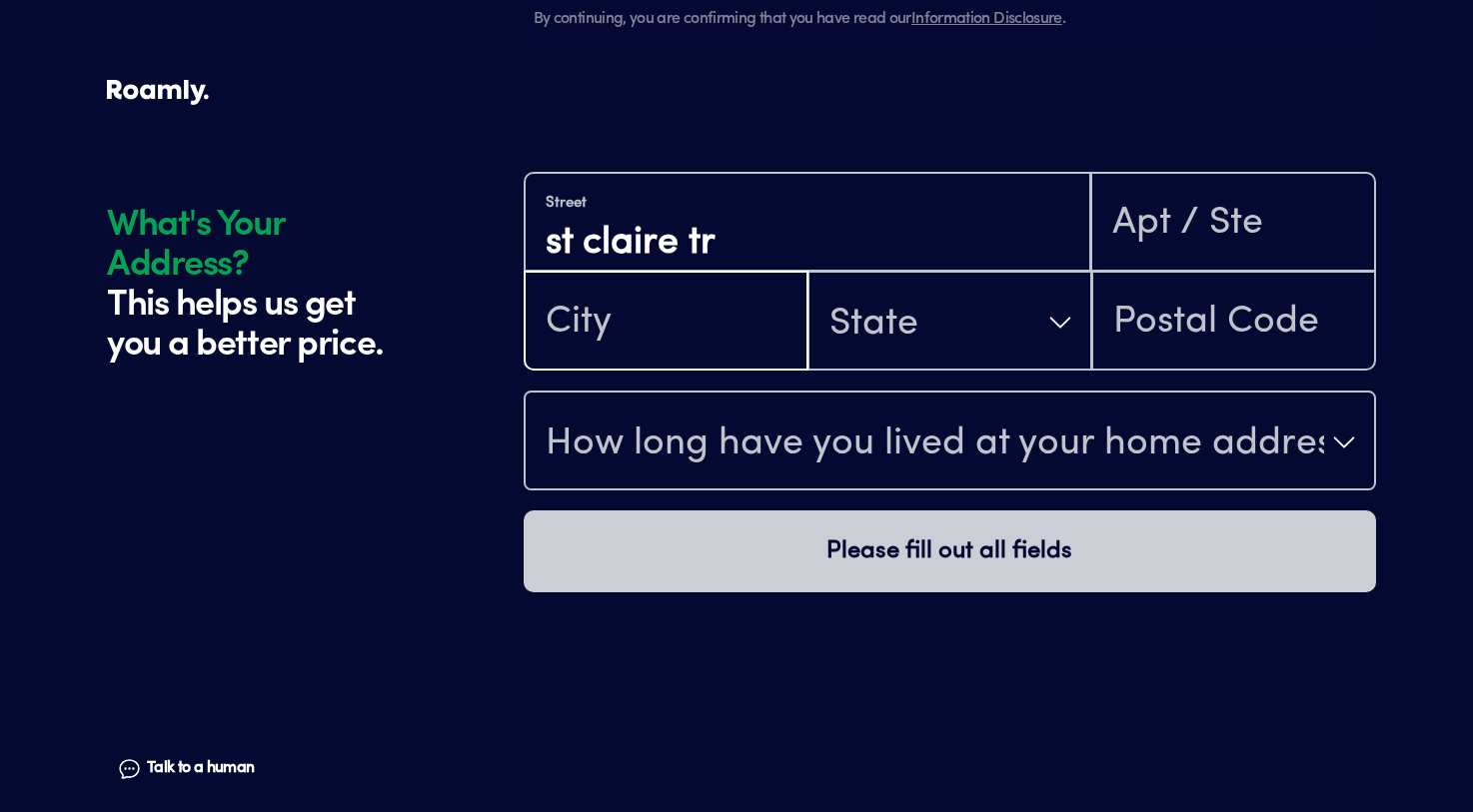 click at bounding box center [666, 323] 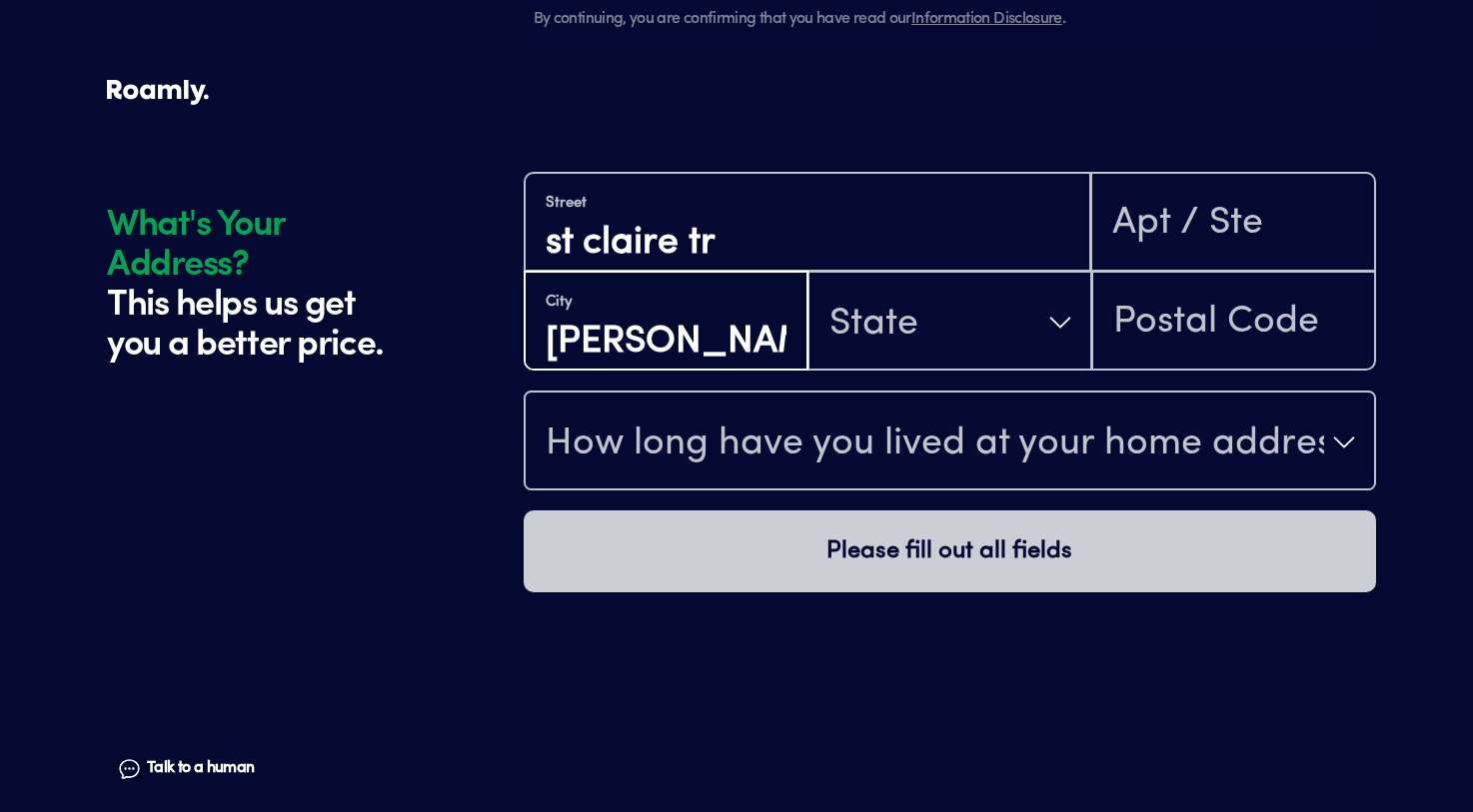 type on "[PERSON_NAME]" 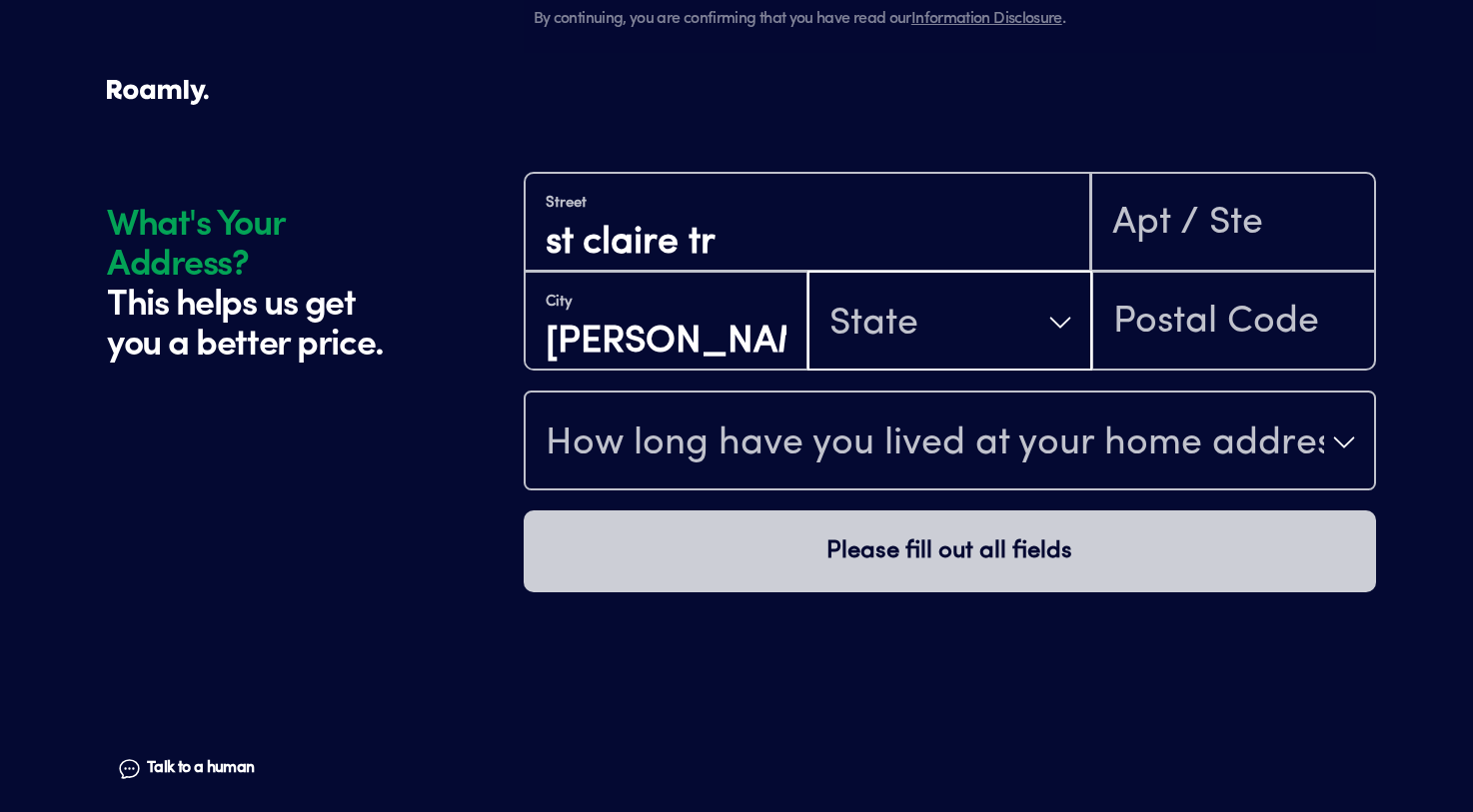 type 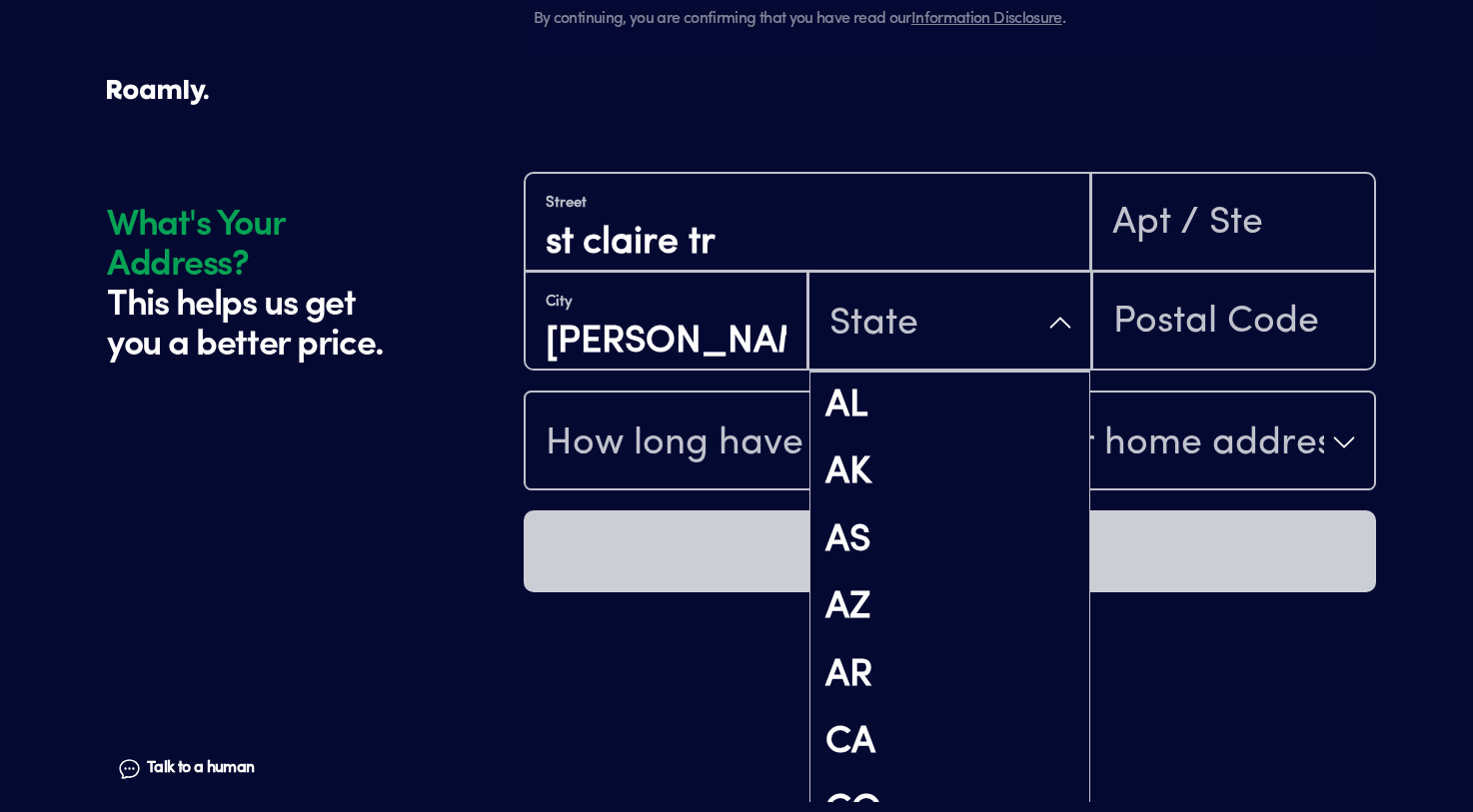click on "State" at bounding box center (949, 323) 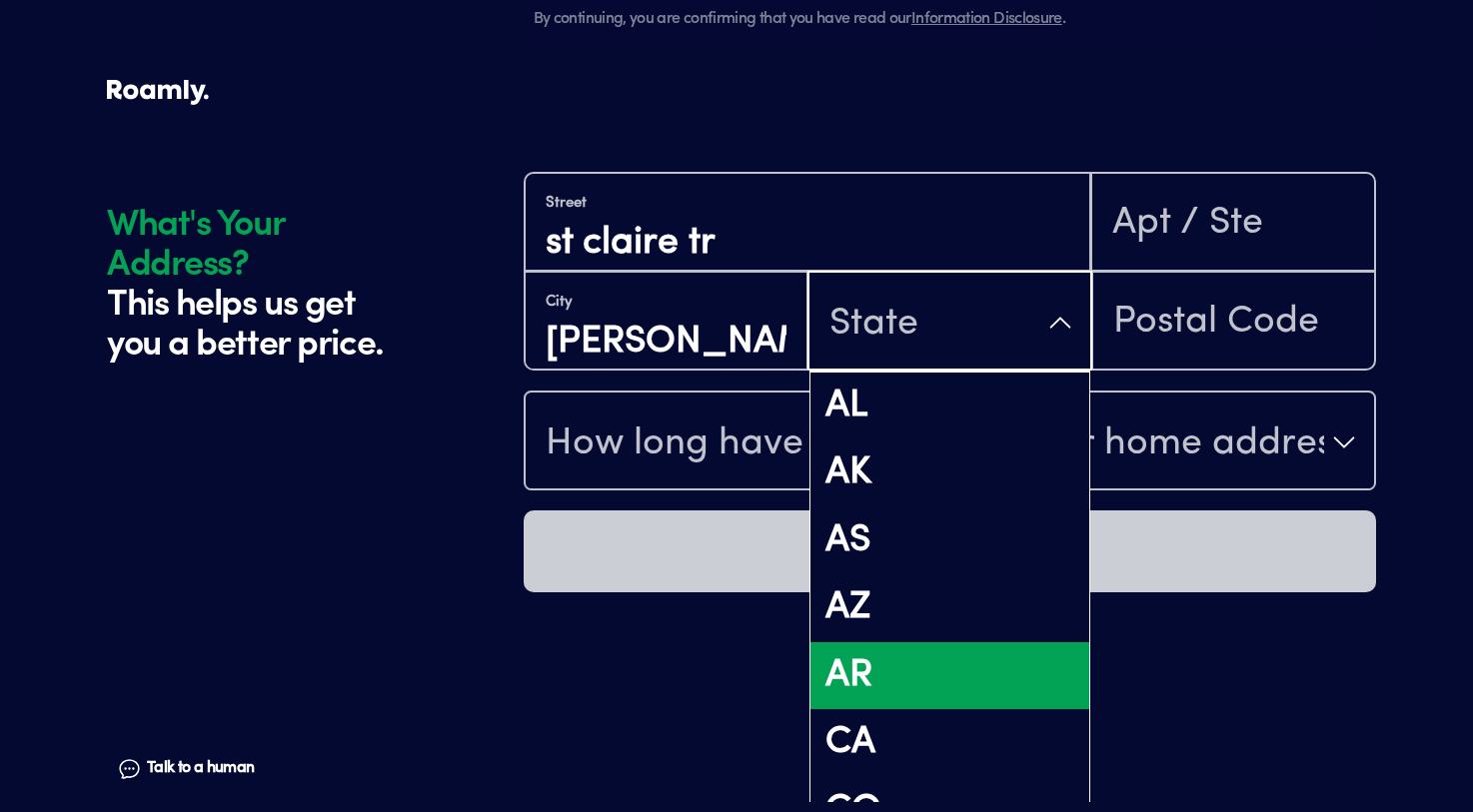 click on "AR" at bounding box center (949, 676) 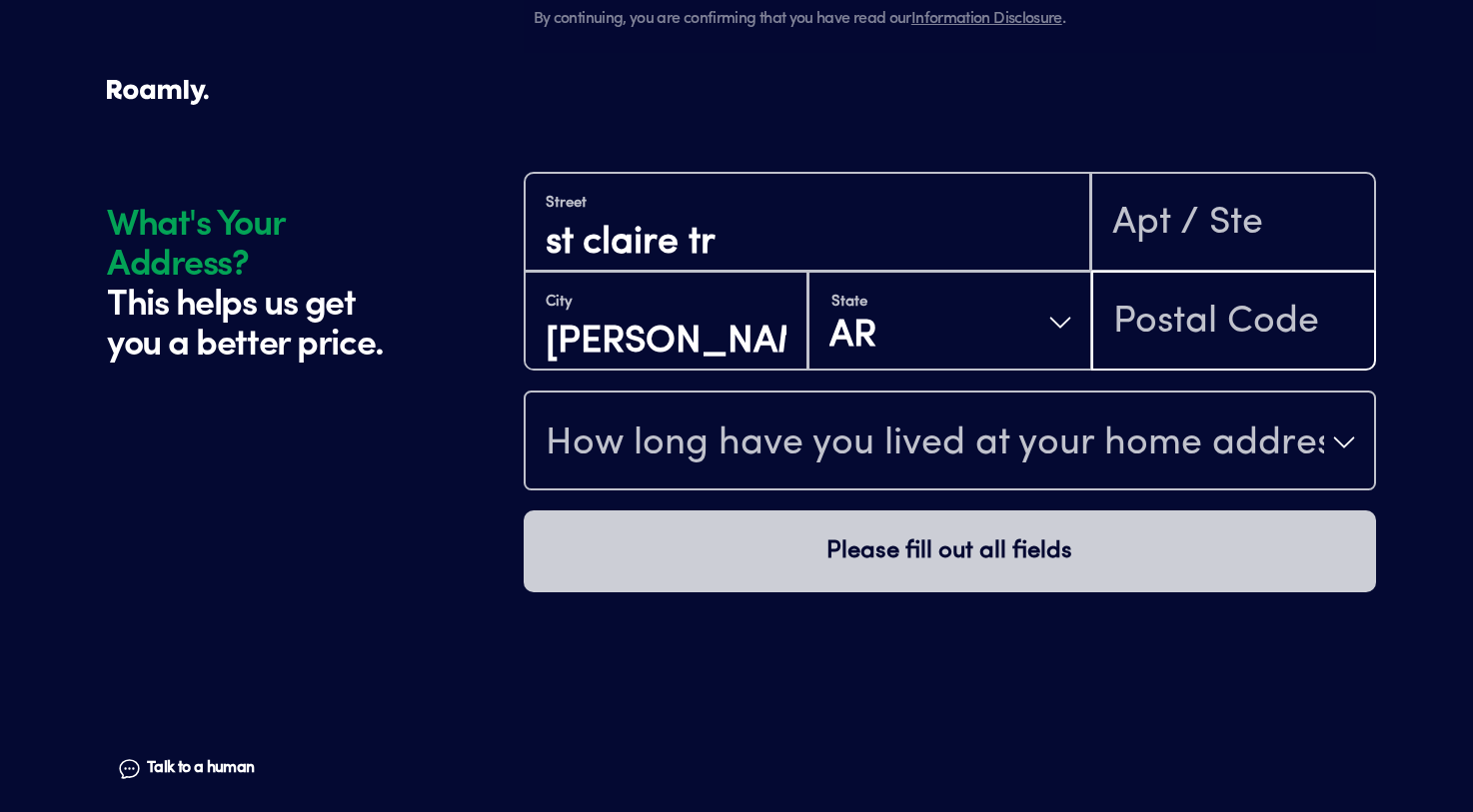 click at bounding box center [1233, 323] 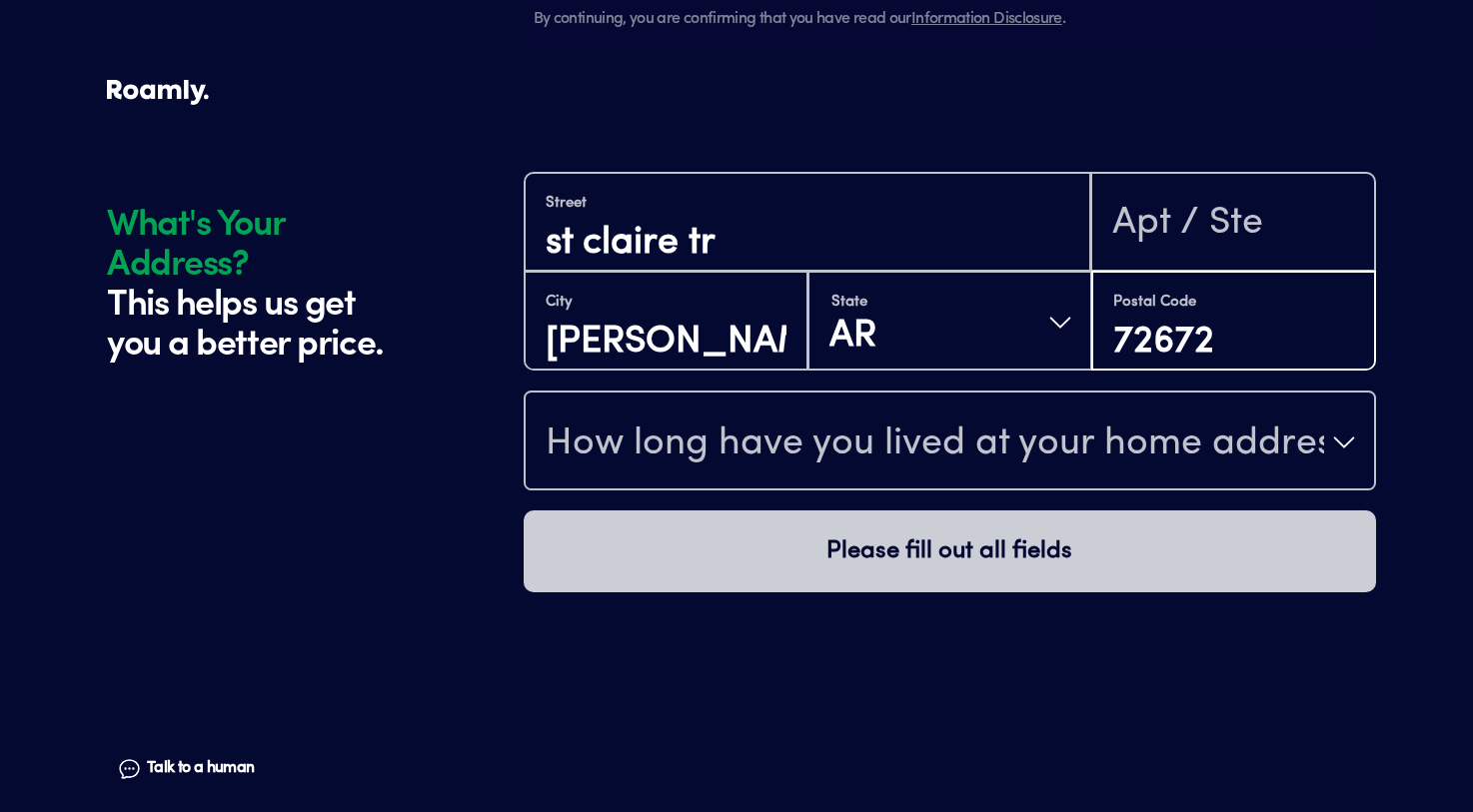type on "72672" 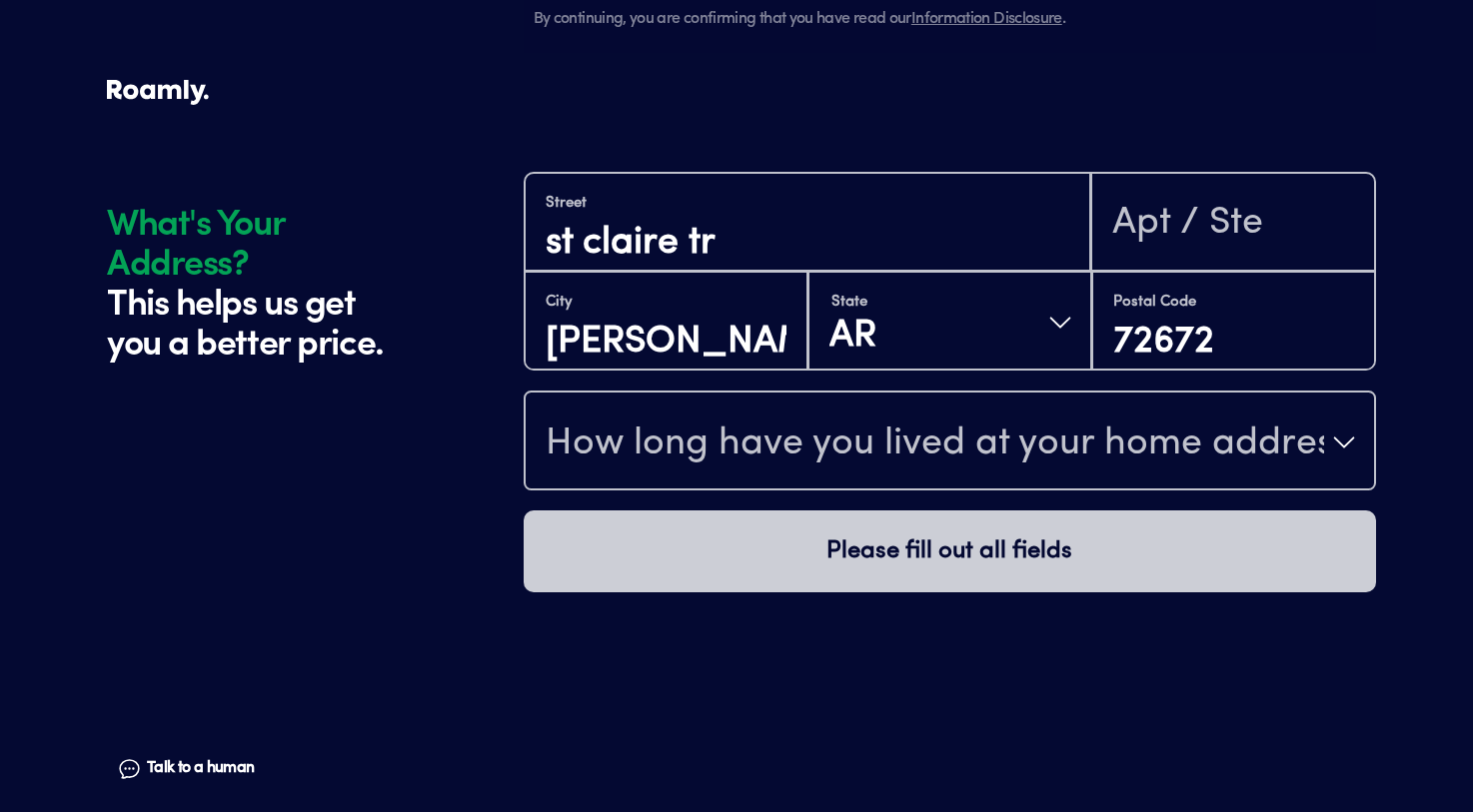 click on "How long have you lived at your home address?" at bounding box center (934, 444) 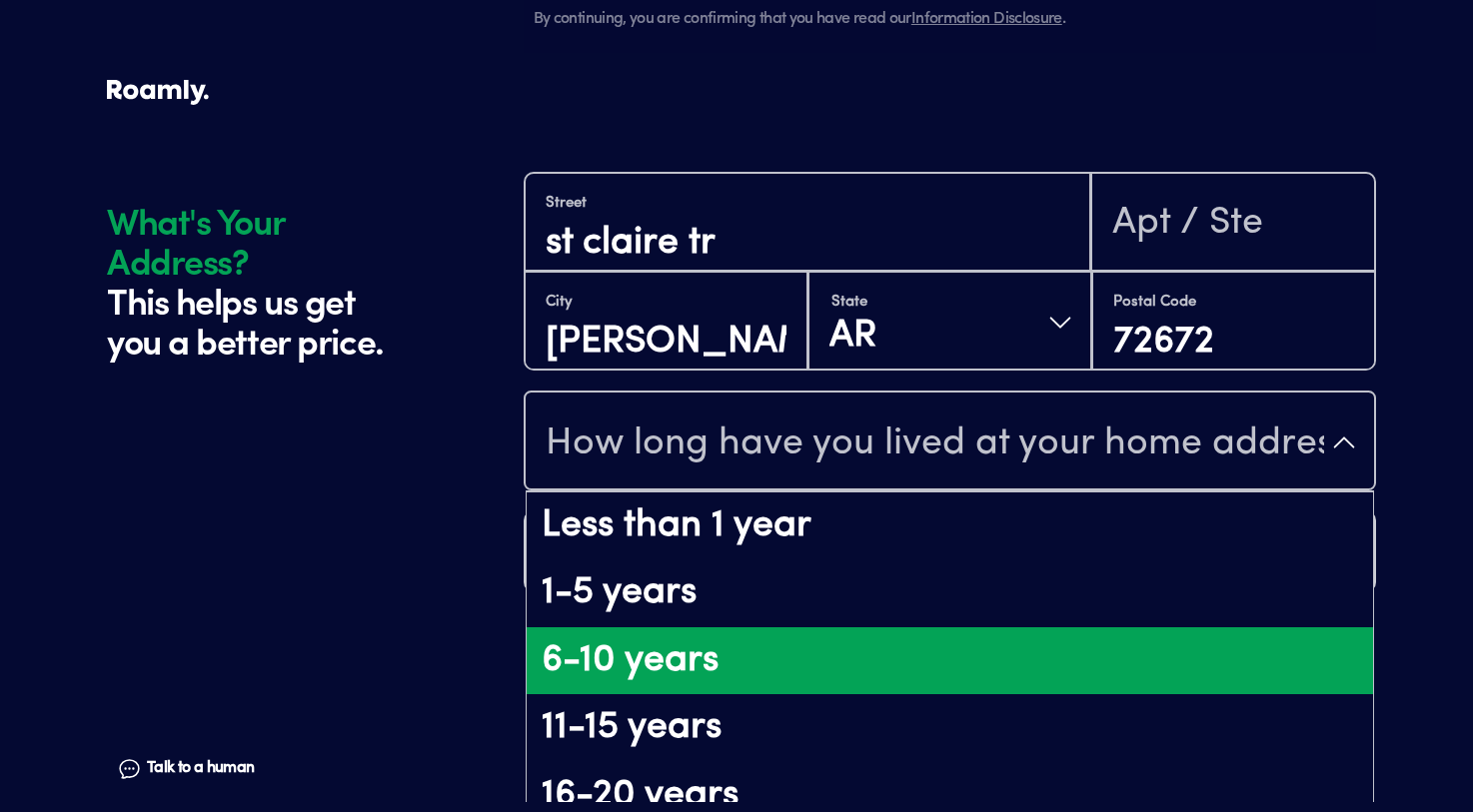 scroll, scrollTop: 96, scrollLeft: 0, axis: vertical 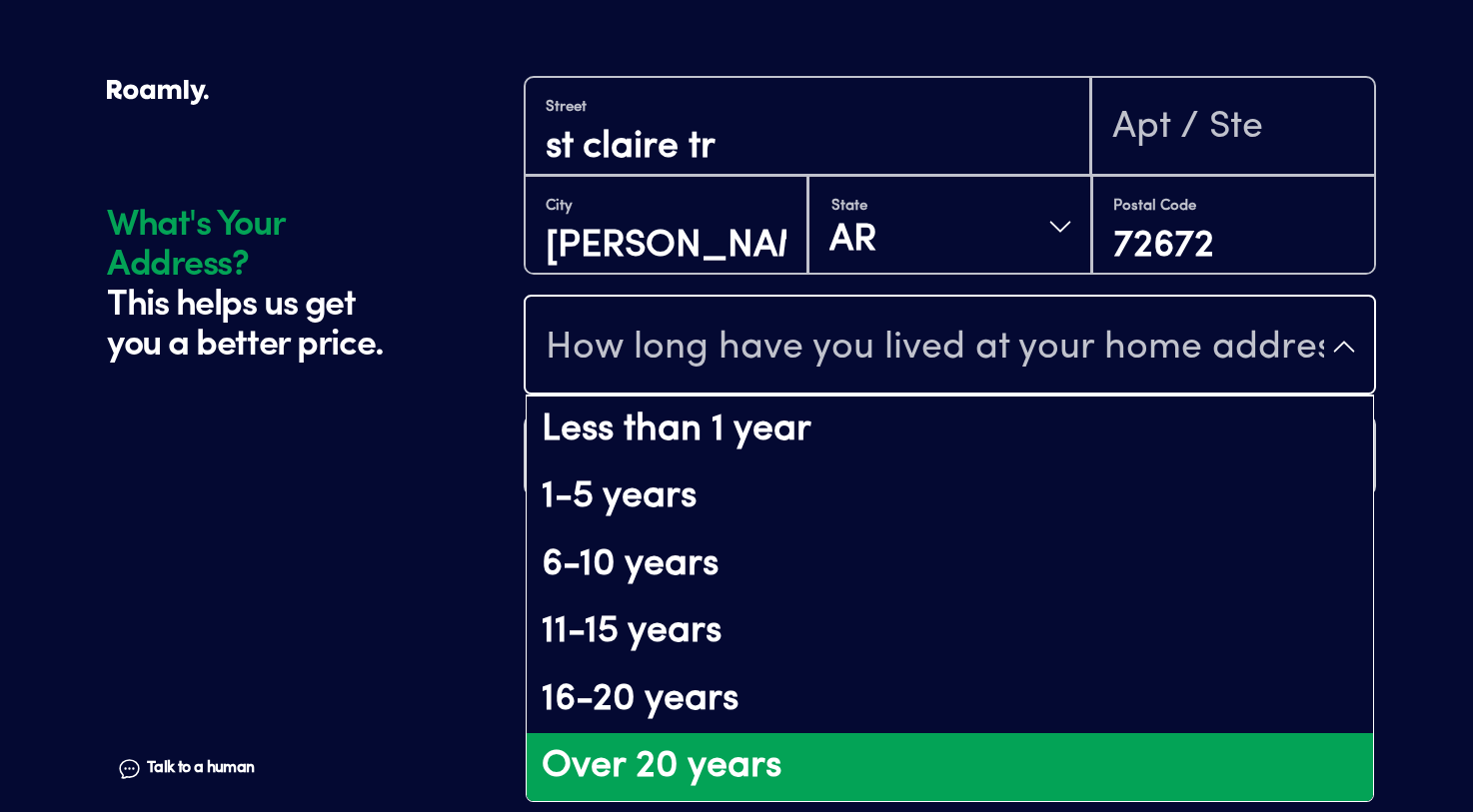 drag, startPoint x: 659, startPoint y: 768, endPoint x: 931, endPoint y: 783, distance: 272.41329 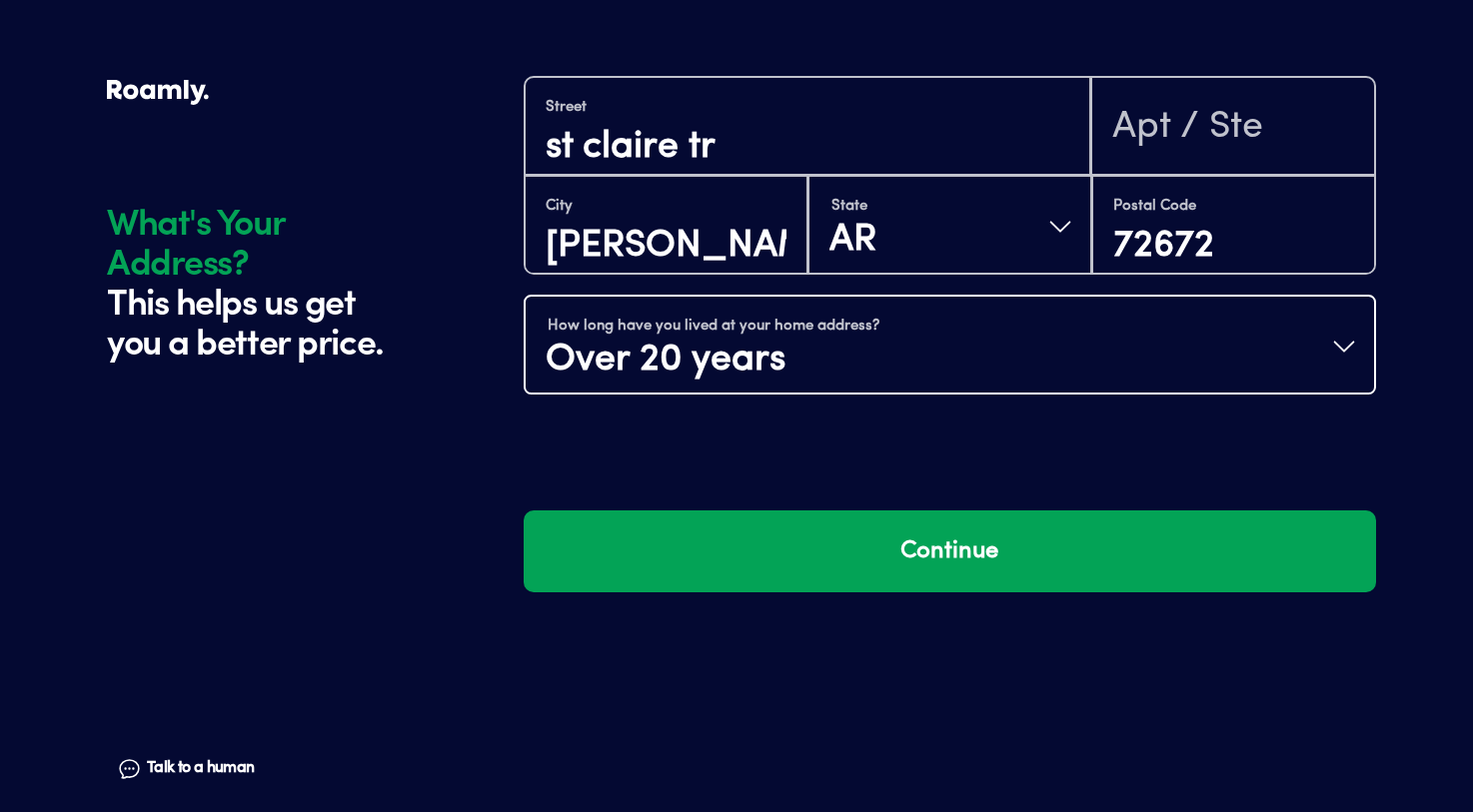 scroll, scrollTop: 0, scrollLeft: 0, axis: both 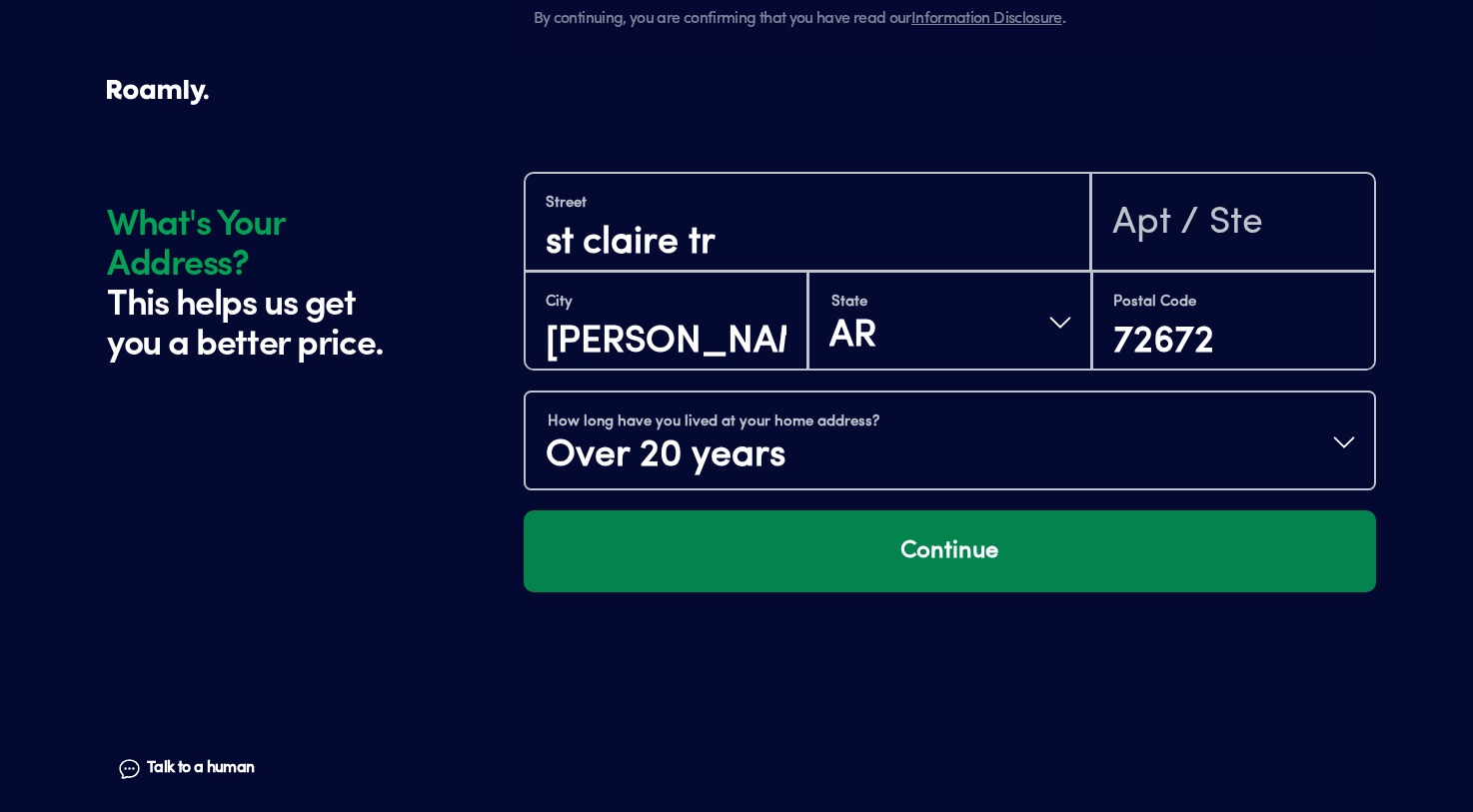 click on "Continue" at bounding box center [949, 551] 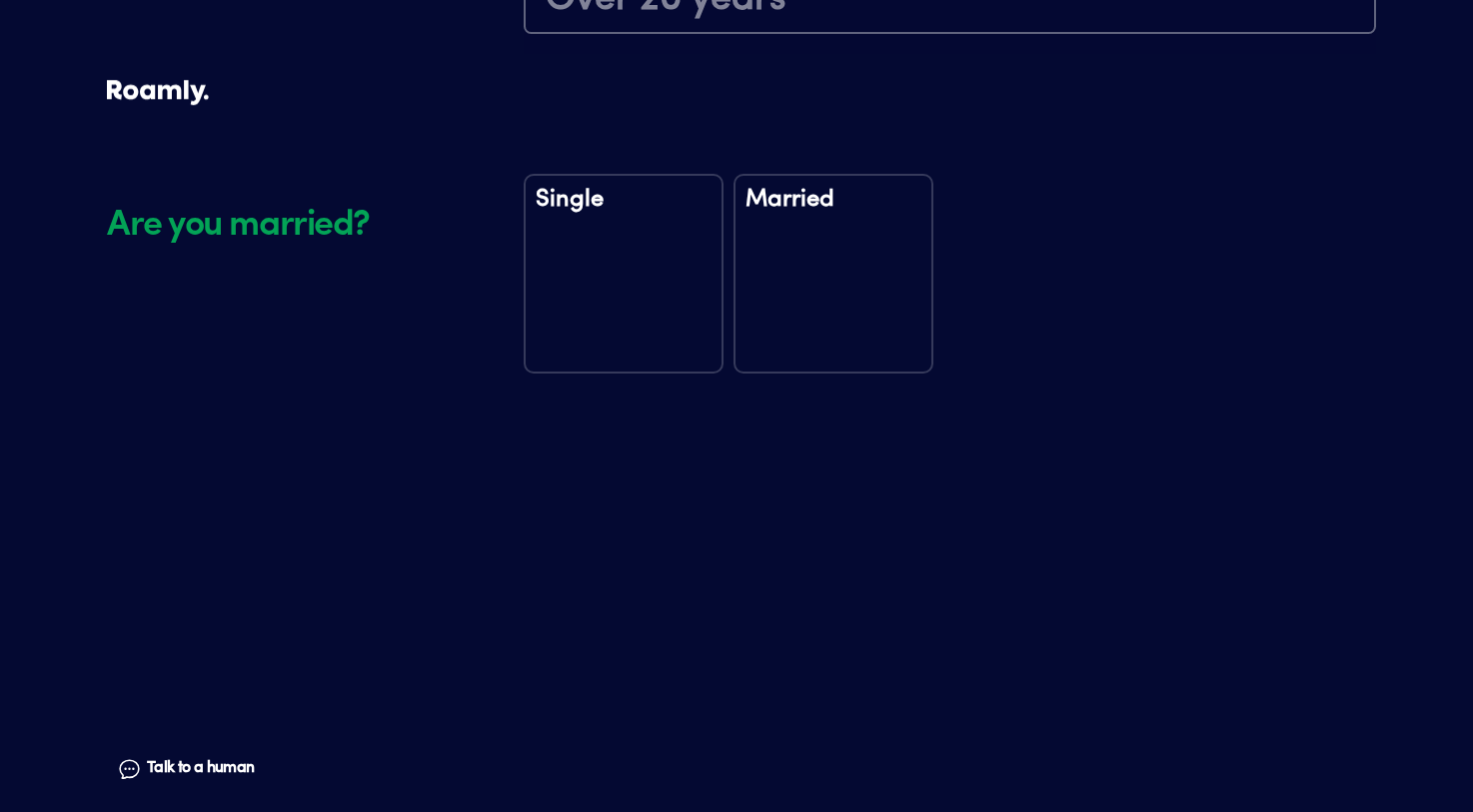 scroll, scrollTop: 2538, scrollLeft: 0, axis: vertical 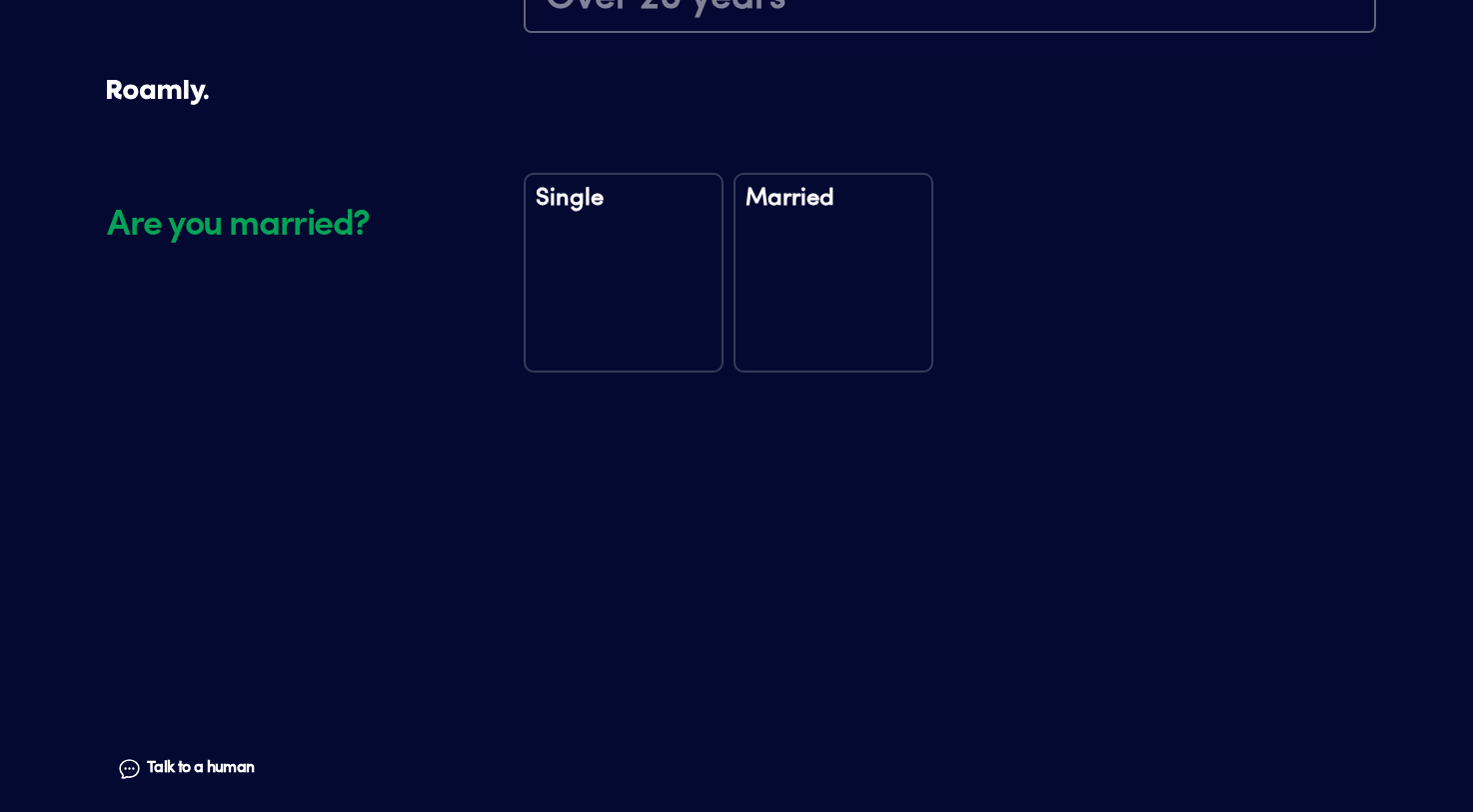 click on "Married" at bounding box center [833, 273] 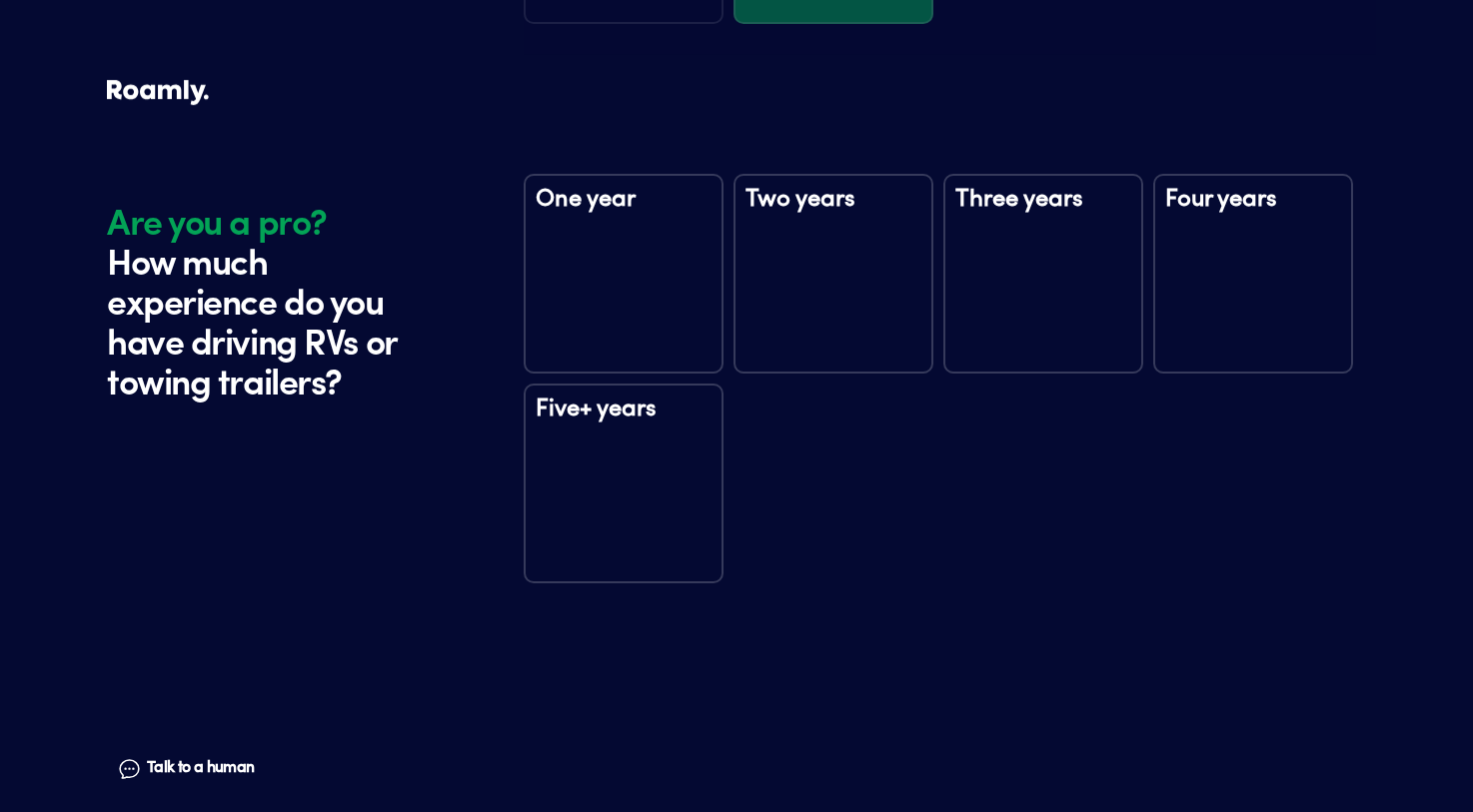 scroll, scrollTop: 2927, scrollLeft: 0, axis: vertical 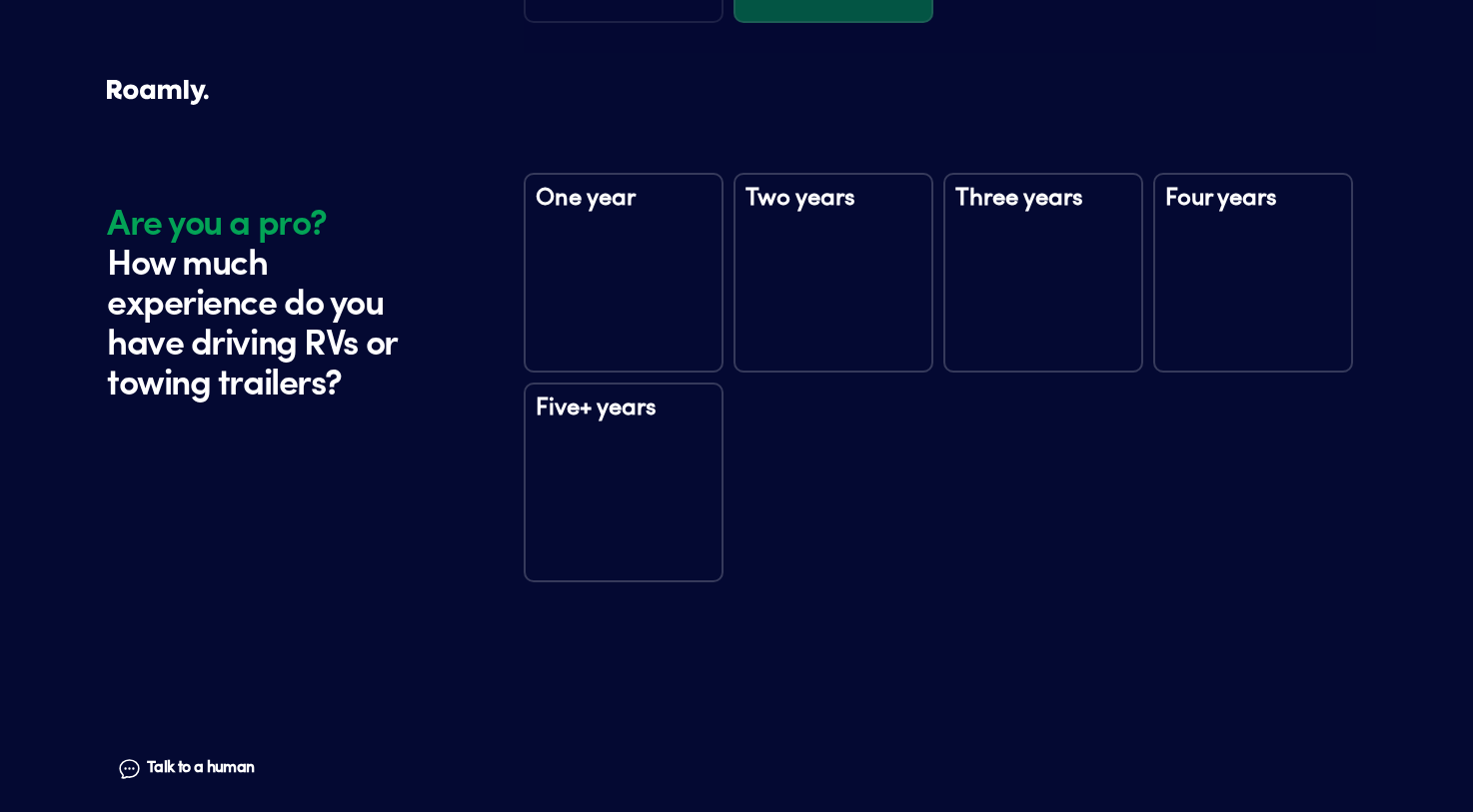 click on "Five+ years" at bounding box center [624, 482] 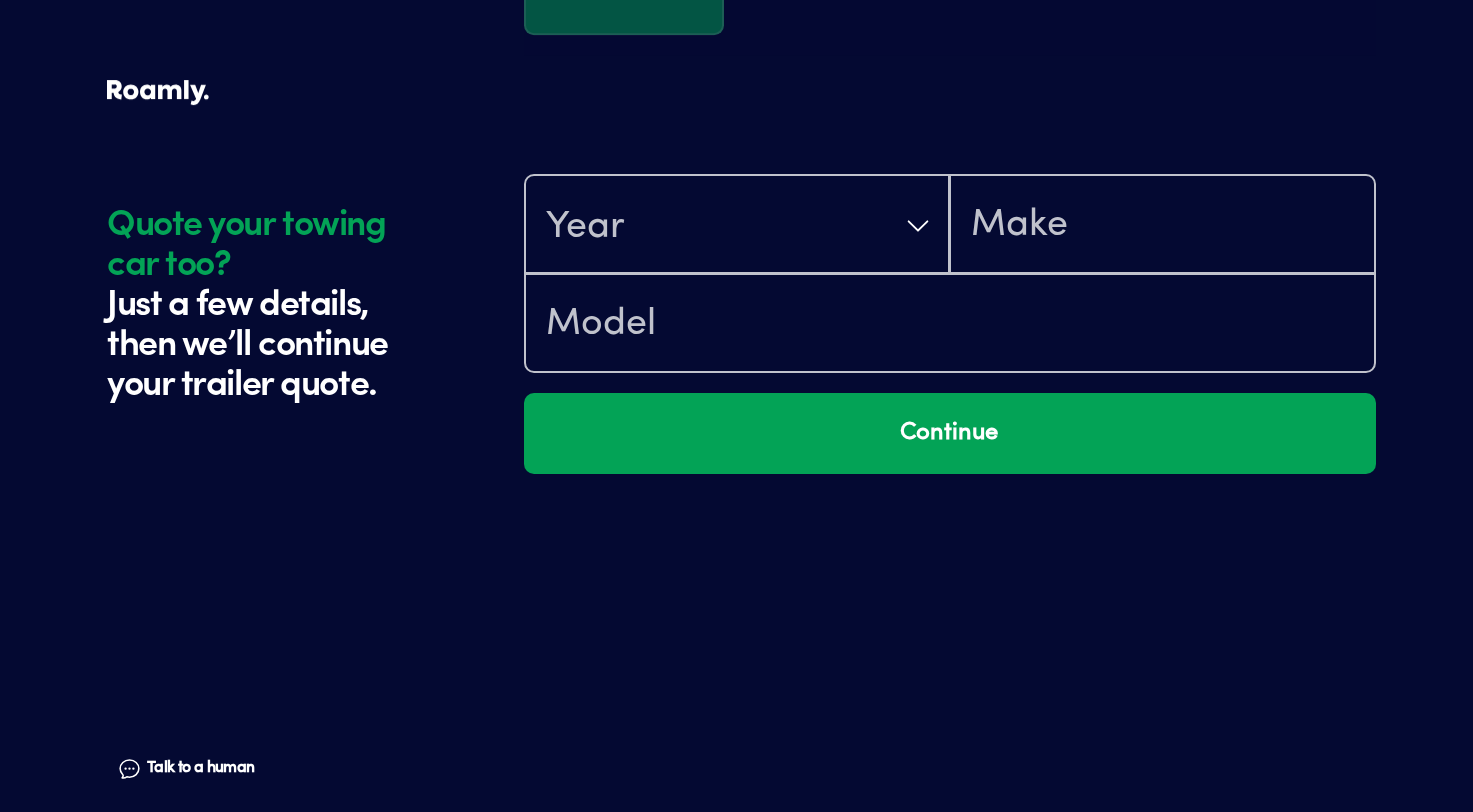 scroll, scrollTop: 3517, scrollLeft: 0, axis: vertical 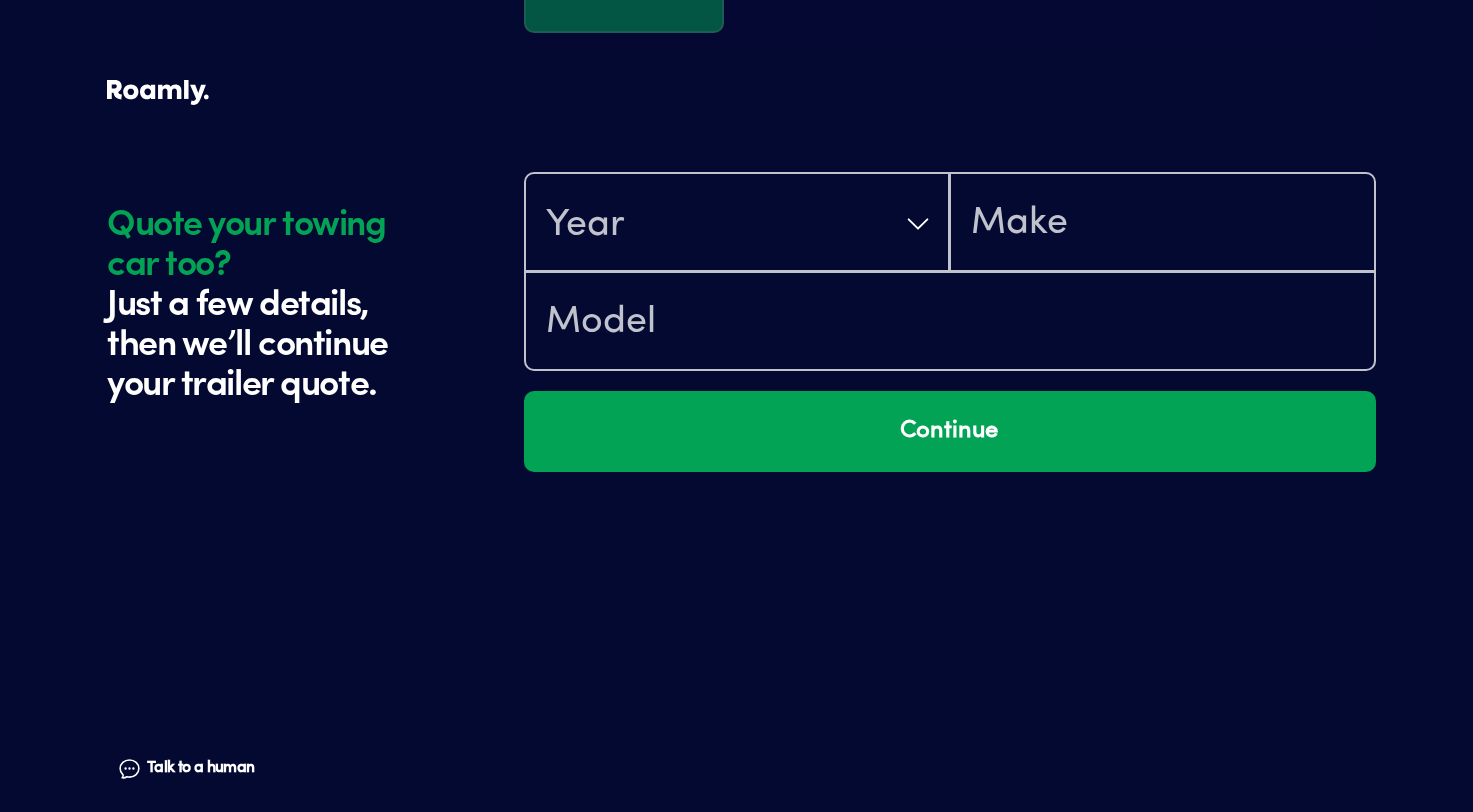 click on "Year" at bounding box center (736, 222) 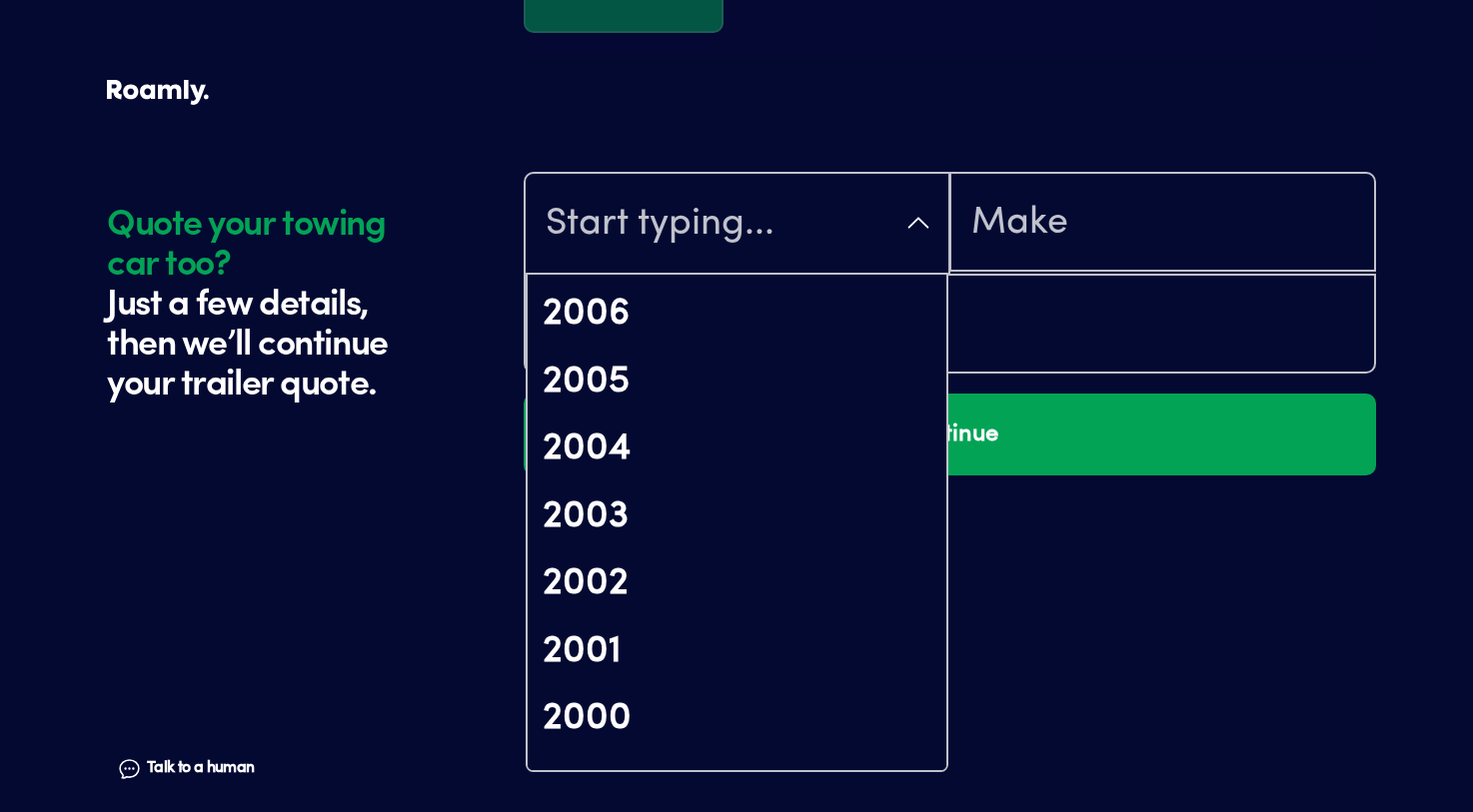 scroll, scrollTop: 1510, scrollLeft: 0, axis: vertical 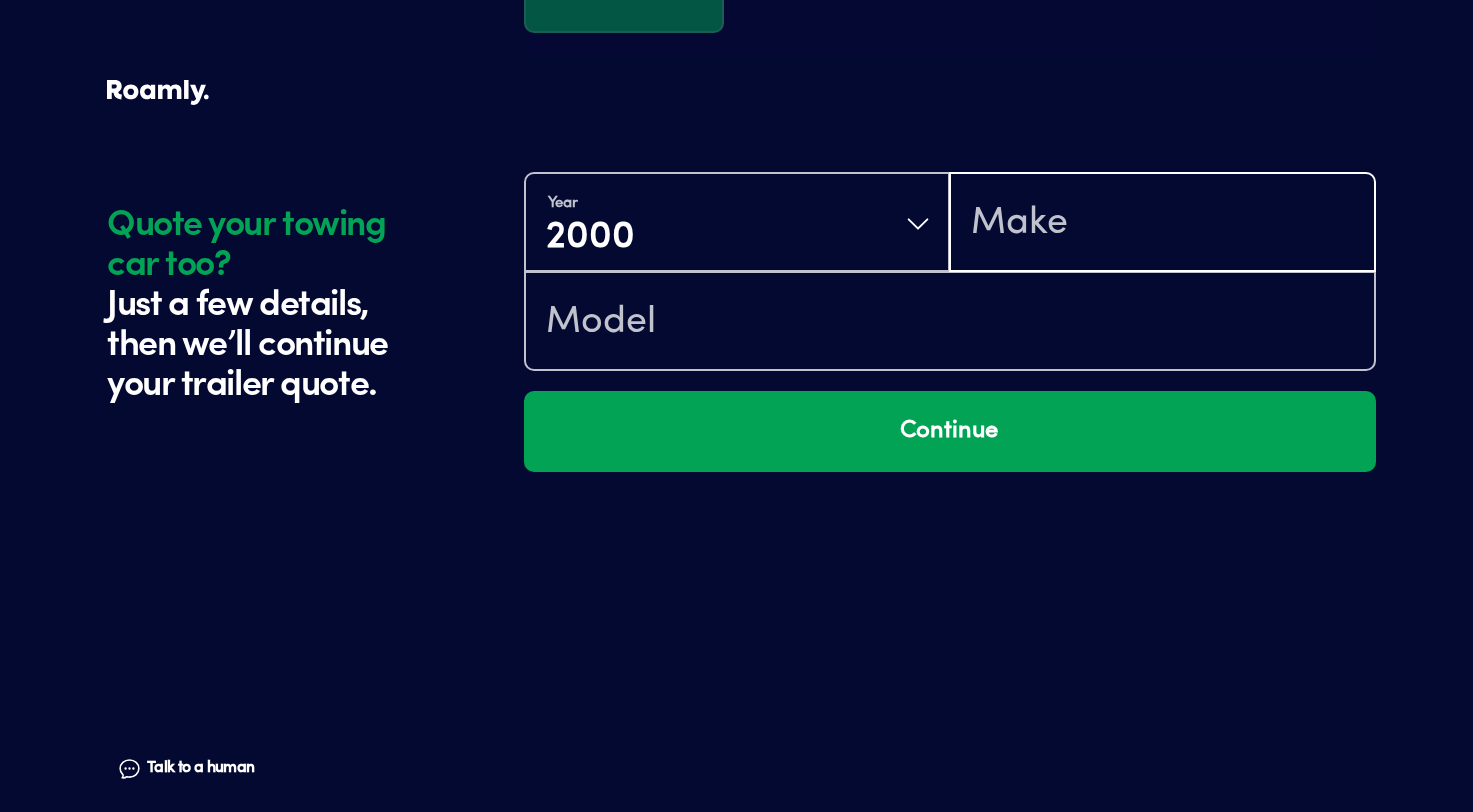 click at bounding box center (1162, 224) 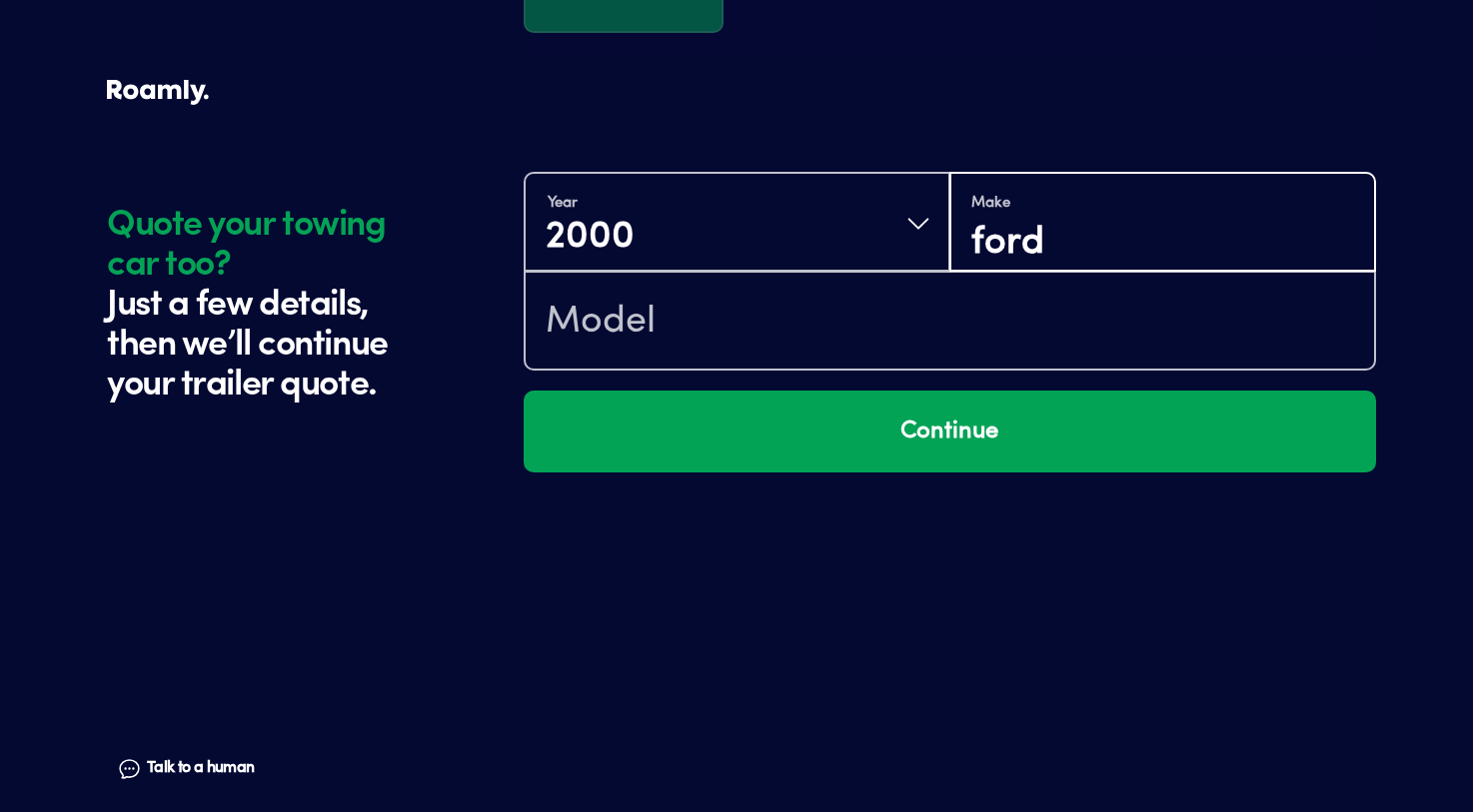 type on "ford" 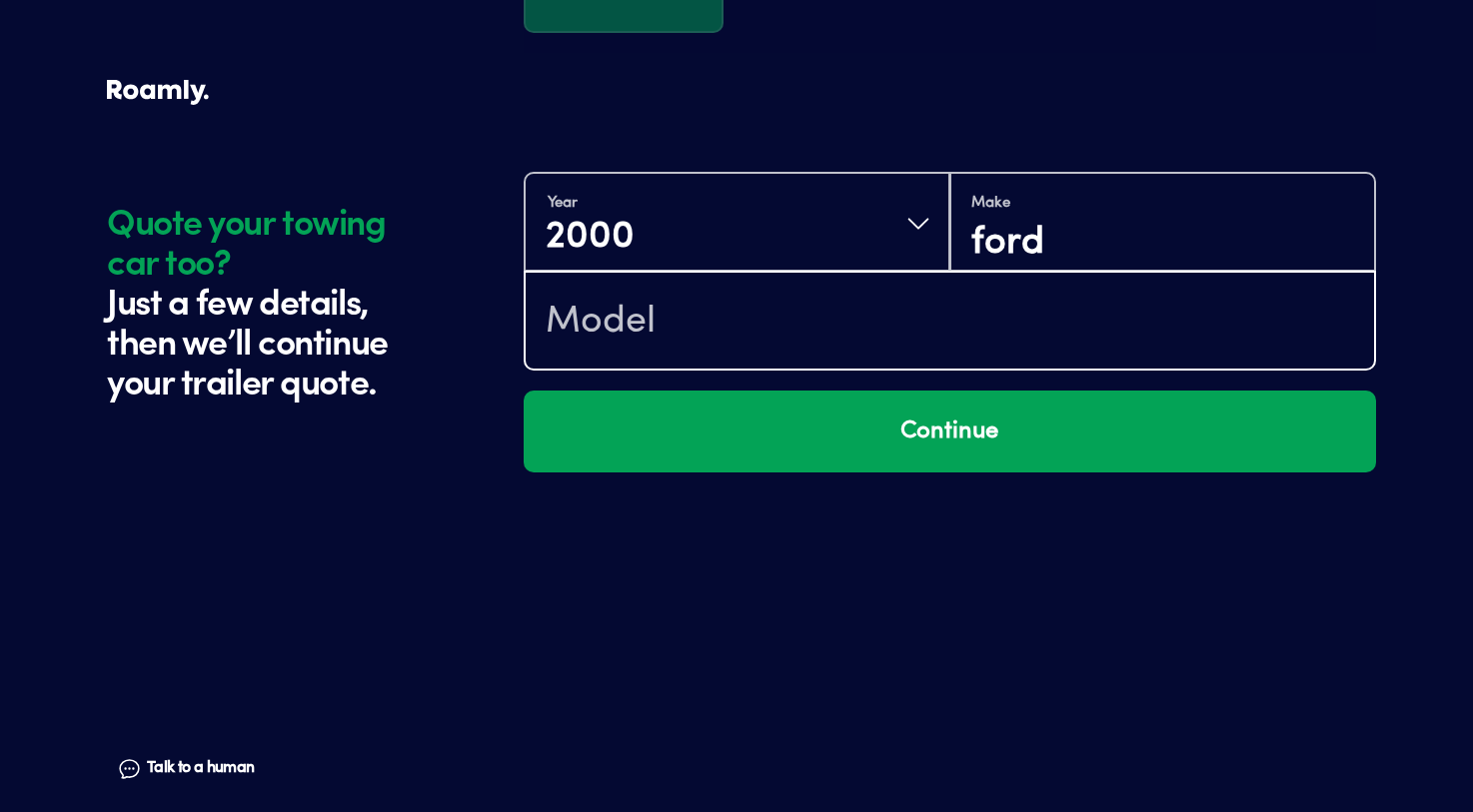 click at bounding box center [949, 323] 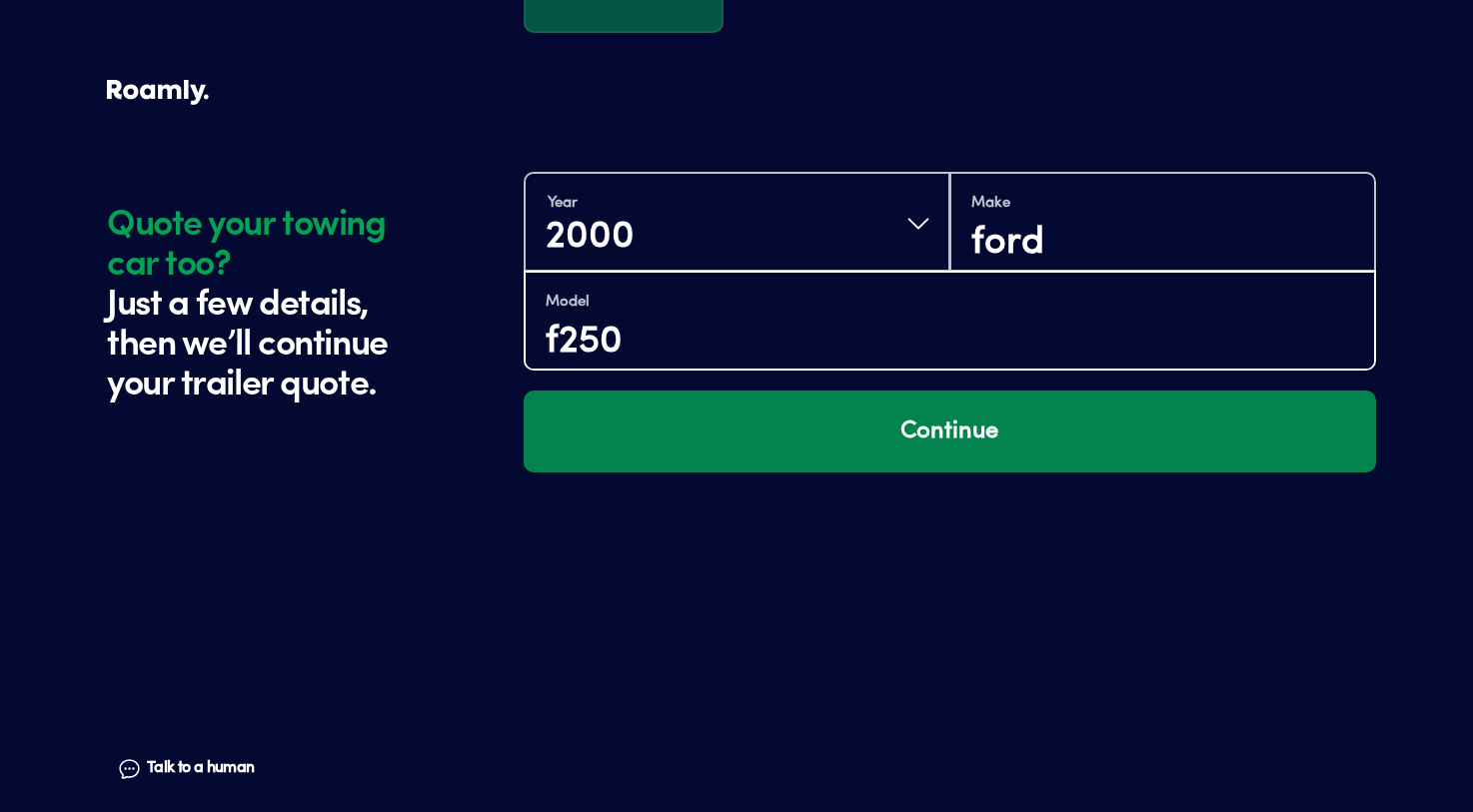 type on "f250" 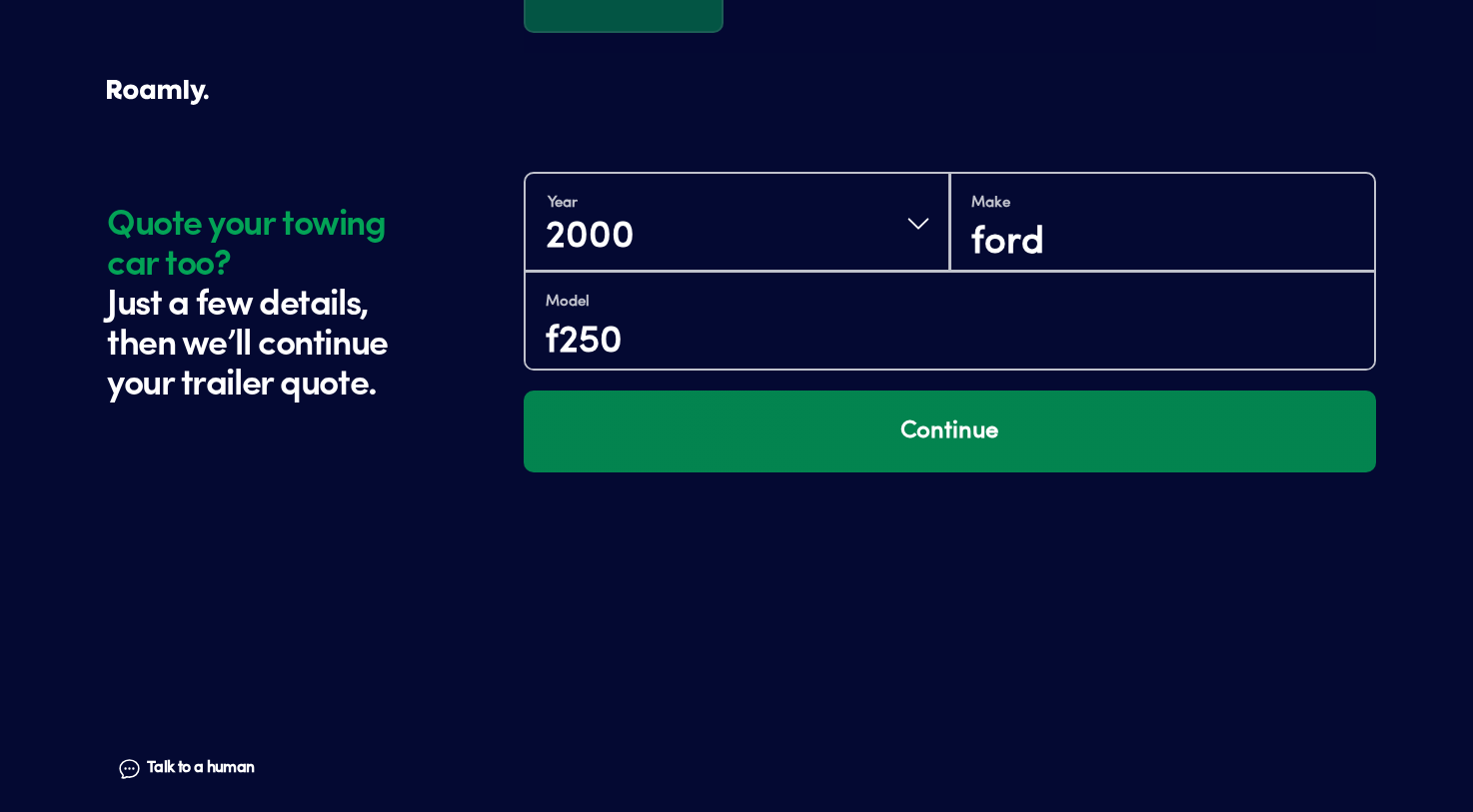 click on "Continue" at bounding box center [949, 431] 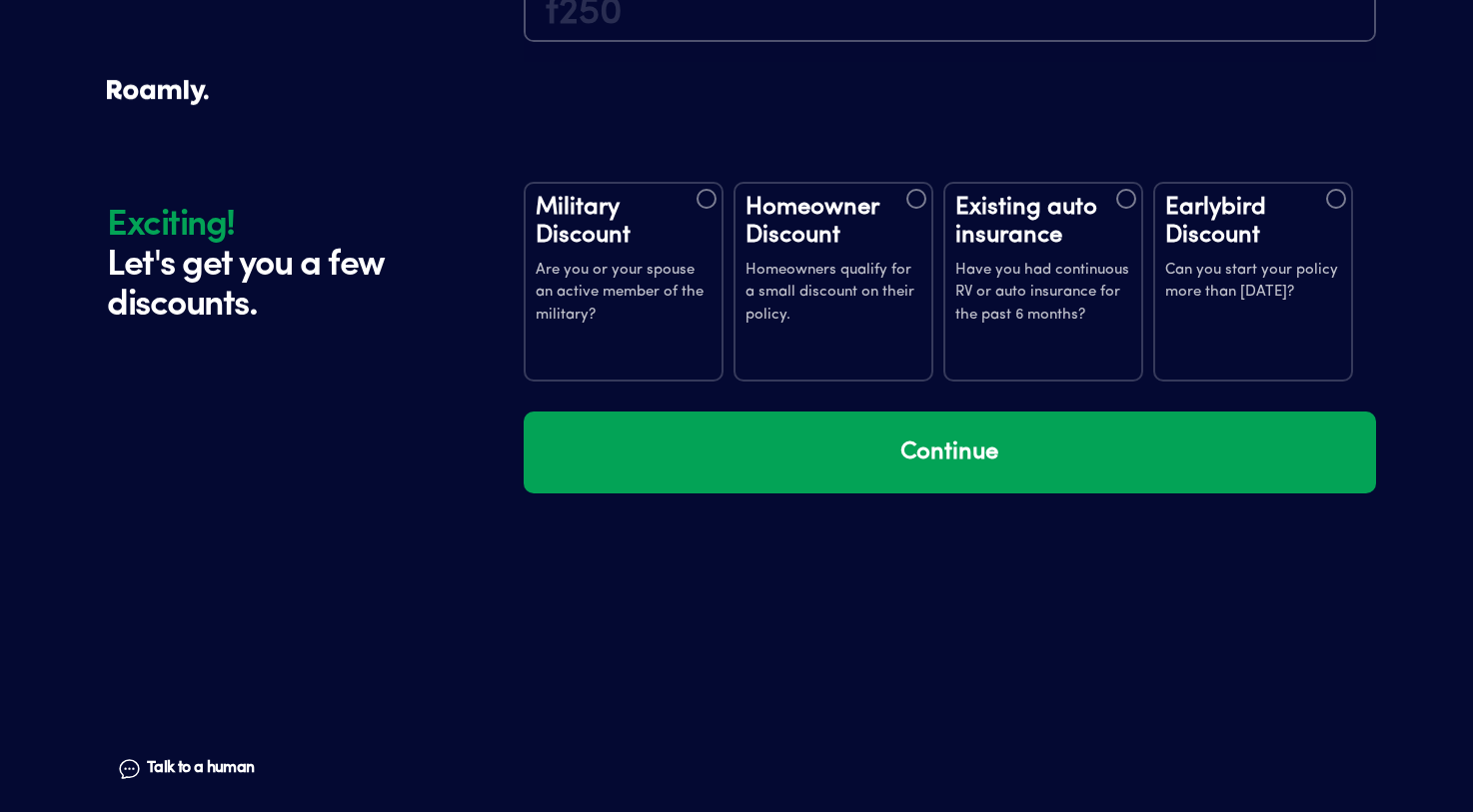 scroll, scrollTop: 3894, scrollLeft: 0, axis: vertical 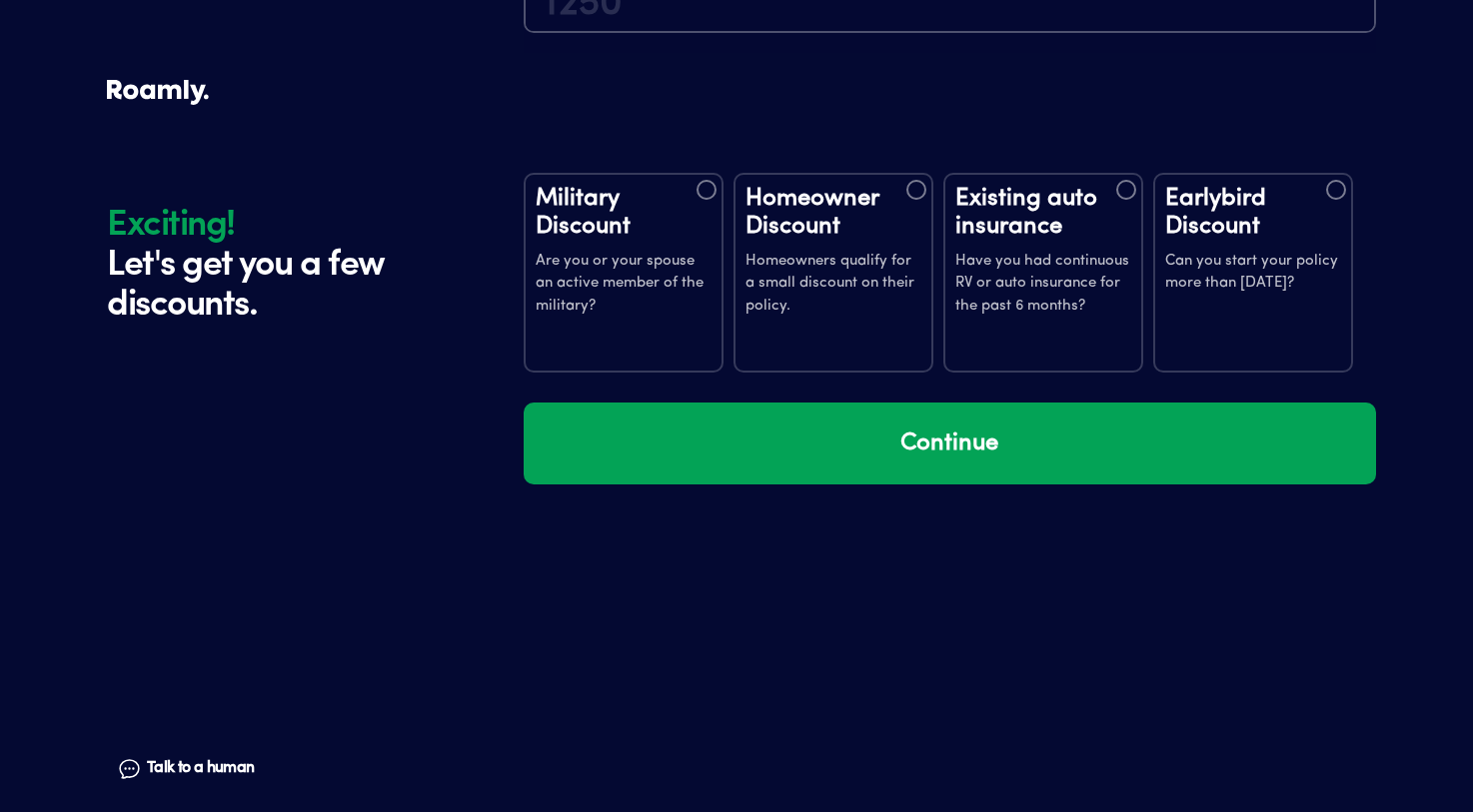 click on "Can you start your policy more than [DATE]?" at bounding box center (1253, 273) 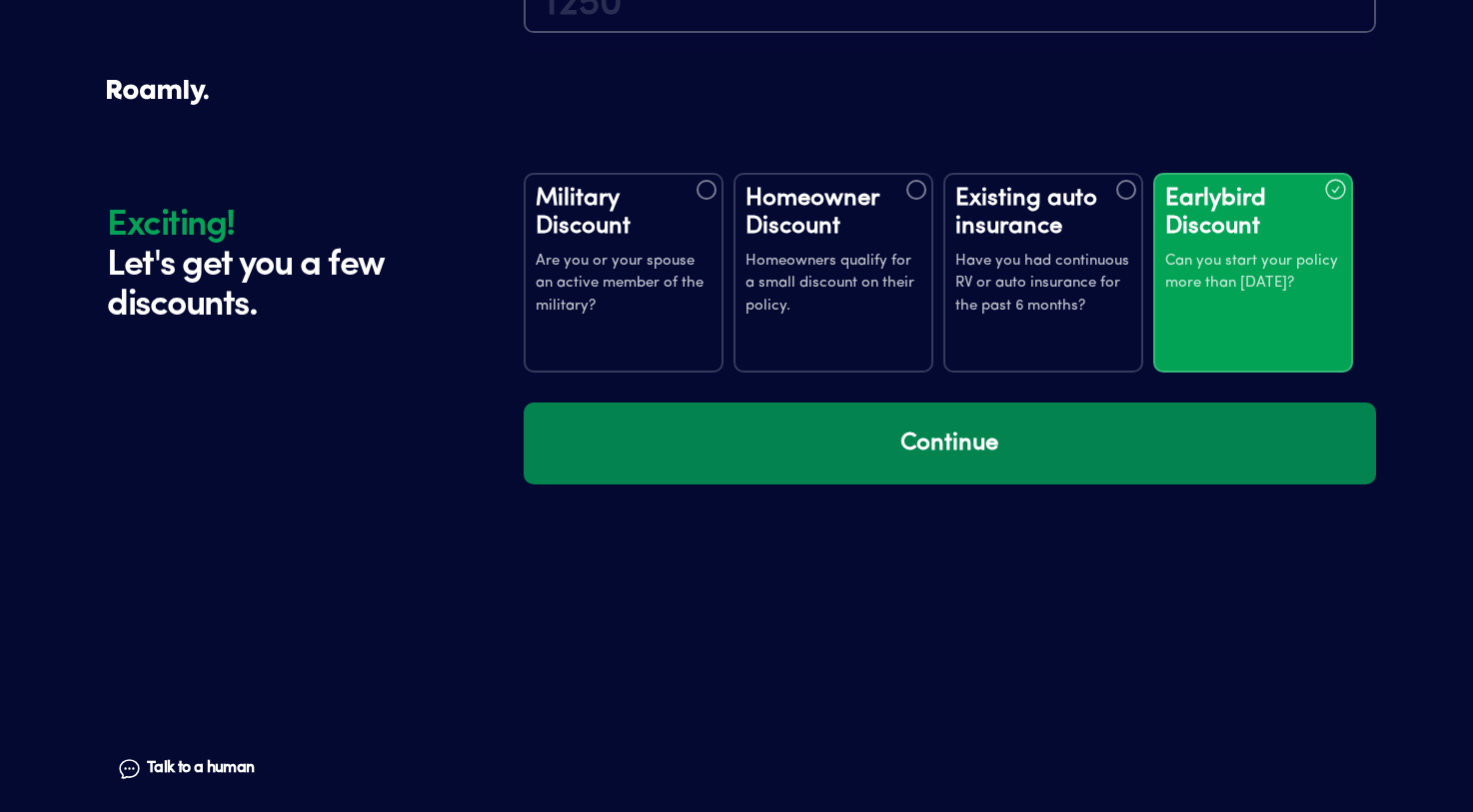 click on "Continue" at bounding box center [949, 443] 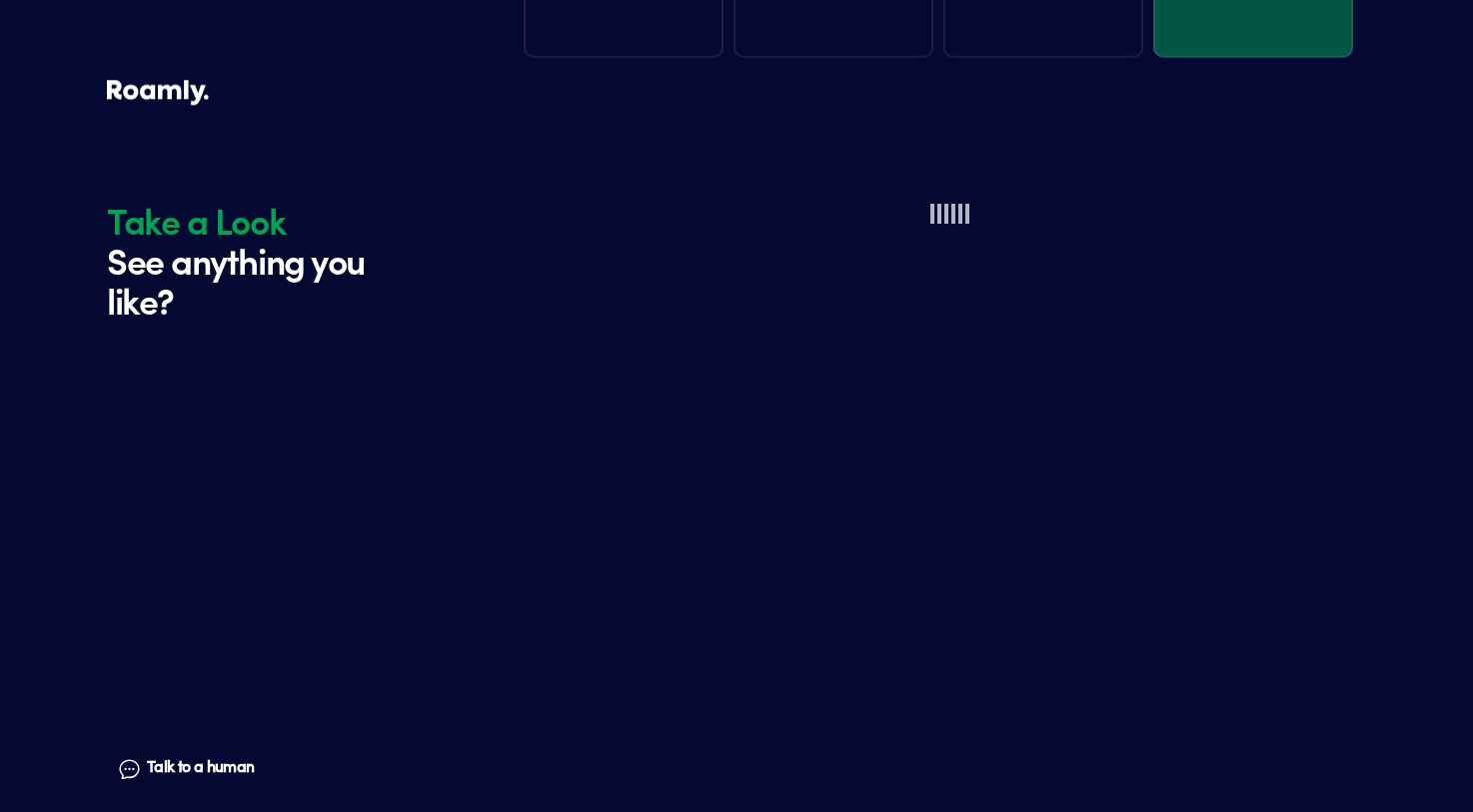 scroll, scrollTop: 4284, scrollLeft: 0, axis: vertical 